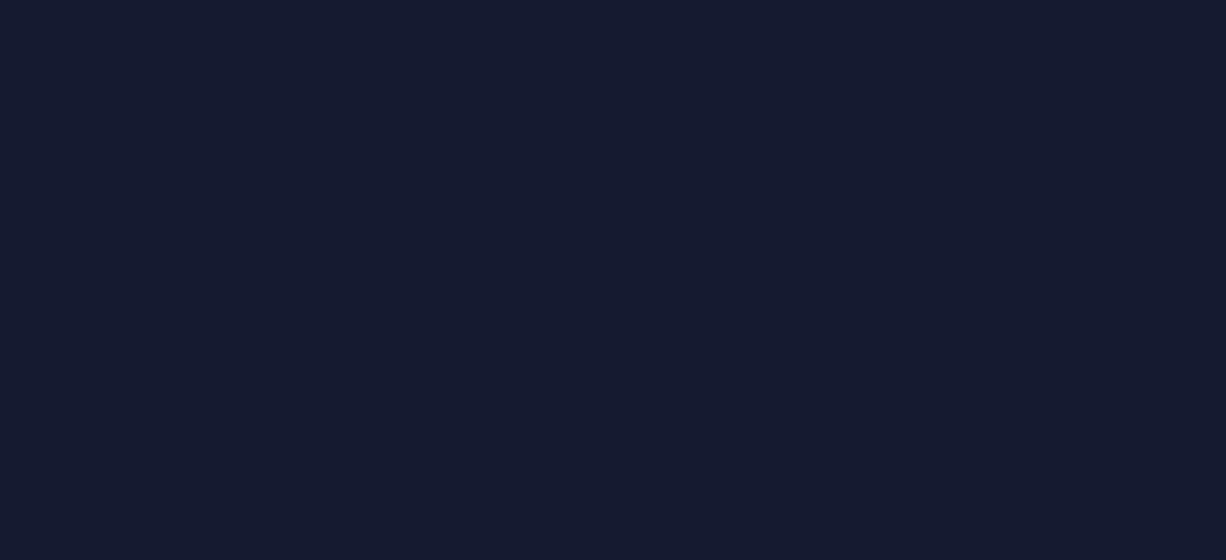 scroll, scrollTop: 0, scrollLeft: 0, axis: both 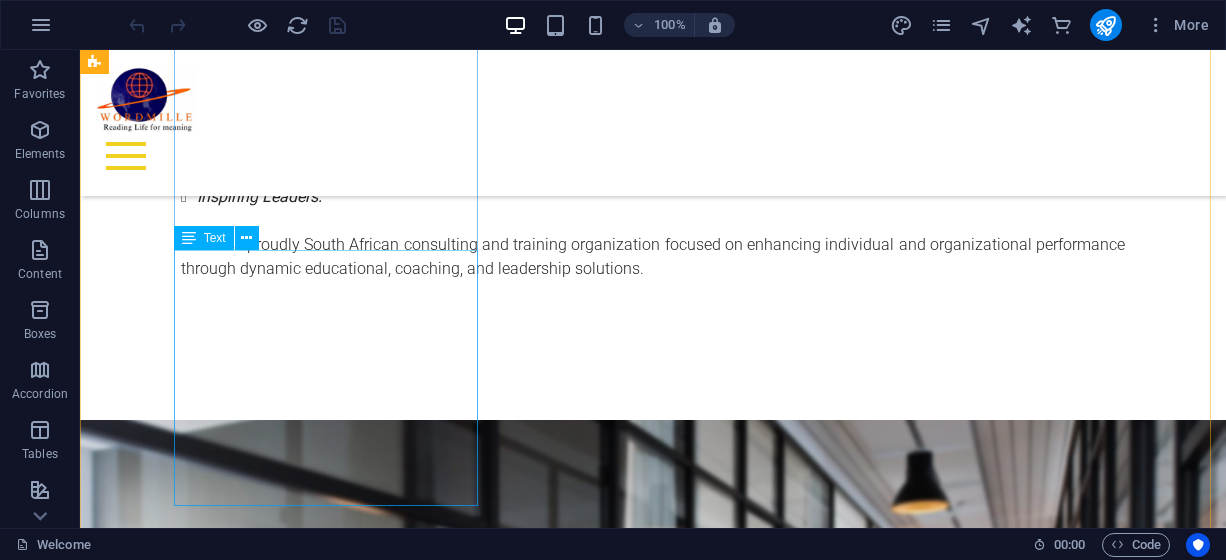 click on "Wordmille Consulting is a leading provider of educational training, leadership development, coaching, and motivational services. Founded by Prof. Mokone Solomon Lebese, we serve schools, families, corporates, government institutions, and community organizations nationwide. Read More ." at bounding box center (568, 1842) 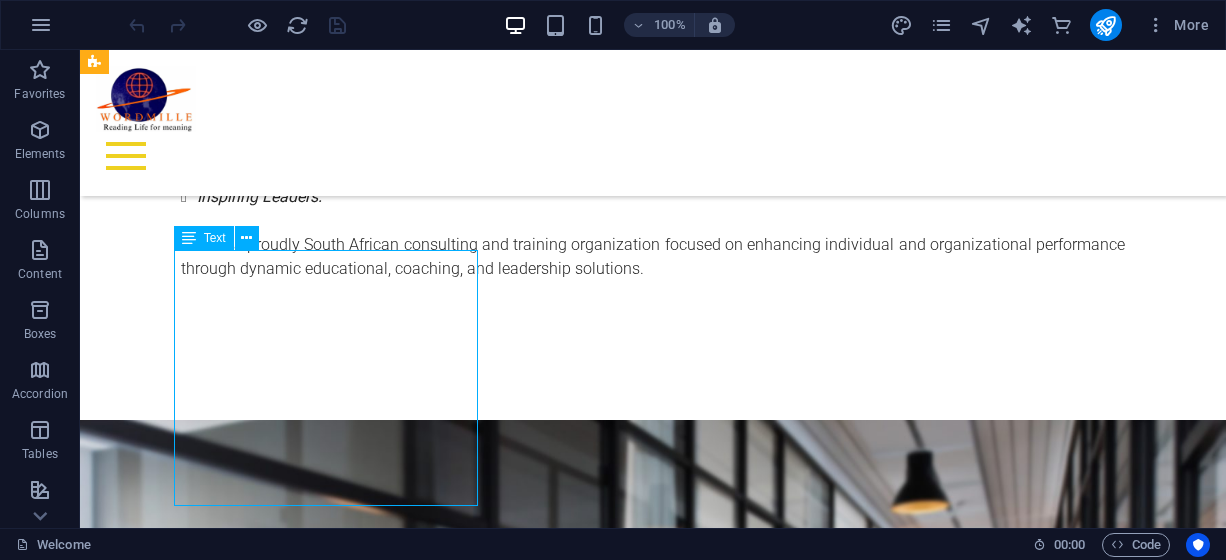 click on "Wordmille Consulting is a leading provider of educational training, leadership development, coaching, and motivational services. Founded by Prof. Mokone Solomon Lebese, we serve schools, families, corporates, government institutions, and community organizations nationwide. Read More ." at bounding box center (568, 1842) 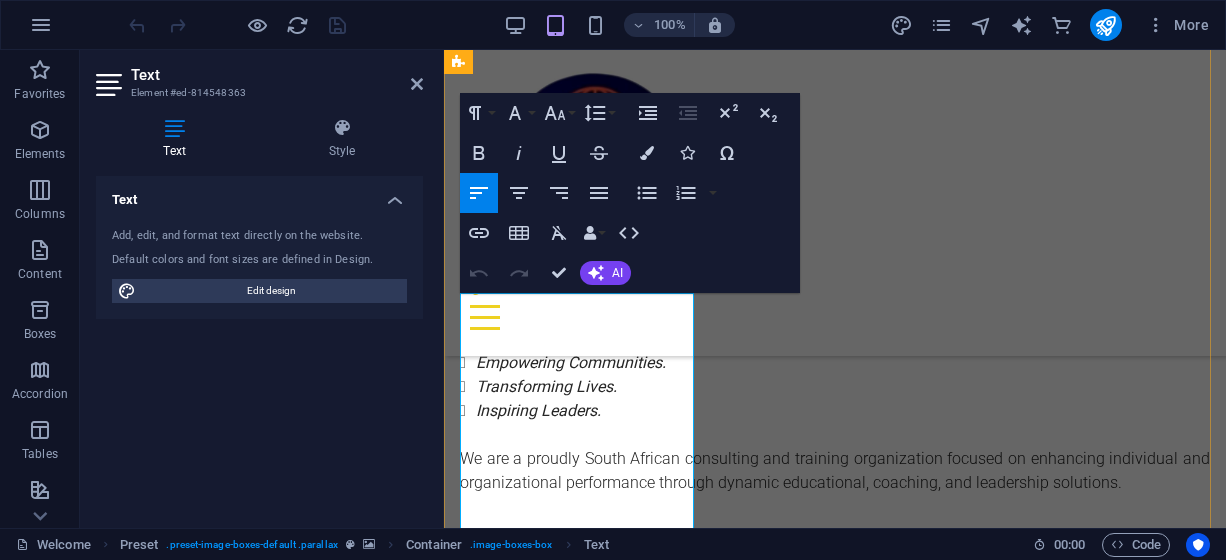 scroll, scrollTop: 1022, scrollLeft: 0, axis: vertical 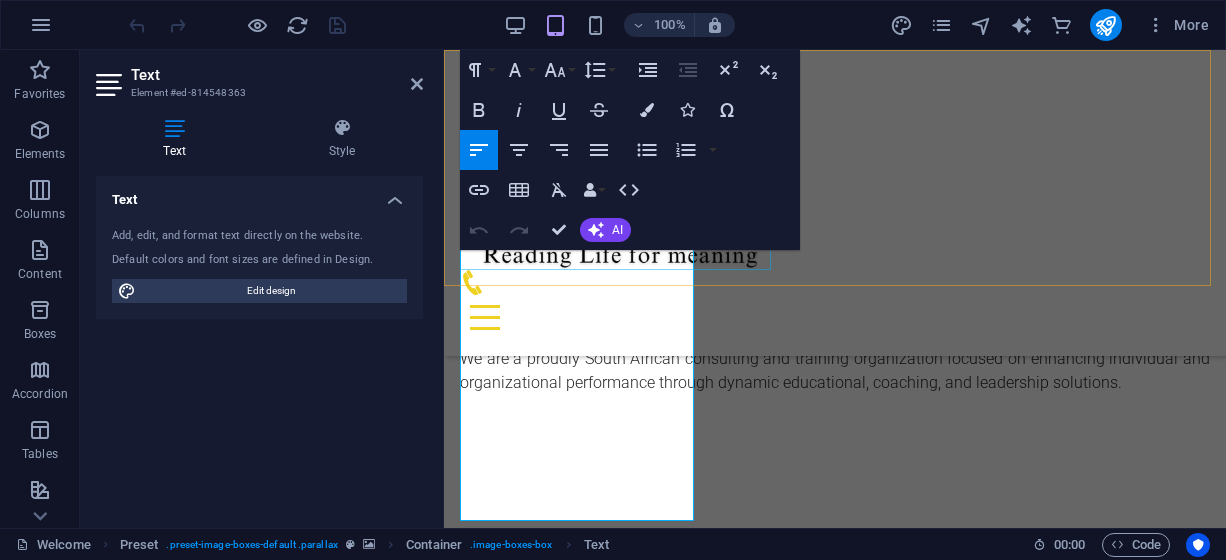drag, startPoint x: 657, startPoint y: 447, endPoint x: 555, endPoint y: 377, distance: 123.709335 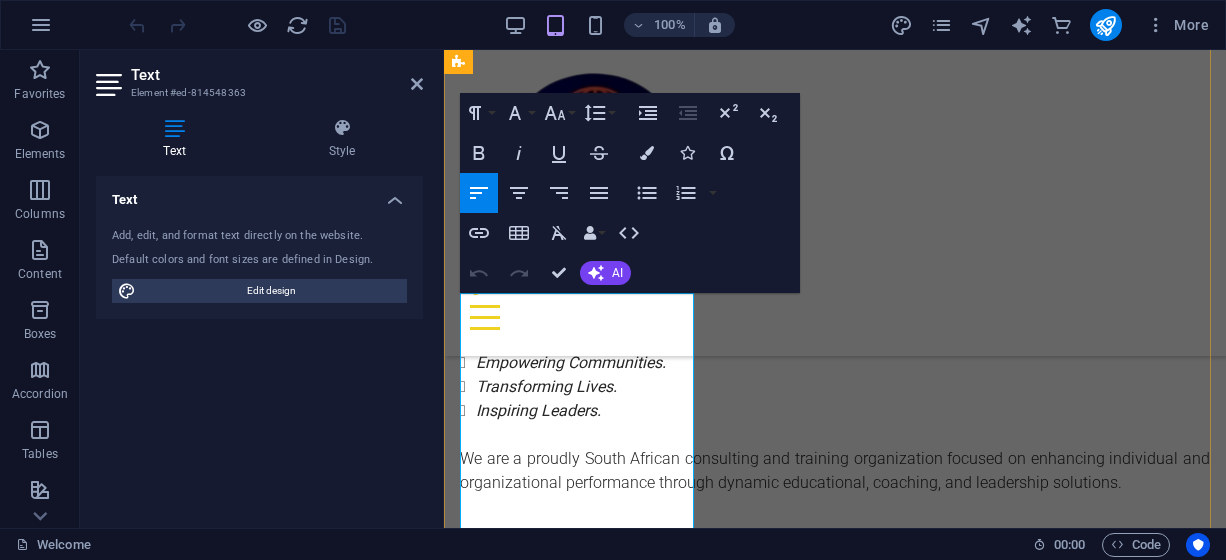scroll, scrollTop: 1022, scrollLeft: 0, axis: vertical 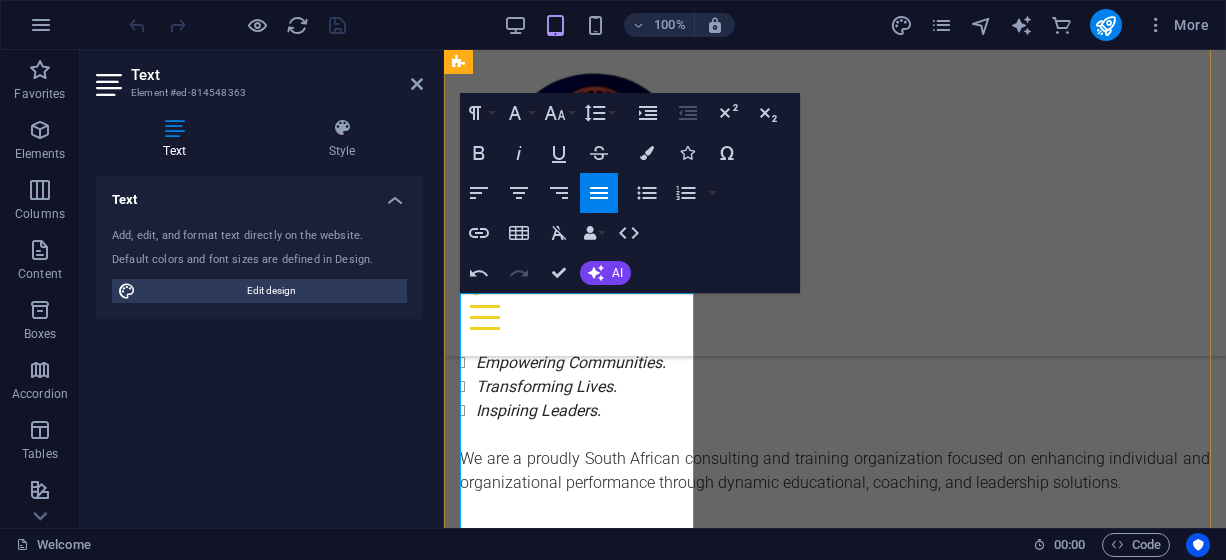 click on "Wordmille Consulting is a professional development, training, and transformation company committed to empowering communities, corporates, and individuals. Through a values-driven approach, we equip clients with tools to enhance performance, leadership, emotional intelligence, and learning outcomes." at bounding box center (835, 1624) 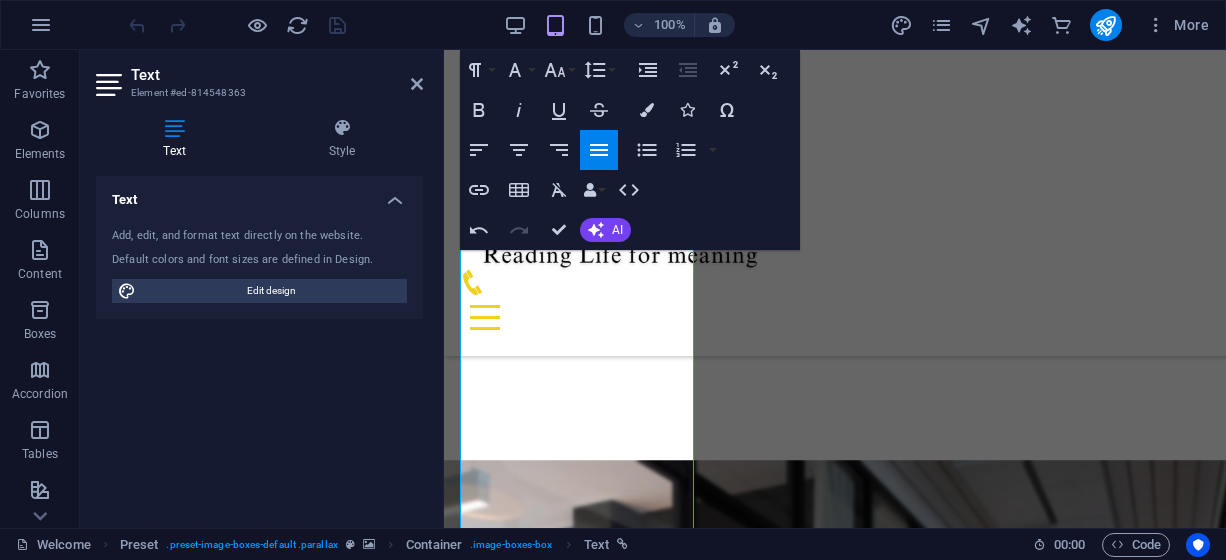 scroll, scrollTop: 1322, scrollLeft: 0, axis: vertical 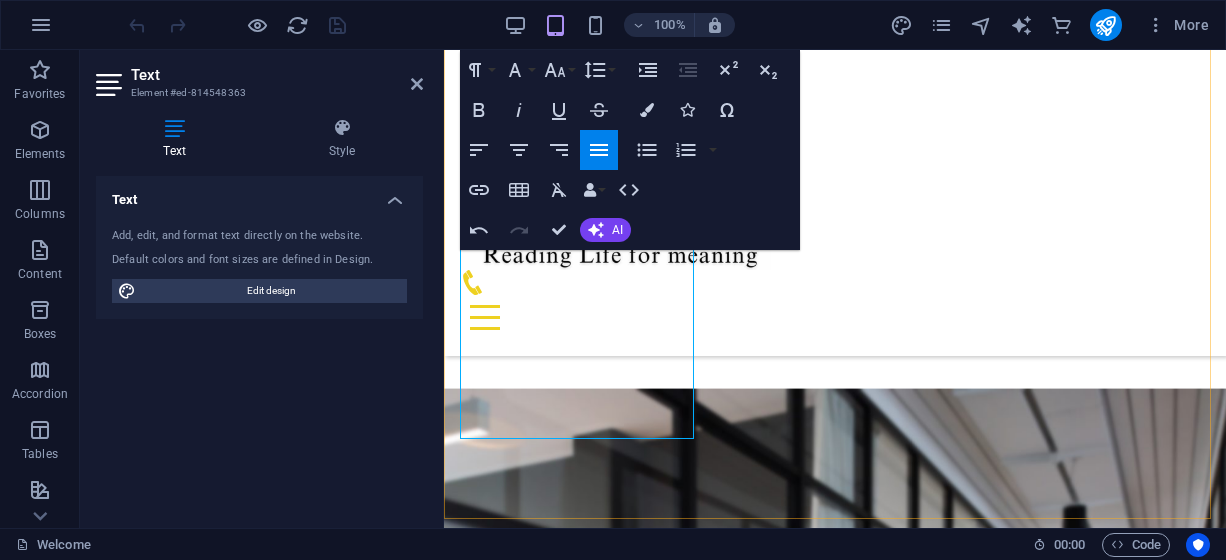 drag, startPoint x: 565, startPoint y: 417, endPoint x: 477, endPoint y: 384, distance: 93.98404 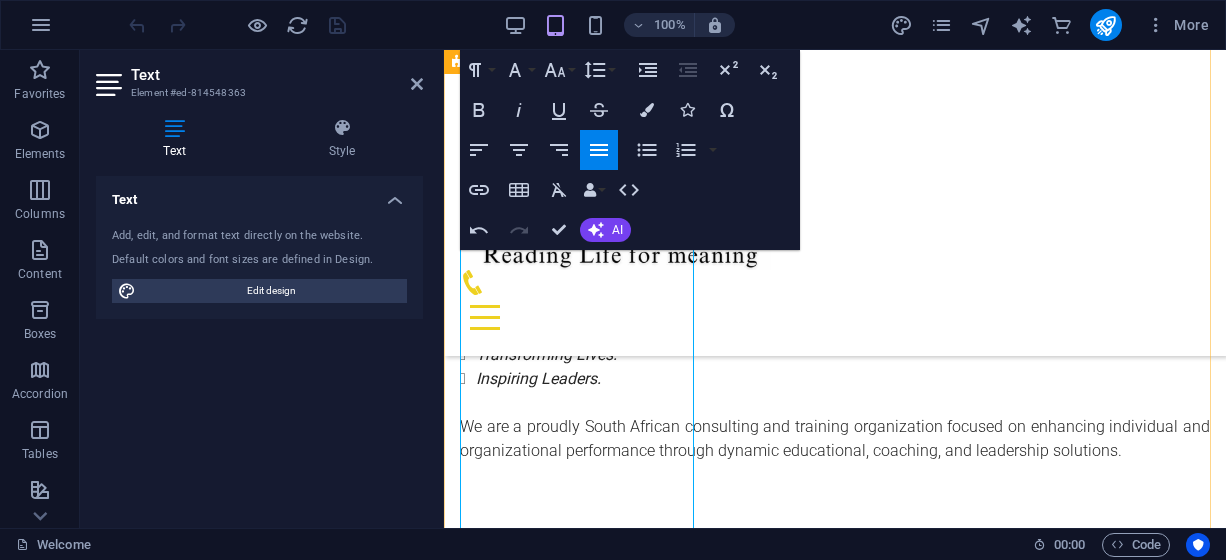 scroll, scrollTop: 922, scrollLeft: 0, axis: vertical 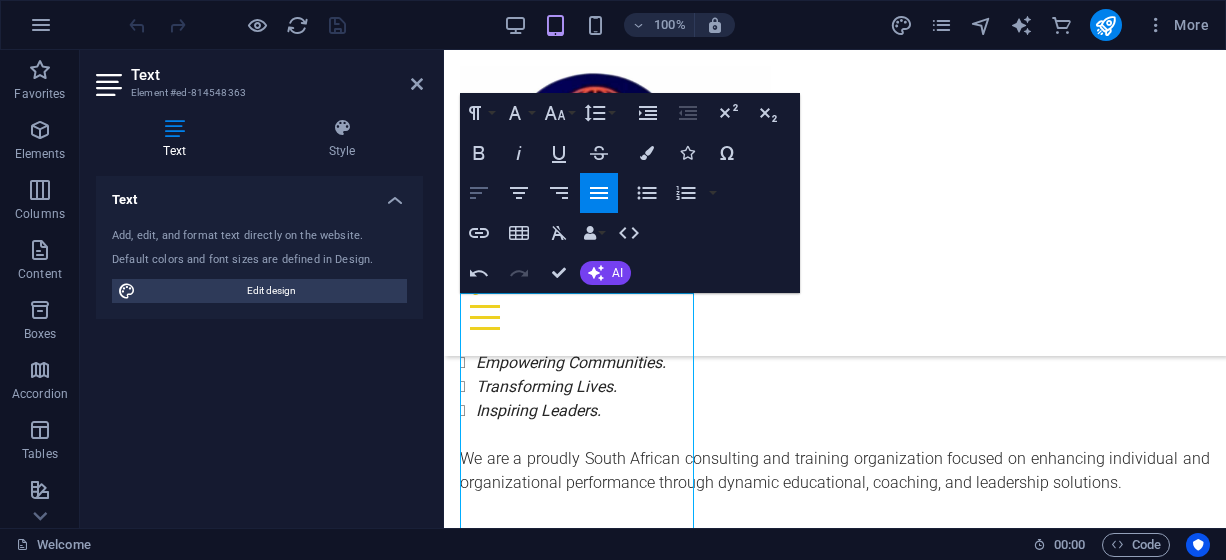 click 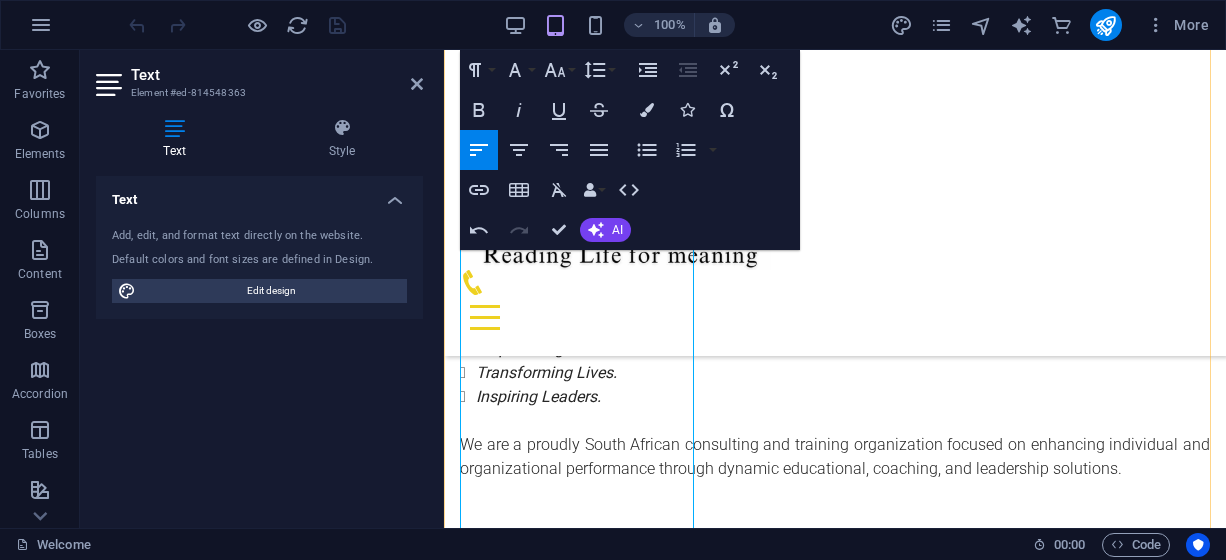 scroll, scrollTop: 922, scrollLeft: 0, axis: vertical 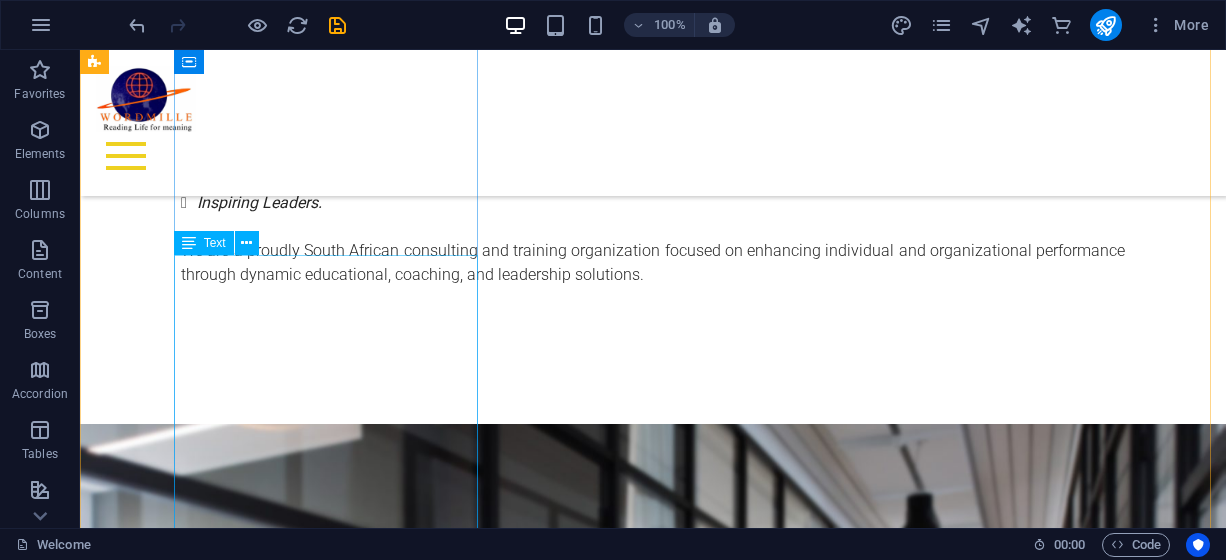 click on "Wordmille Consulting is a professional development, training, and transformation company committed to empowering communities, corporates, and individuals. Through a values-driven approach, we equip clients with tools to enhance performance, leadership, emotional intelligence, and learning outcomes. Our interventions span educational institutions, government departments, families, churches, and corporate organizations across South Africa. Read More ." at bounding box center (568, 1957) 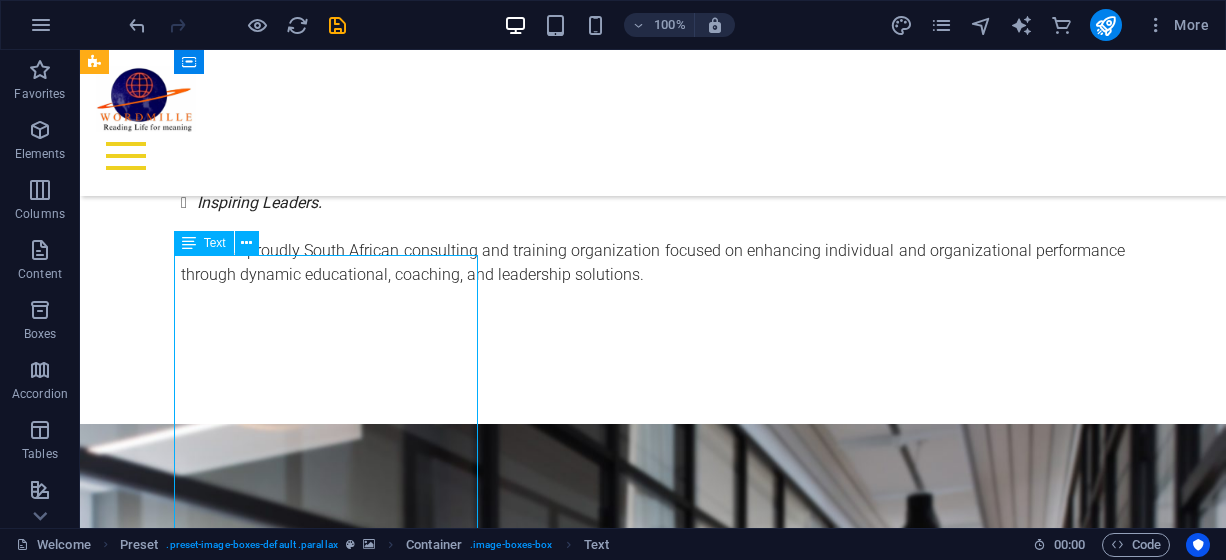 click on "Wordmille Consulting is a professional development, training, and transformation company committed to empowering communities, corporates, and individuals. Through a values-driven approach, we equip clients with tools to enhance performance, leadership, emotional intelligence, and learning outcomes. Our interventions span educational institutions, government departments, families, churches, and corporate organizations across South Africa. Read More ." at bounding box center [568, 1957] 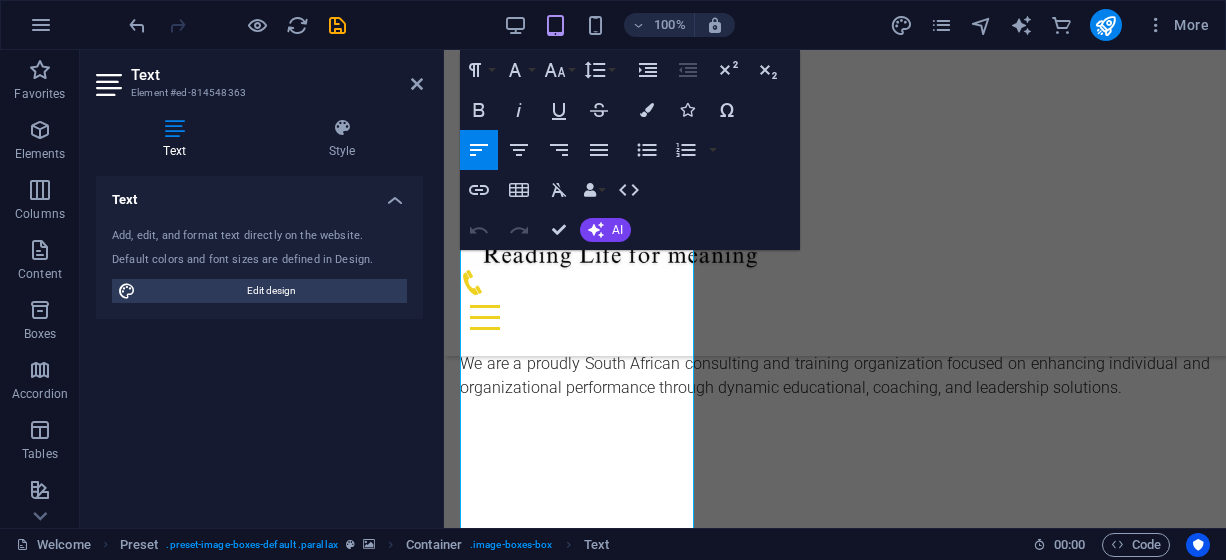 scroll, scrollTop: 1017, scrollLeft: 0, axis: vertical 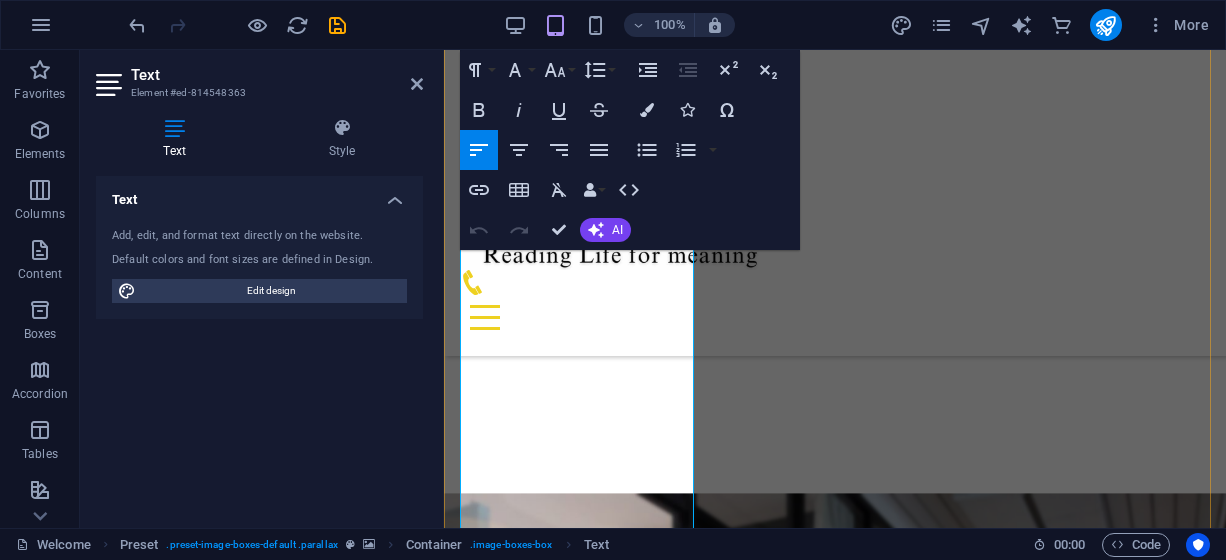 click on "Wordmille Consulting is a professional development, training, and transformation company committed to empowering communities, corporates, and individuals. Through a values-driven approach, we equip clients with tools to enhance performance, leadership, emotional intelligence, and learning outcomes." at bounding box center [835, 1434] 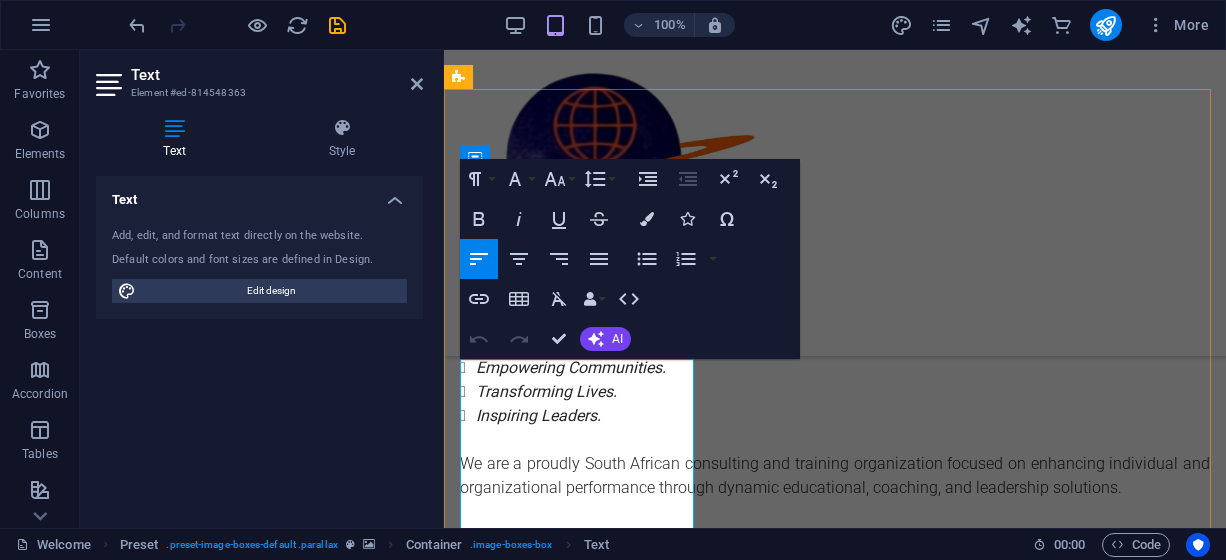 scroll, scrollTop: 817, scrollLeft: 0, axis: vertical 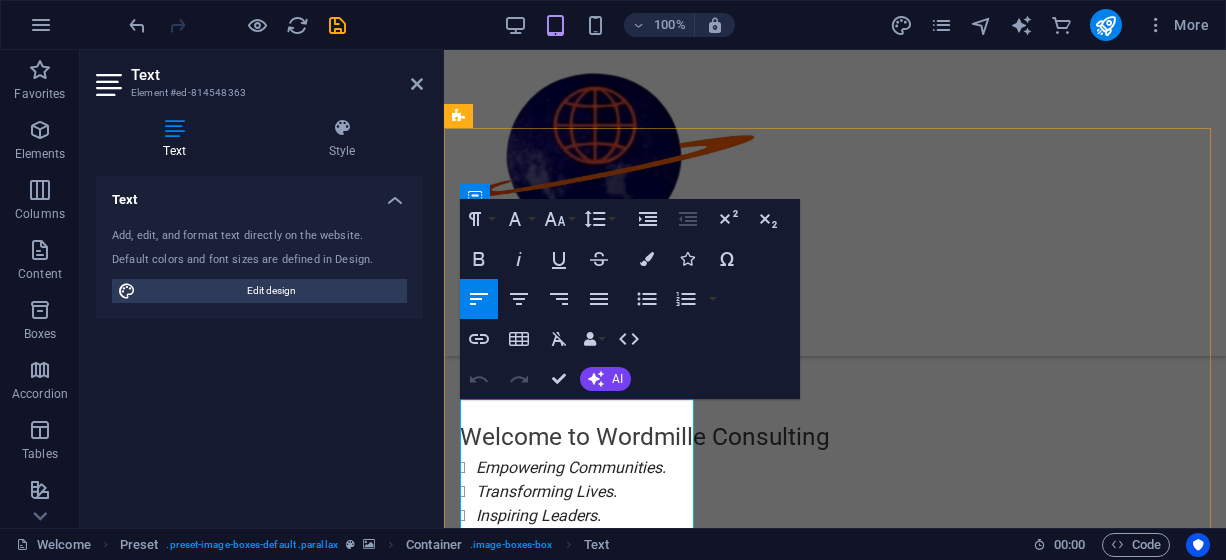 click on "Wordmille Consulting is a professional development, training, and transformation company committed to empowering communities, corporates, and individuals. Through a values-driven approach, we equip clients with tools to enhance performance, leadership, emotional intelligence, and learning outcomes." at bounding box center [835, 1729] 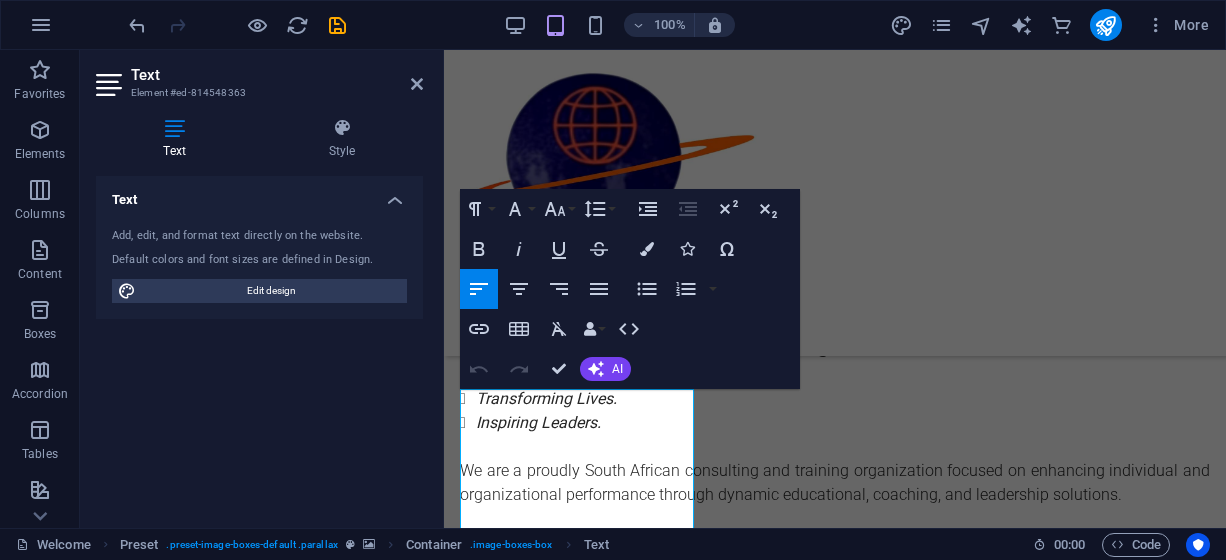scroll, scrollTop: 917, scrollLeft: 0, axis: vertical 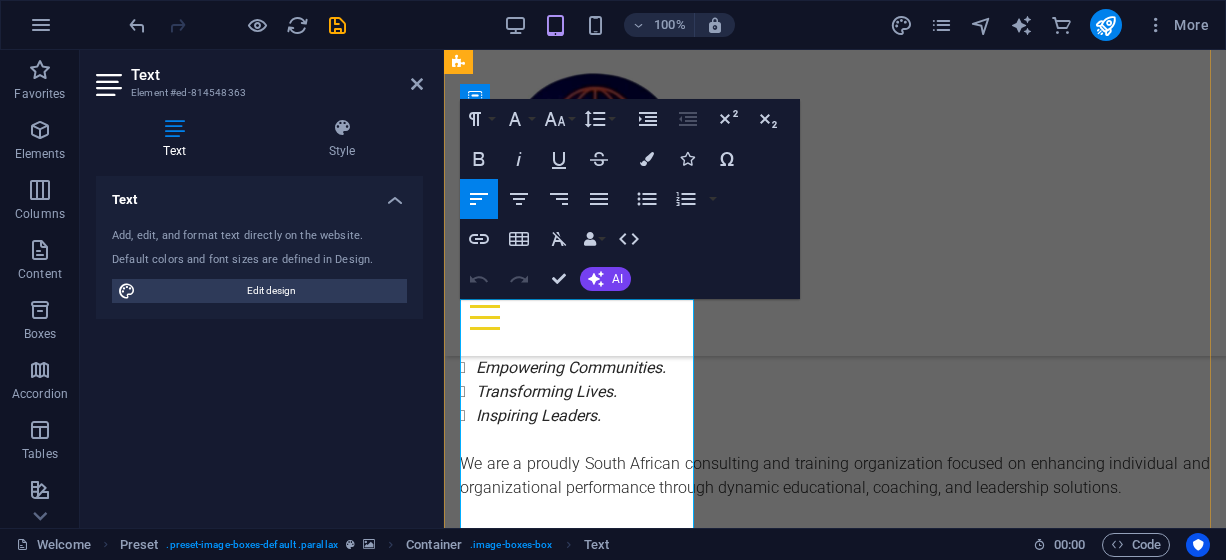 drag, startPoint x: 477, startPoint y: 341, endPoint x: 658, endPoint y: 339, distance: 181.01105 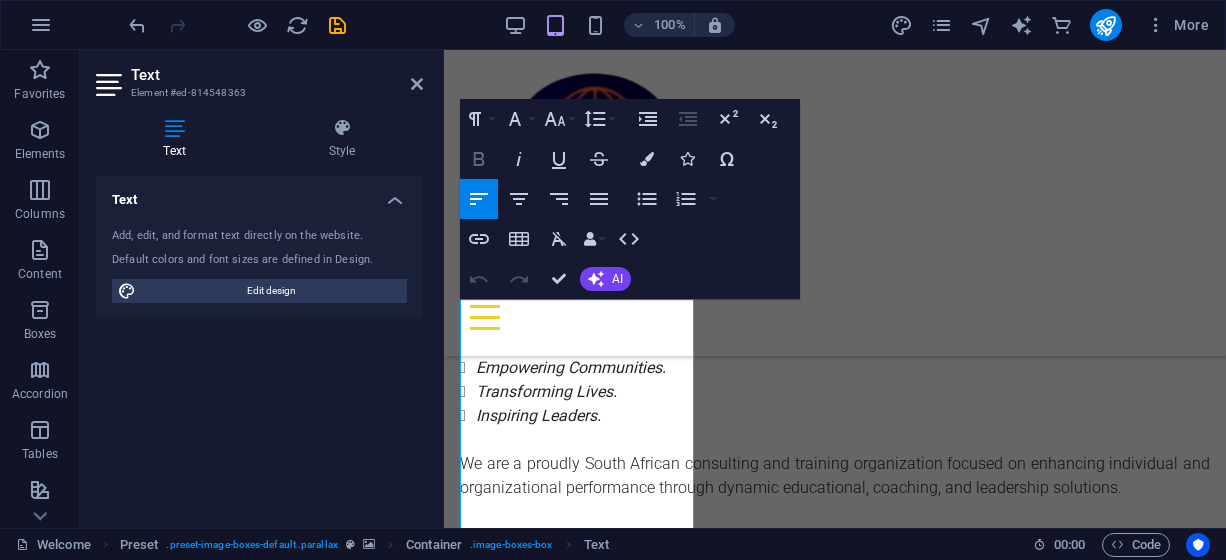 click 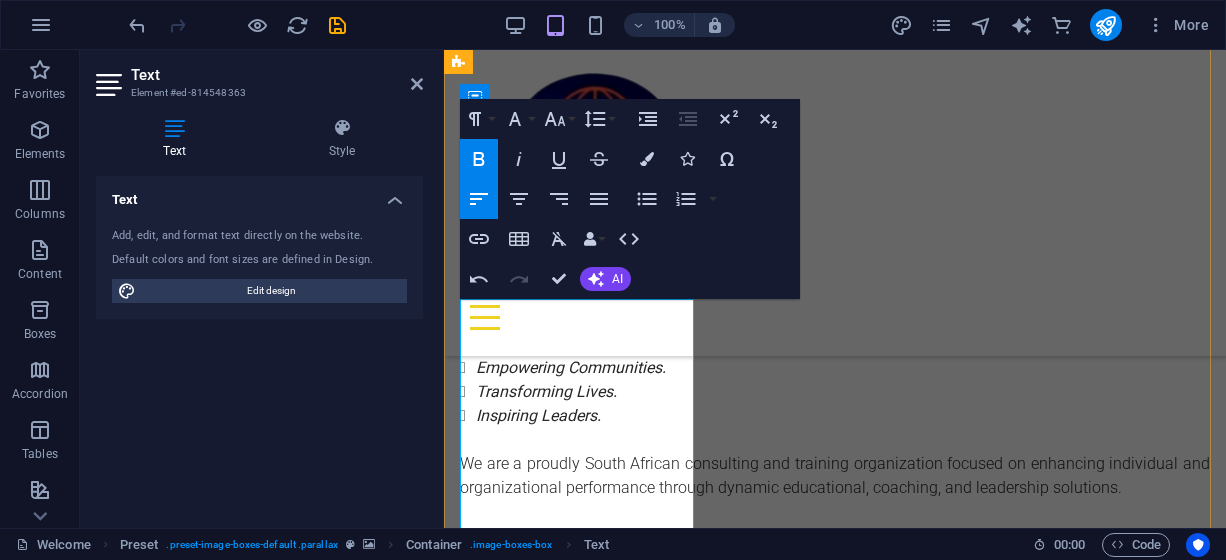 drag, startPoint x: 479, startPoint y: 365, endPoint x: 511, endPoint y: 363, distance: 32.06244 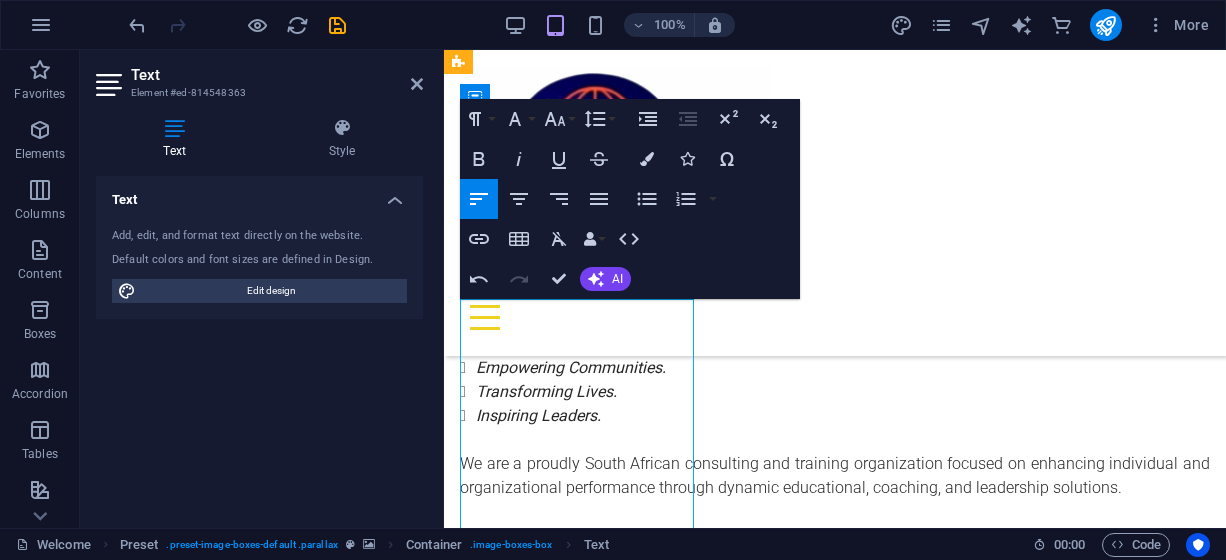 drag, startPoint x: 473, startPoint y: 364, endPoint x: 487, endPoint y: 364, distance: 14 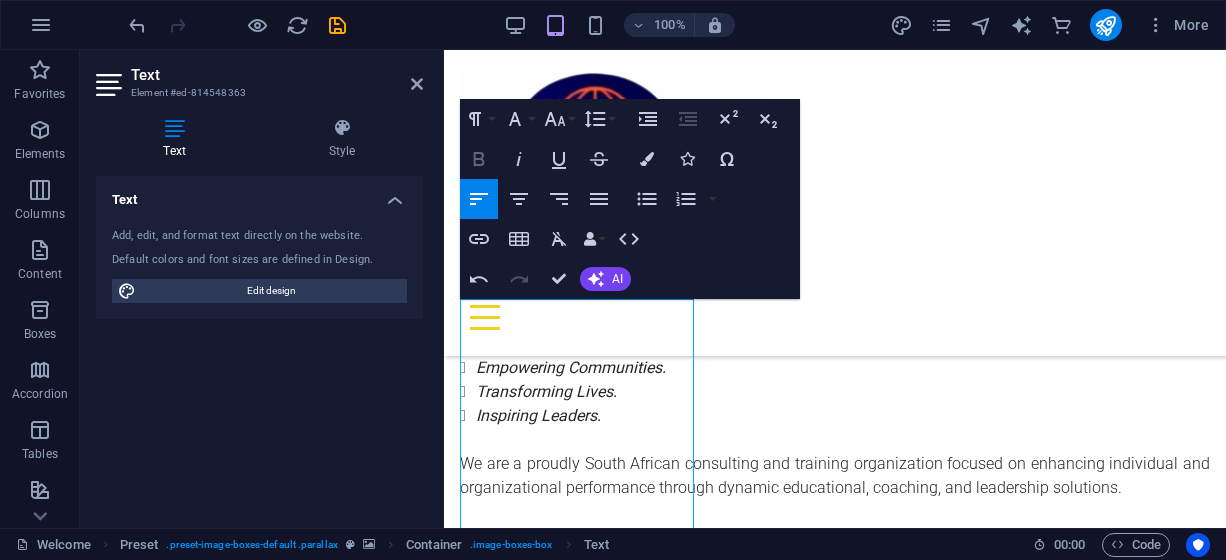 click 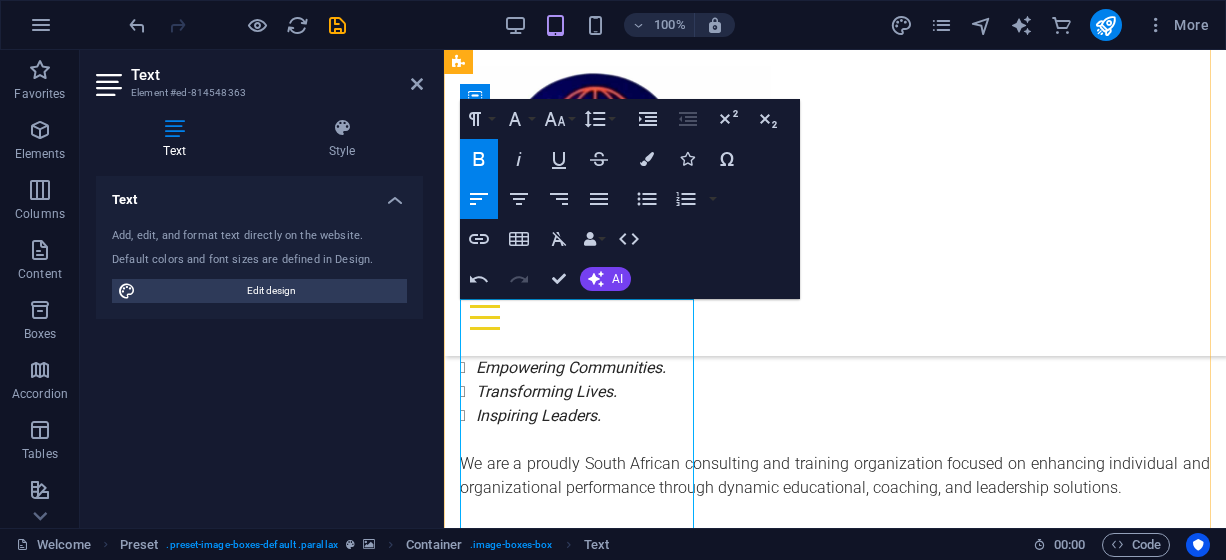 drag, startPoint x: 566, startPoint y: 364, endPoint x: 669, endPoint y: 362, distance: 103.01942 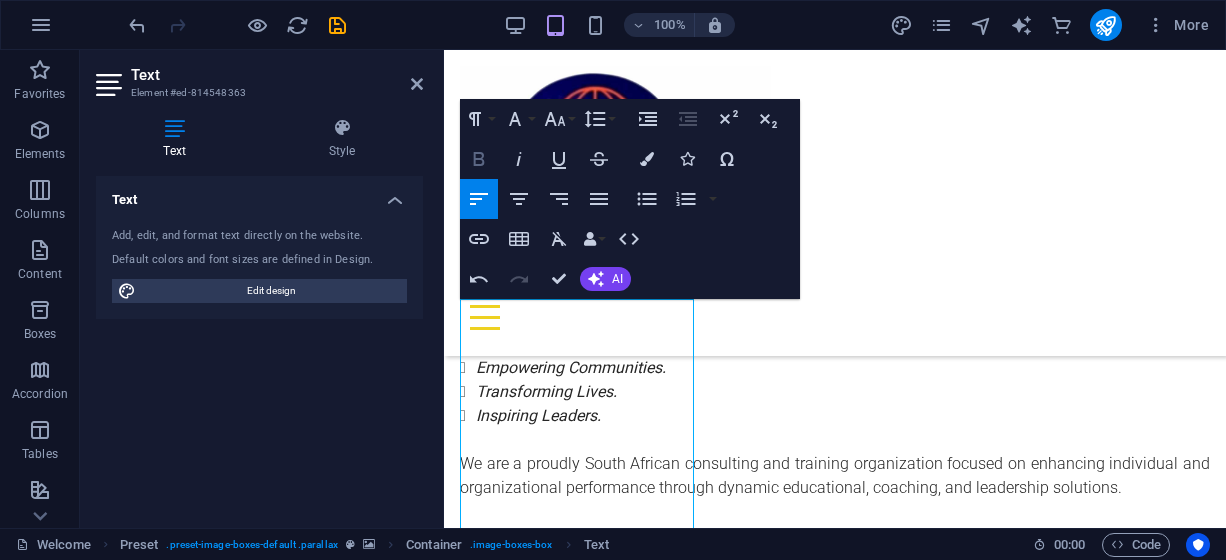 click 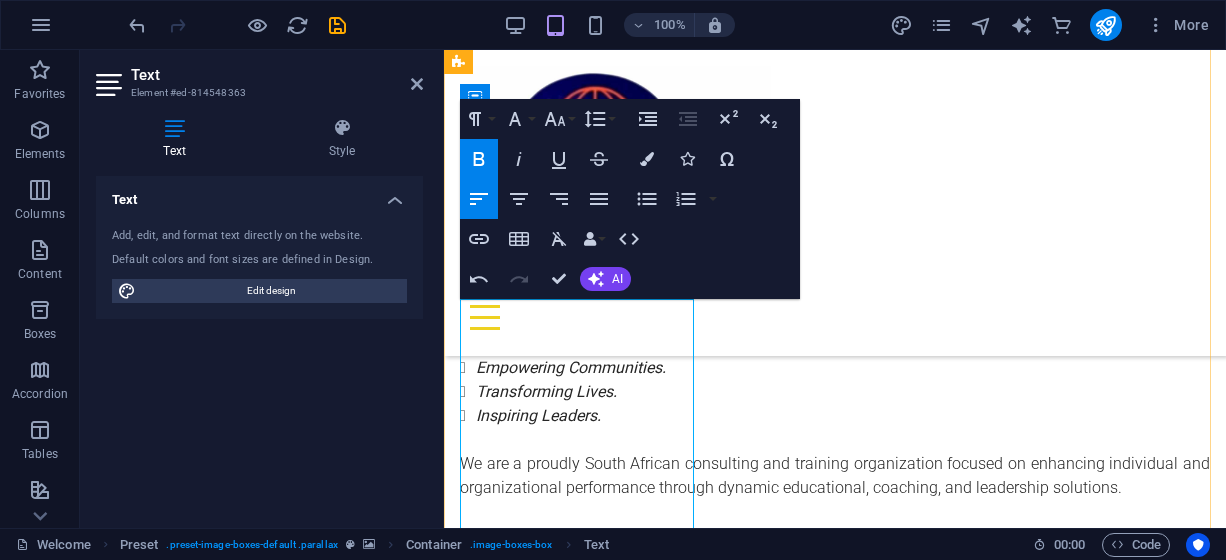 click on "Wordmille Consulting is a  professional development ,  training , and  transformation  company committed to empowering communities, corporates, and individuals. Through a values-driven approach, we equip clients with tools to enhance performance, leadership, emotional intelligence, and learning outcomes." at bounding box center (835, 1616) 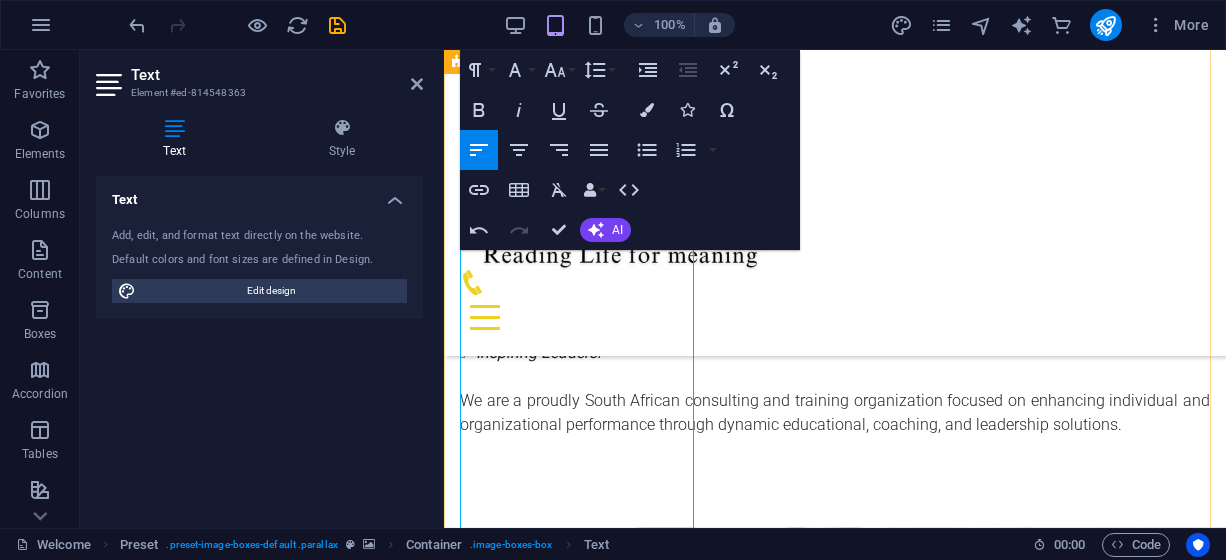 scroll, scrollTop: 1017, scrollLeft: 0, axis: vertical 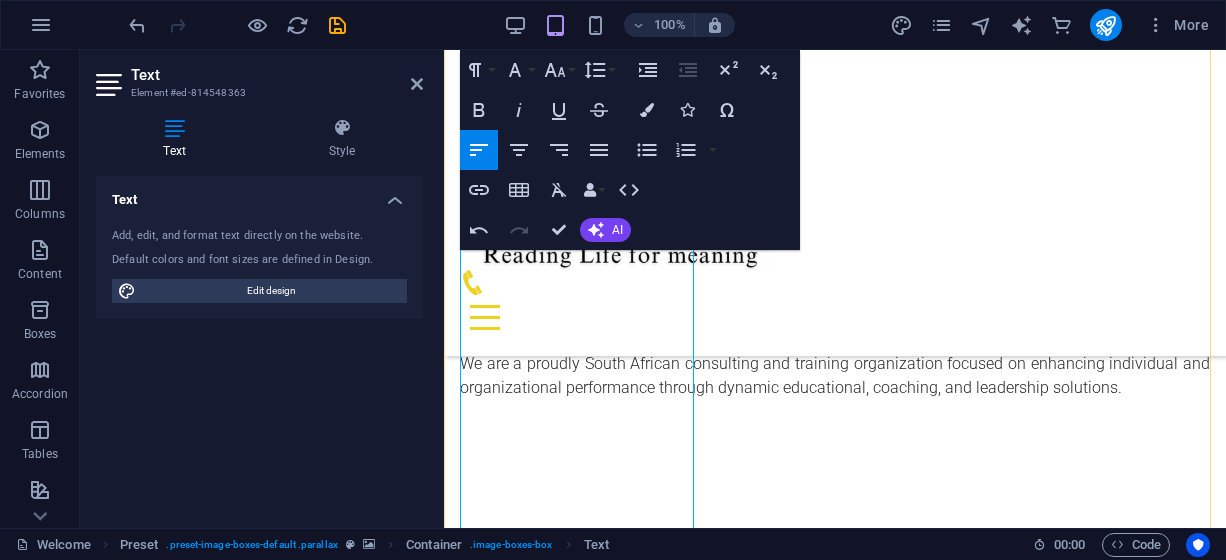 click on "Wordmille Consulting is a  professional development ,  training , and  transformation  company committed to empowering communities, corporates, and individuals. Through a values-driven approach, we equip clients with tools to enhance performance, leadership, emotional intelligence, and learning outcomes. Our interventions span educational institutions, government departments, families, churches, and corporate organizations across South Africa. Read More ." at bounding box center [835, 1575] 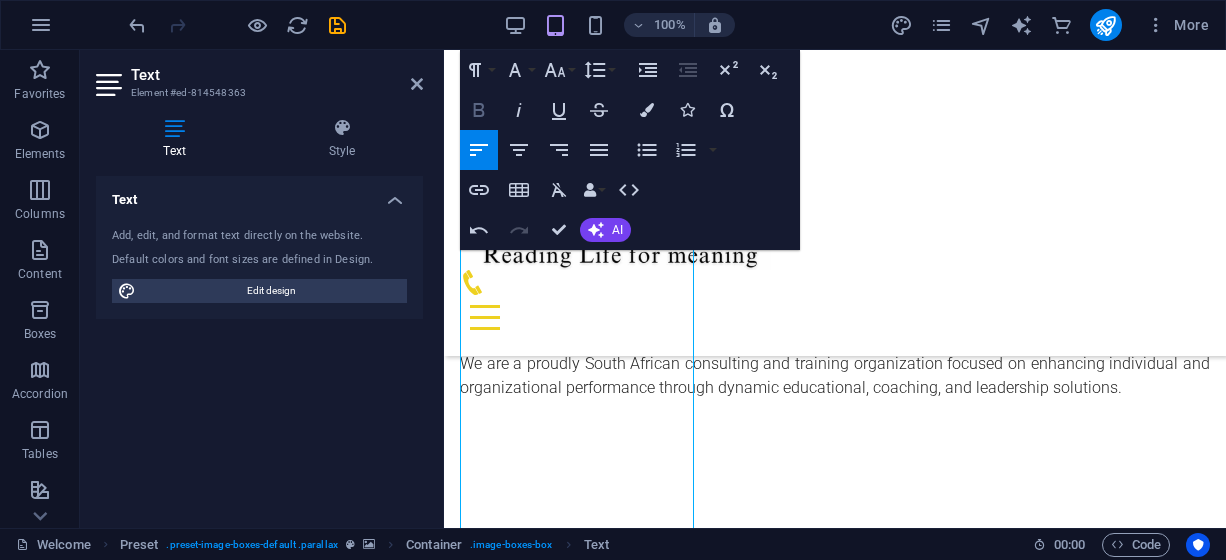 click 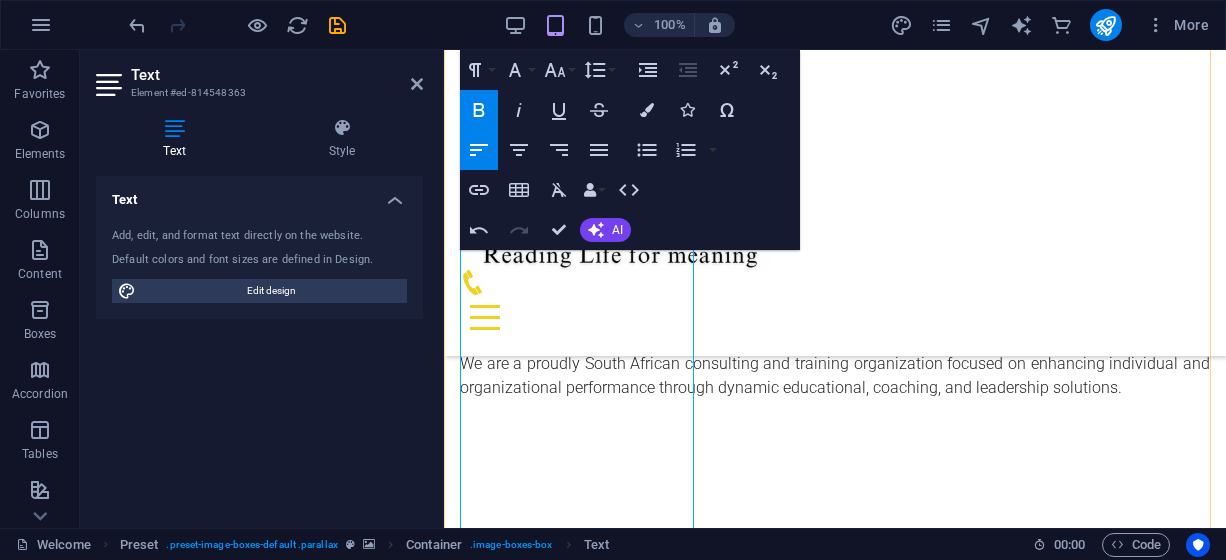 click on "Wordmille Consulting is a  professional development ,  training , and  transformation  company committed to empowering communities, corporates, and individuals. Through a values-driven approach, we equip clients with tools to enhance  performance , leadership, emotional intelligence, and learning outcomes." at bounding box center (835, 1516) 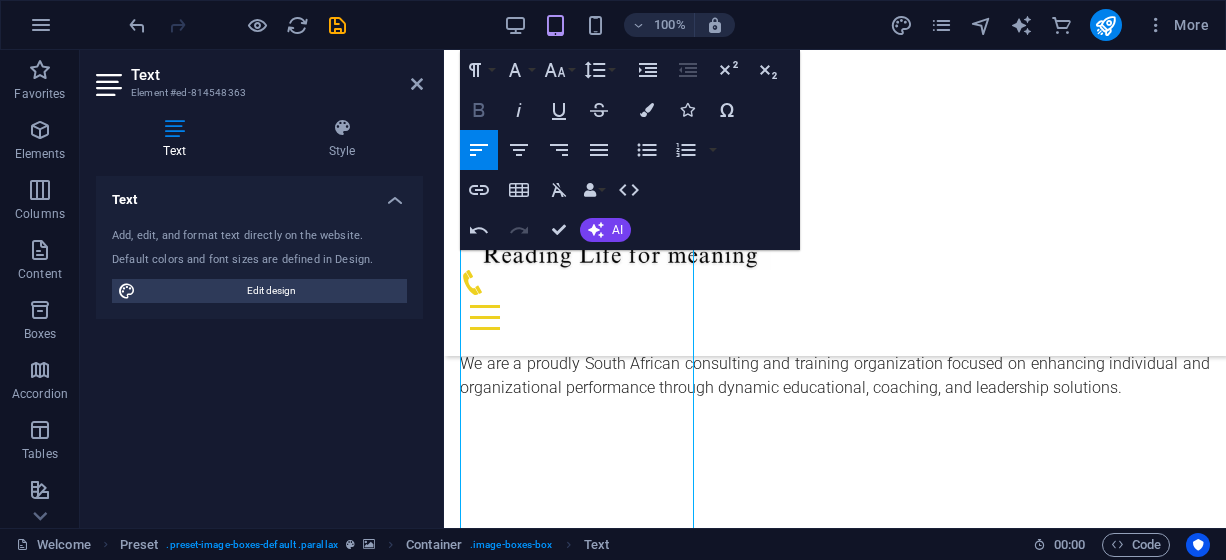click 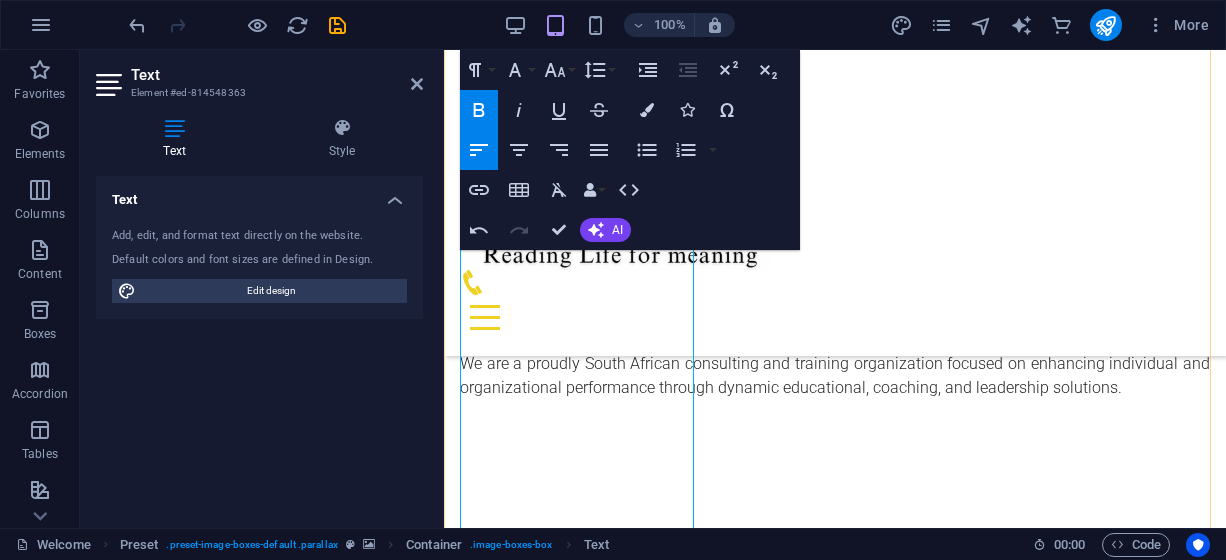 drag, startPoint x: 476, startPoint y: 480, endPoint x: 627, endPoint y: 476, distance: 151.05296 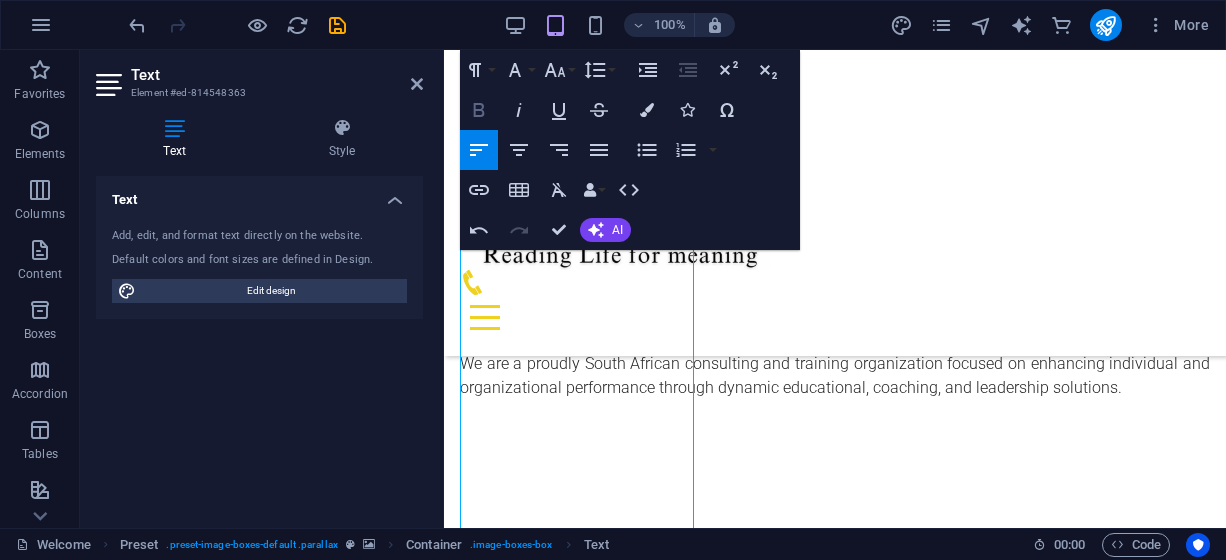 click 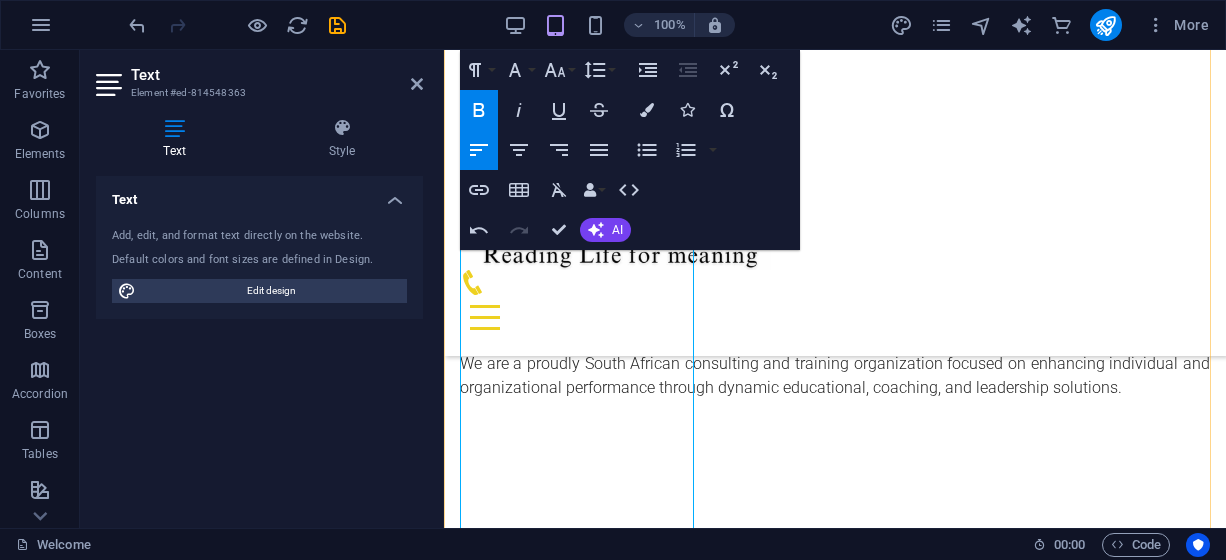 drag, startPoint x: 475, startPoint y: 505, endPoint x: 607, endPoint y: 497, distance: 132.2422 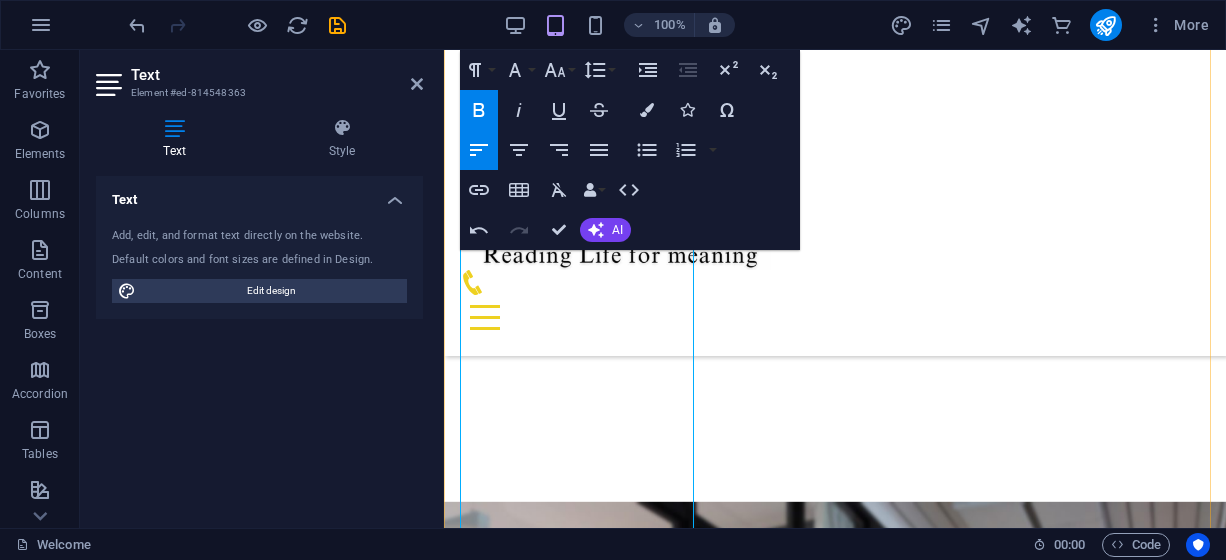 scroll, scrollTop: 1164, scrollLeft: 0, axis: vertical 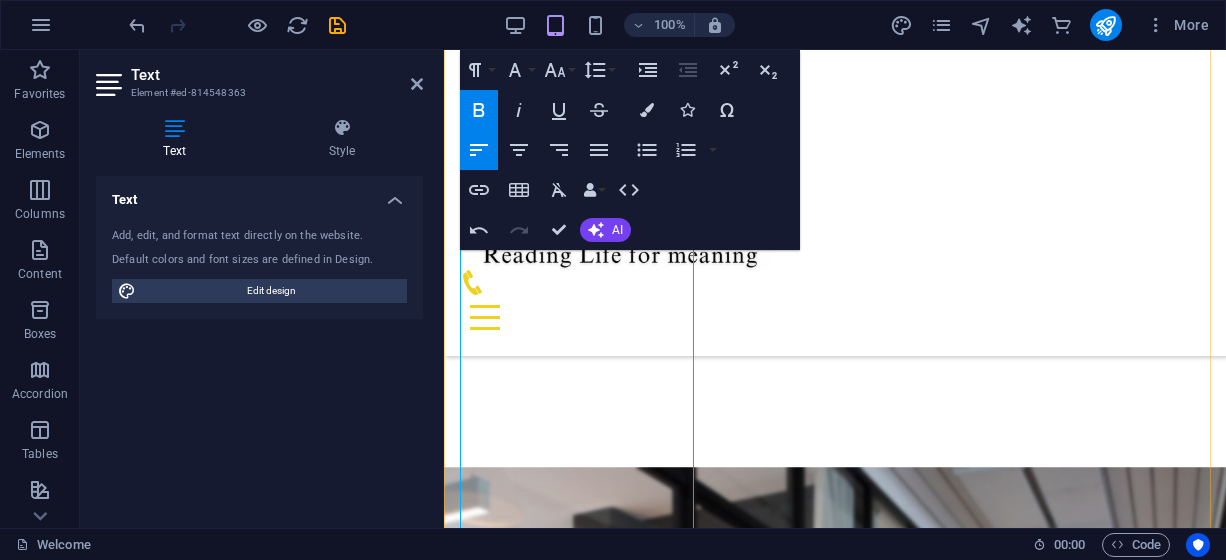 drag, startPoint x: 605, startPoint y: 507, endPoint x: 471, endPoint y: 361, distance: 198.17165 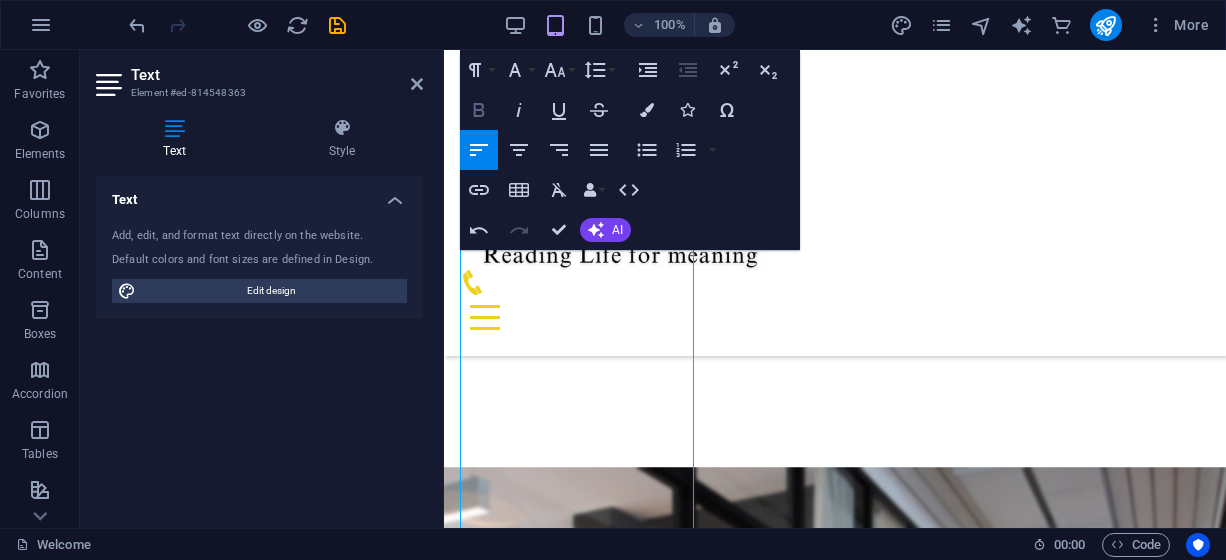 click 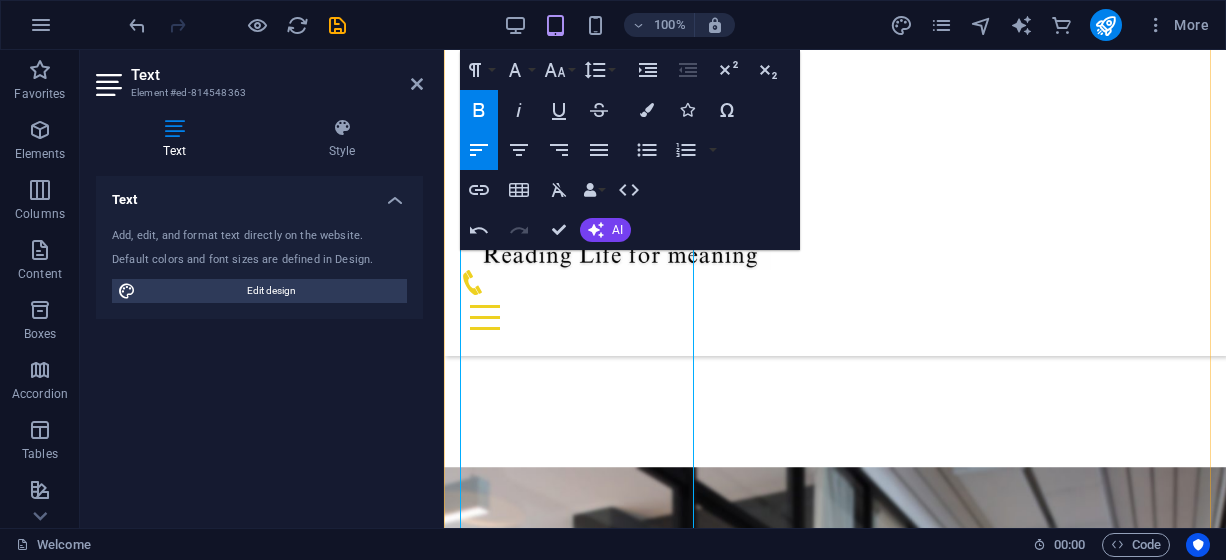 click on "Our interventions span educational institutions, government departments, families, churches, and corporate organizations across South Africa." at bounding box center (835, 1436) 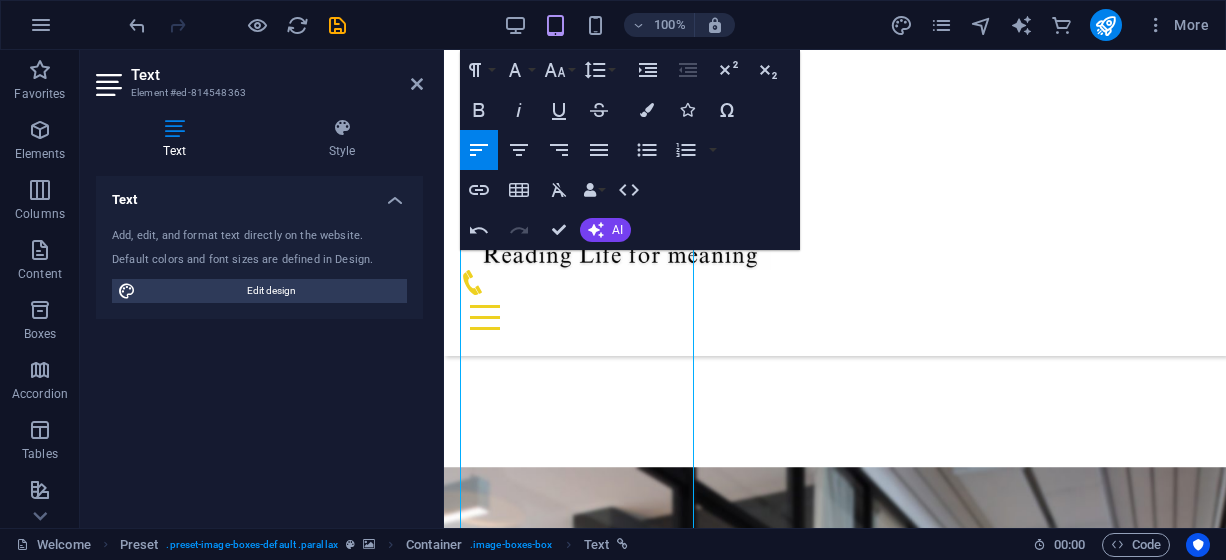 click on "Wordmille Consulting is a  professional development ,  training , and  transformation  company committed to empowering communities, corporates, and individuals. Through a values-driven approach, we equip clients with tools to enhance  performance ,  leadership ,  emotional intelligence , and  learning outcomes ." at bounding box center (835, 1369) 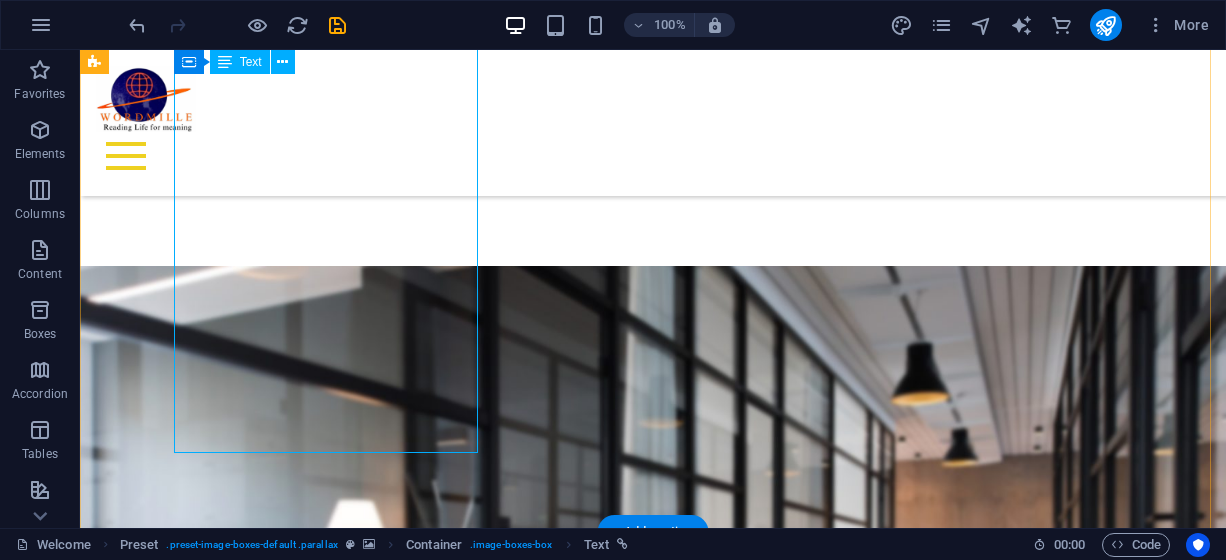 scroll, scrollTop: 1236, scrollLeft: 0, axis: vertical 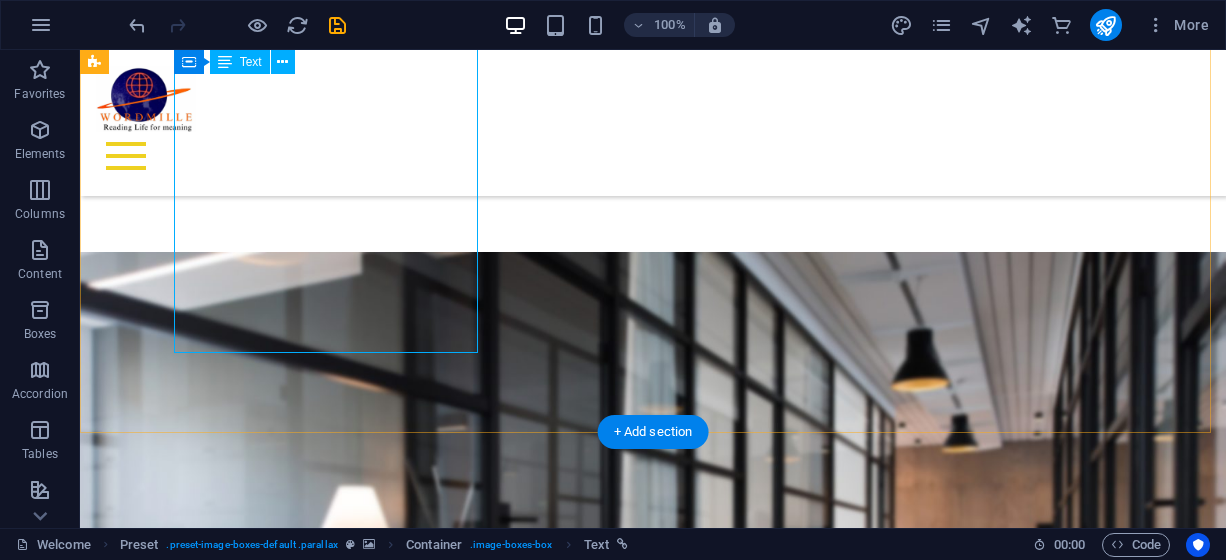 click on "Wordmille Consulting is a  professional development ,  training , and  transformation  company committed to empowering communities, corporates, and individuals. Through a values-driven approach, we equip clients with tools to enhance  performance ,  leadership ,  emotional intelligence , and  learning outcomes . Our interventions span educational institutions, government departments, families, churches, and corporate organizations across South Africa. Read More ." at bounding box center (568, 1641) 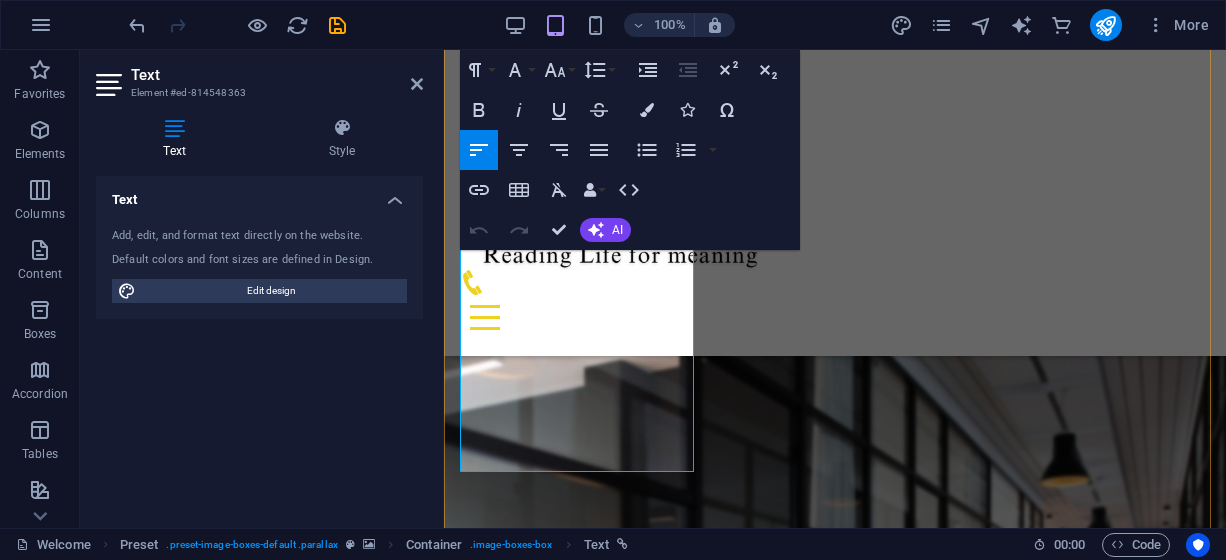 scroll, scrollTop: 1434, scrollLeft: 0, axis: vertical 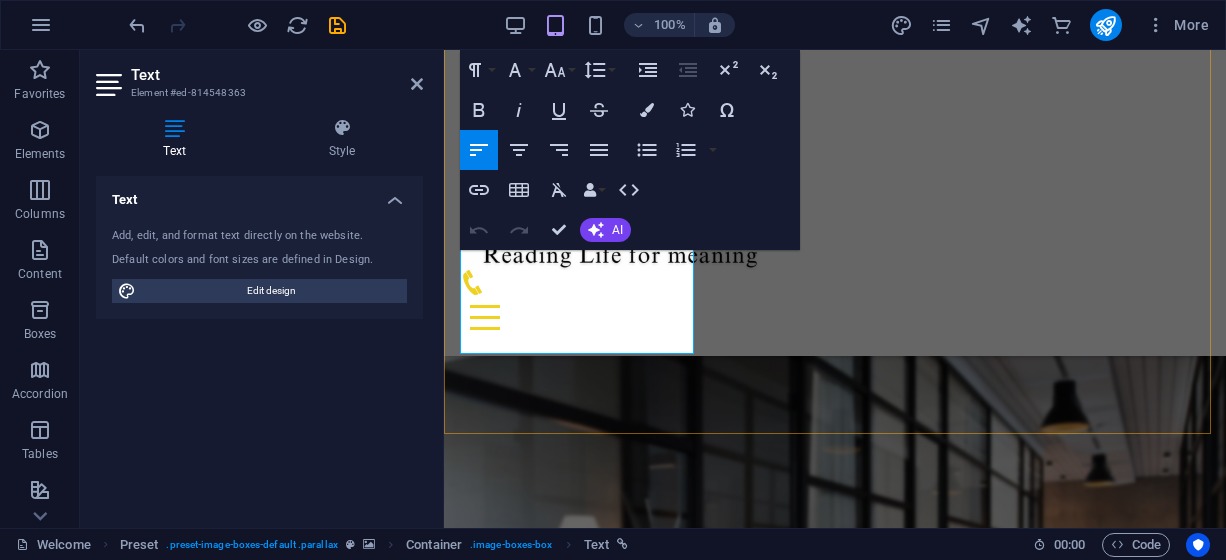 drag, startPoint x: 551, startPoint y: 326, endPoint x: 479, endPoint y: 323, distance: 72.06247 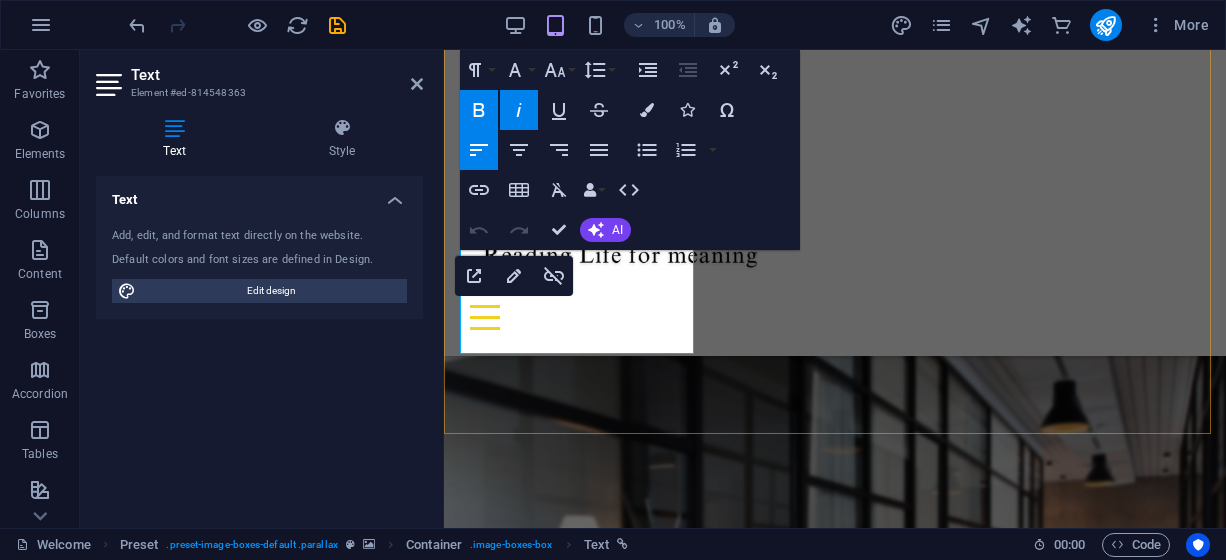 click on "Read More ." at bounding box center (835, 1106) 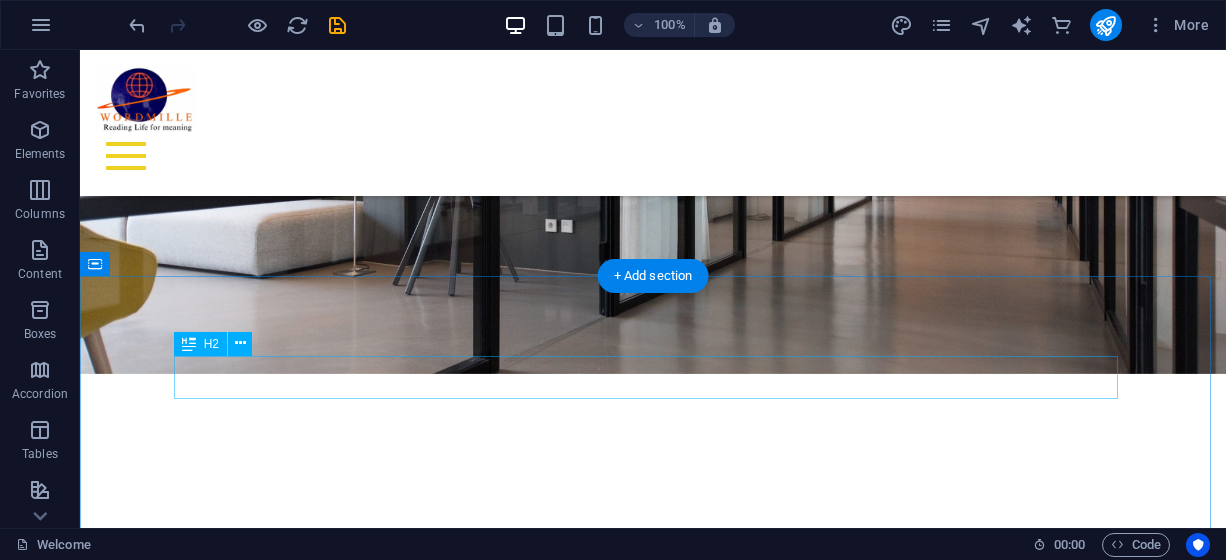 scroll, scrollTop: 306, scrollLeft: 0, axis: vertical 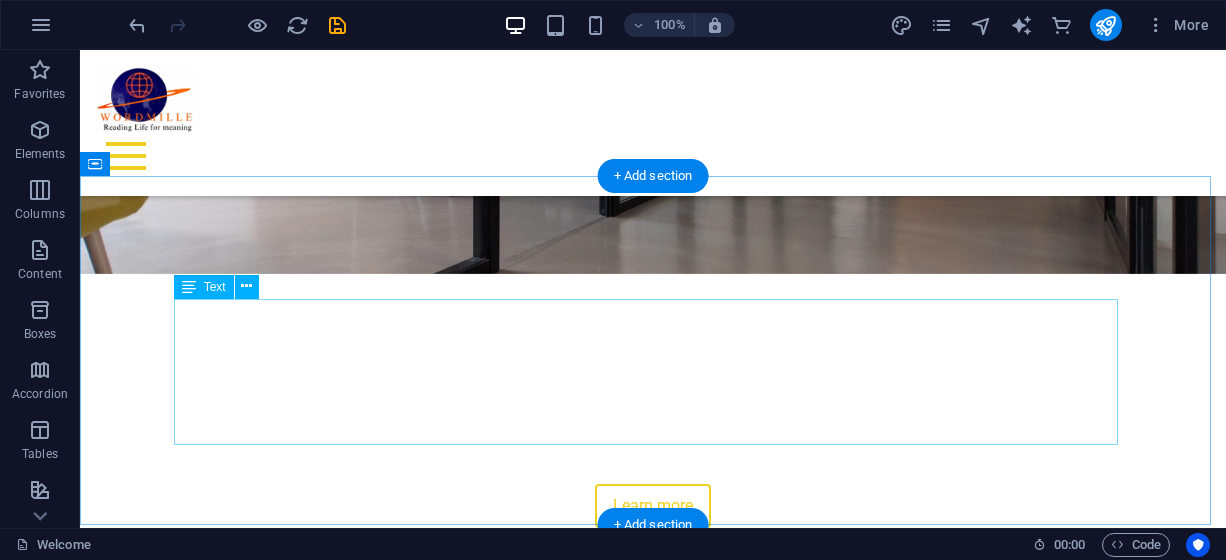 click on "Empowering Communities. Transforming Lives.   Inspiring Leaders. We are a proudly South African consulting and training organization focused on enhancing individual and organizational performance through dynamic educational, coaching, and leadership solutions." at bounding box center [653, 803] 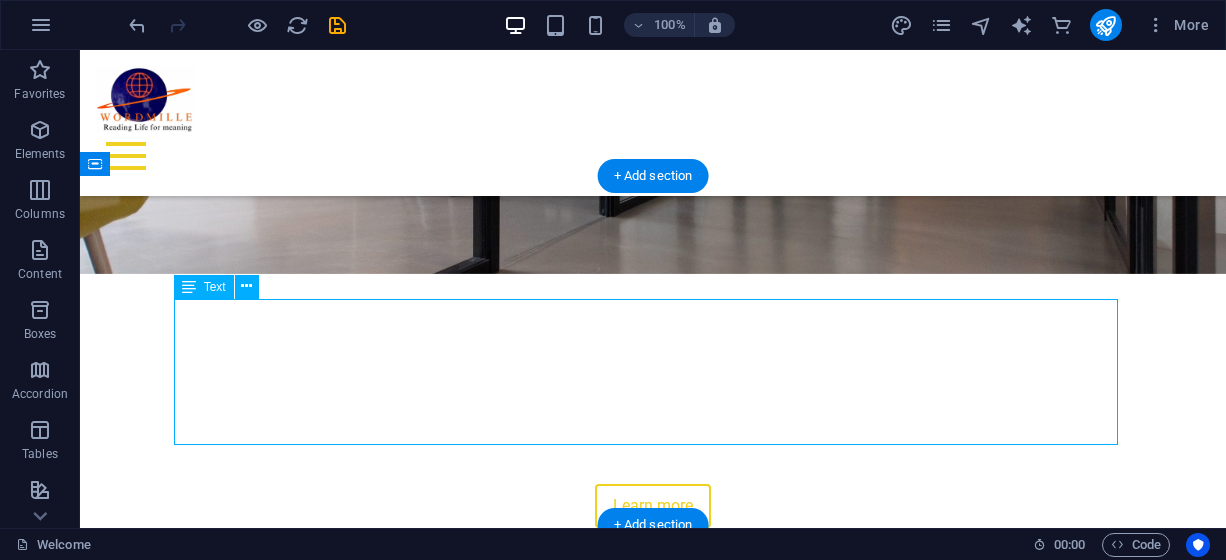 click on "Empowering Communities. Transforming Lives.   Inspiring Leaders. We are a proudly South African consulting and training organization focused on enhancing individual and organizational performance through dynamic educational, coaching, and leadership solutions." at bounding box center [653, 803] 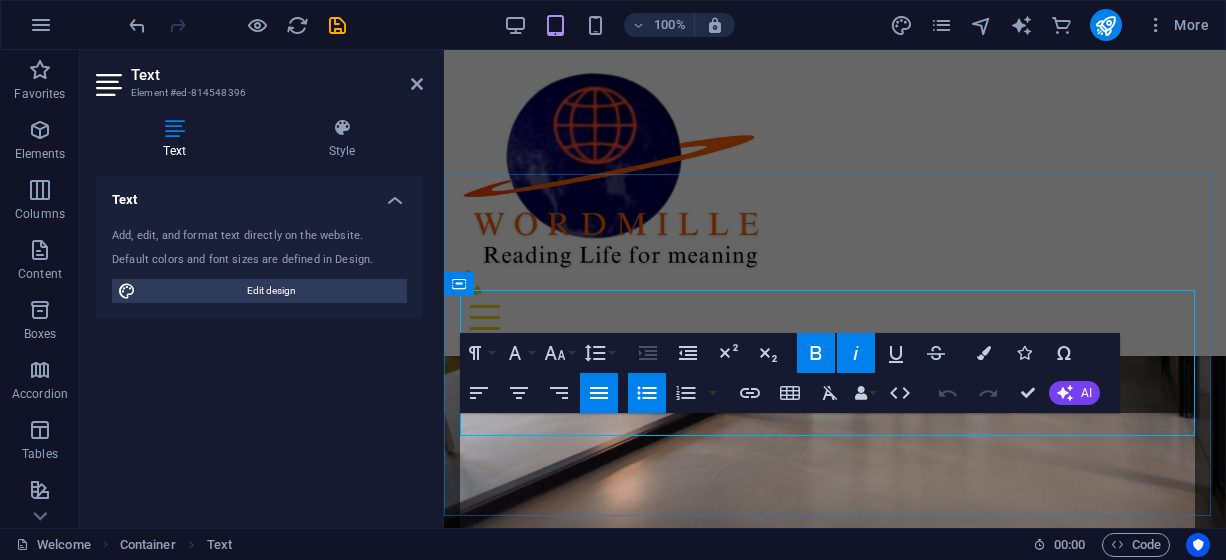 scroll, scrollTop: 429, scrollLeft: 0, axis: vertical 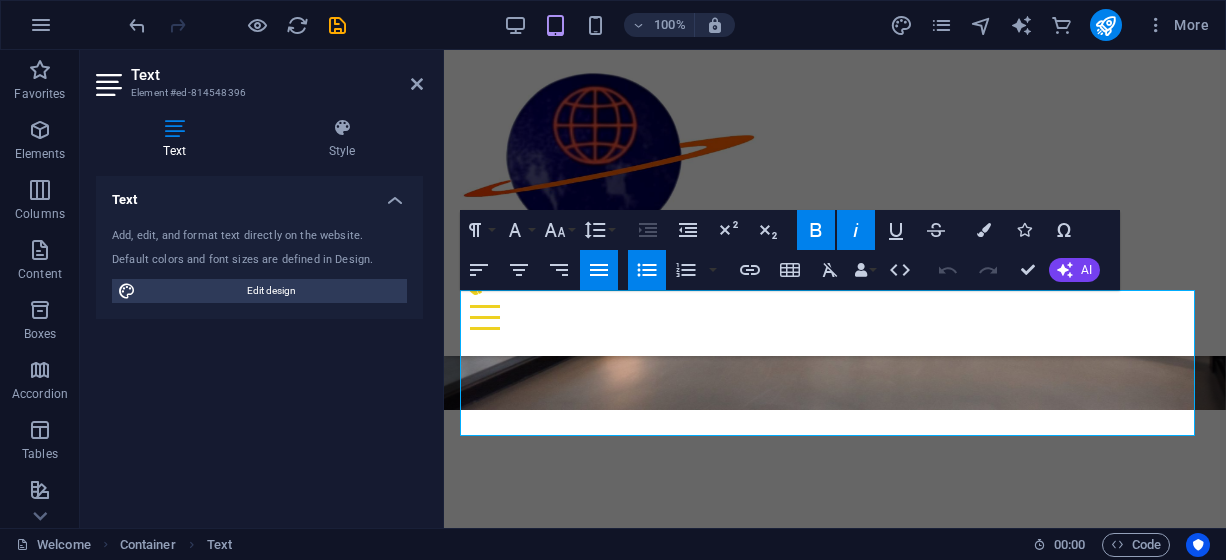 drag, startPoint x: 1123, startPoint y: 423, endPoint x: 817, endPoint y: 334, distance: 318.68008 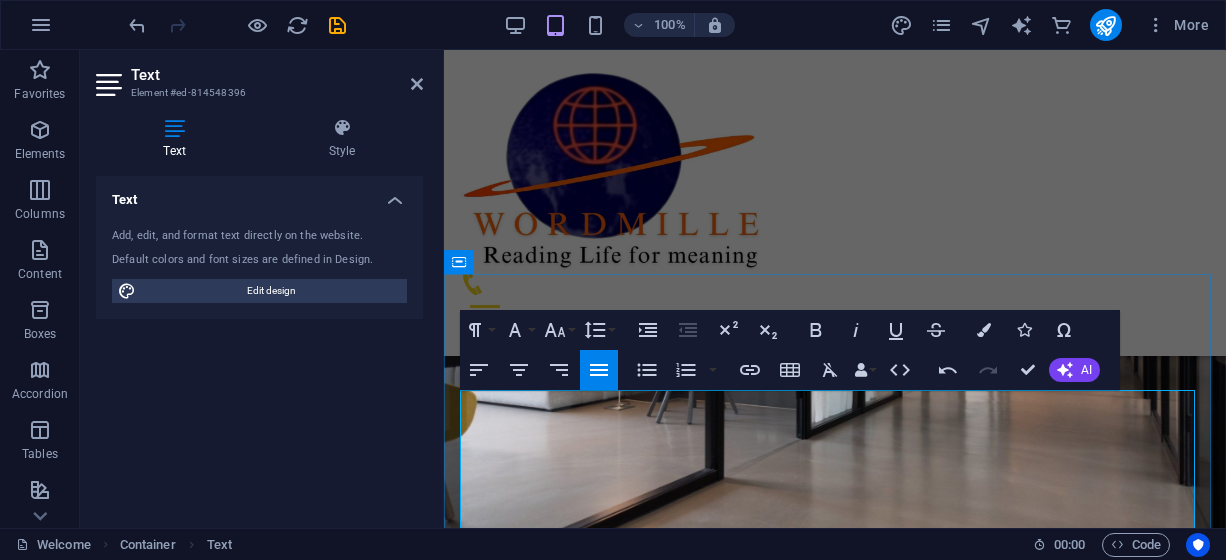 scroll, scrollTop: 229, scrollLeft: 0, axis: vertical 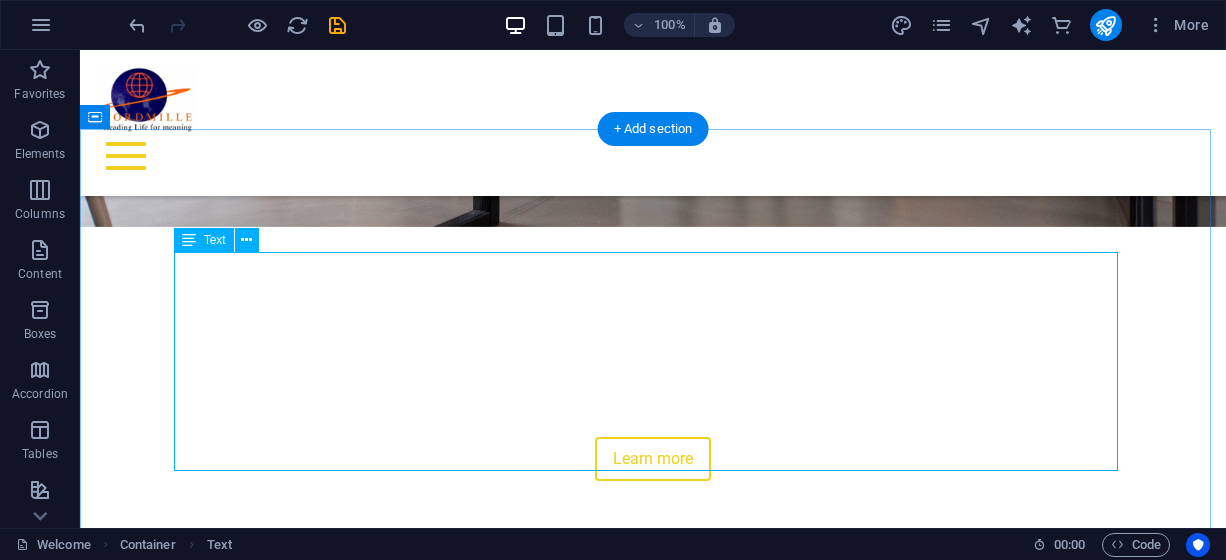 click on "At Wordmille, we believe in the power of words to educate, inspire, and transform. As a dedicated team of professionals, we are committed to delivering innovative literacy solutions, educational support services, and impactful programmes that make a real difference in schools and communities. Our mission is to enhance learning outcomes by offering tools, training, and tailored support that empower both educators and learners. With a passion for excellence and a focus on collaboration, we strive to create environments where reading, comprehension, and communication thrive. Thank you for taking the time to learn more about us. We invite you to explore our services and join us on this journey of educational growth and empowerment." at bounding box center [653, 793] 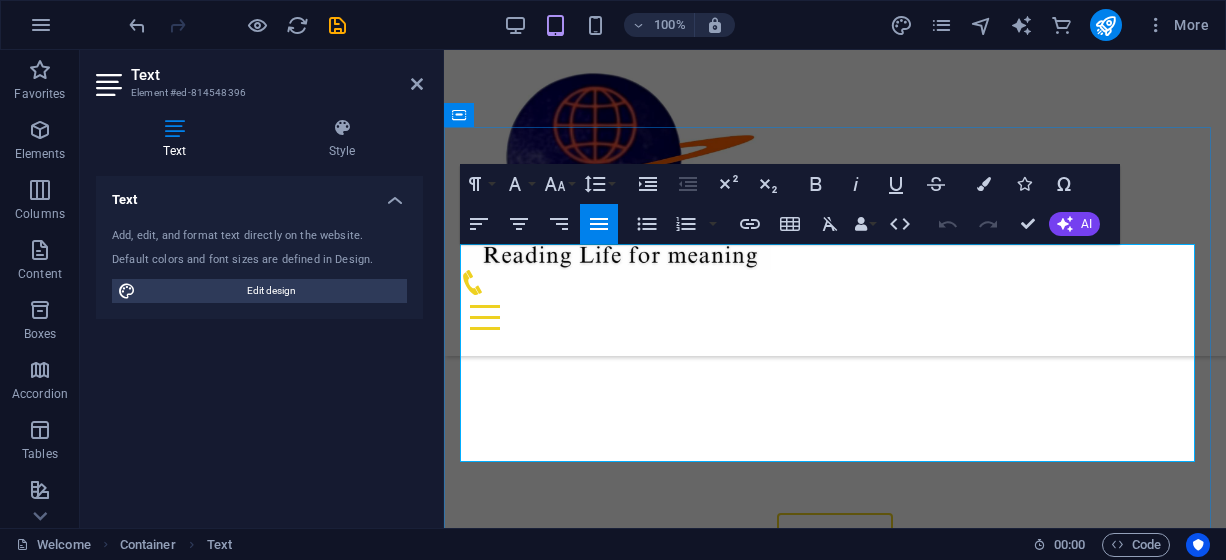 scroll, scrollTop: 376, scrollLeft: 0, axis: vertical 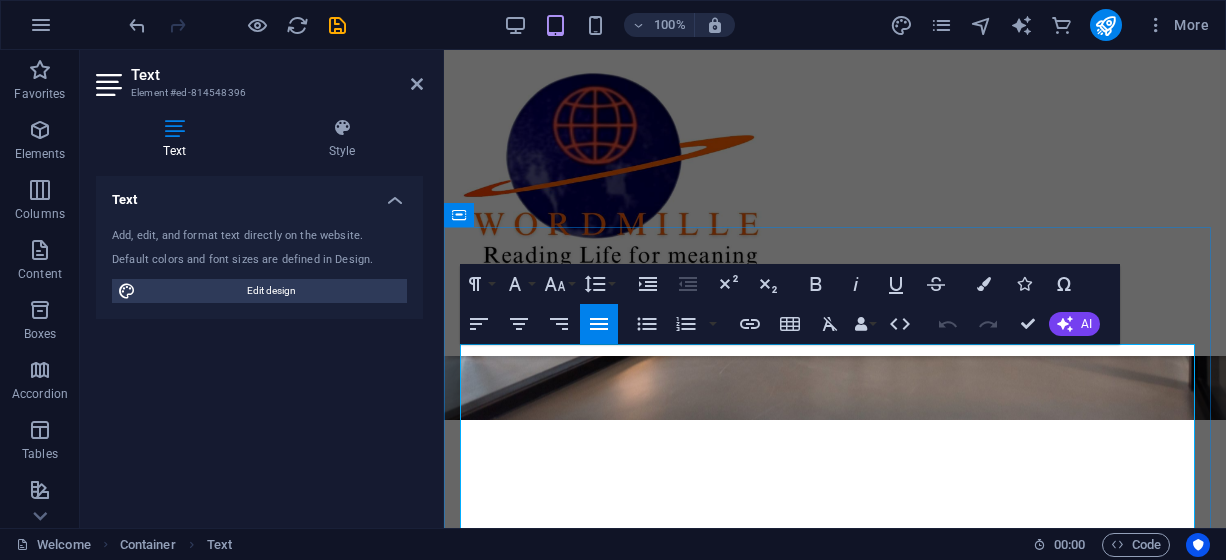 click on "At Wordmille, we believe in the power of words to educate, inspire, and transform. As a dedicated team of professionals, we are committed to delivering innovative literacy solutions, educational support services, and impactful programmes that make a real difference in schools and communities." at bounding box center (835, 895) 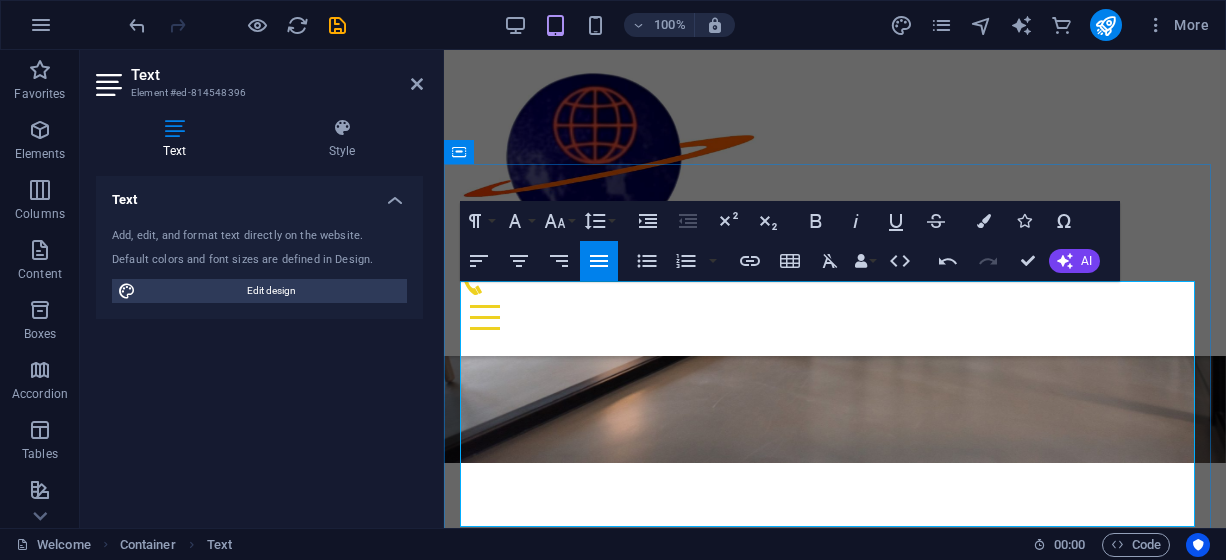 scroll, scrollTop: 476, scrollLeft: 0, axis: vertical 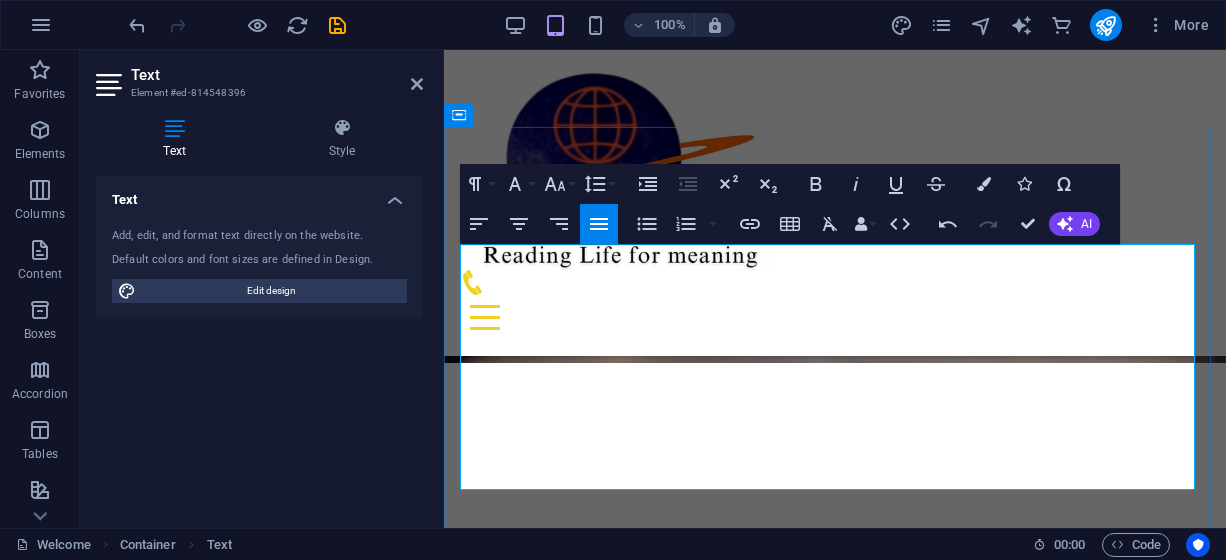 drag, startPoint x: 547, startPoint y: 368, endPoint x: 461, endPoint y: 366, distance: 86.023254 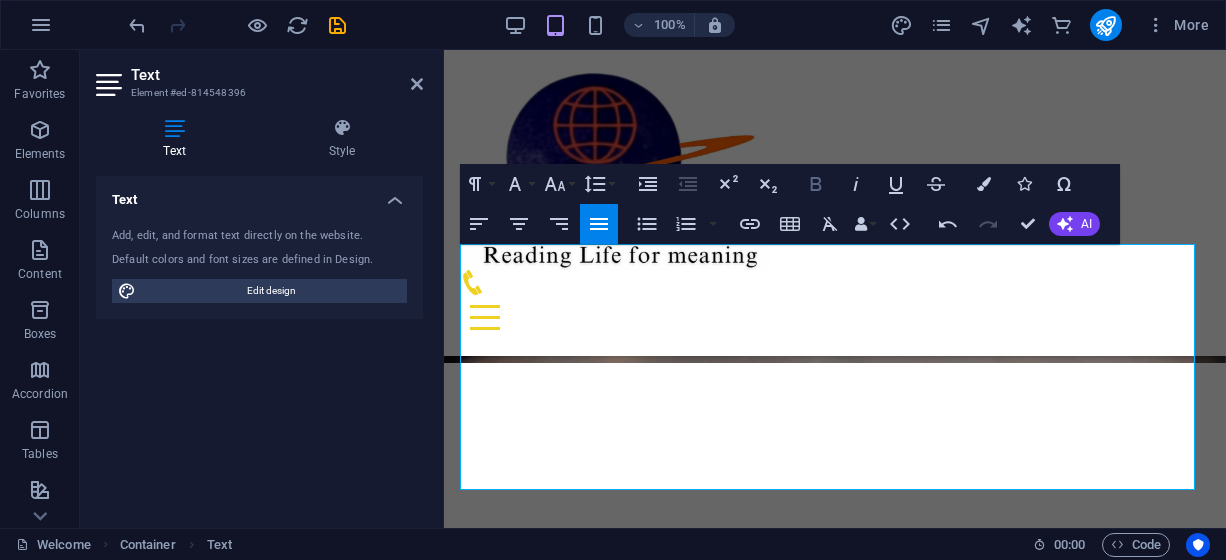 click 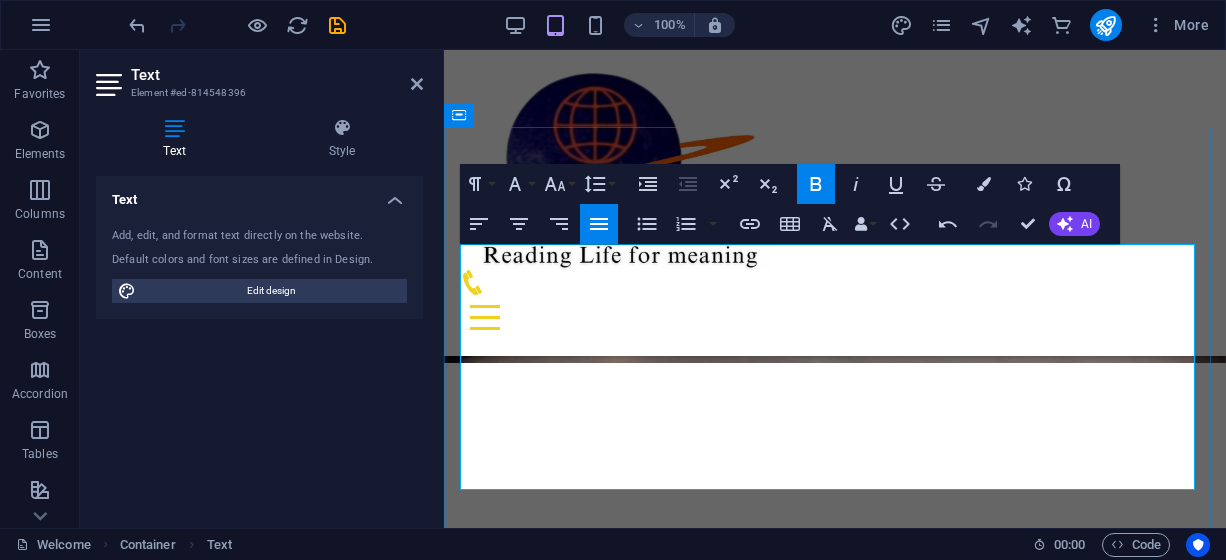 click on "Our mission  is to enhance learning outcomes by offering tools, training, and tailored support that empower both educators and learners. With a passion for excellence and a focus on collaboration, we strive to create environments where reading, comprehension, and communication thrive." at bounding box center [835, 947] 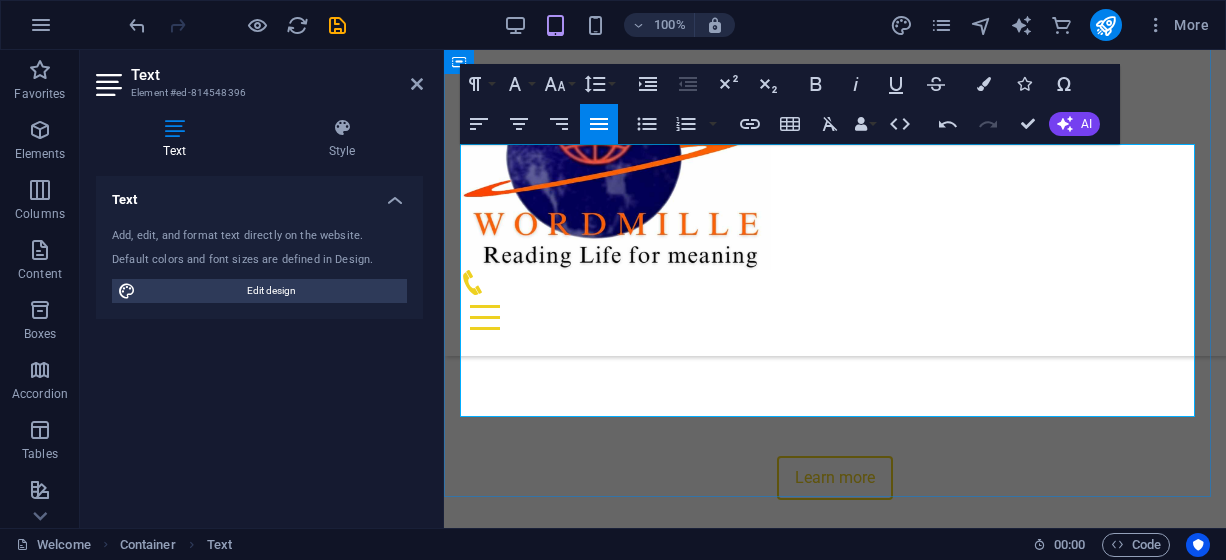 scroll, scrollTop: 676, scrollLeft: 0, axis: vertical 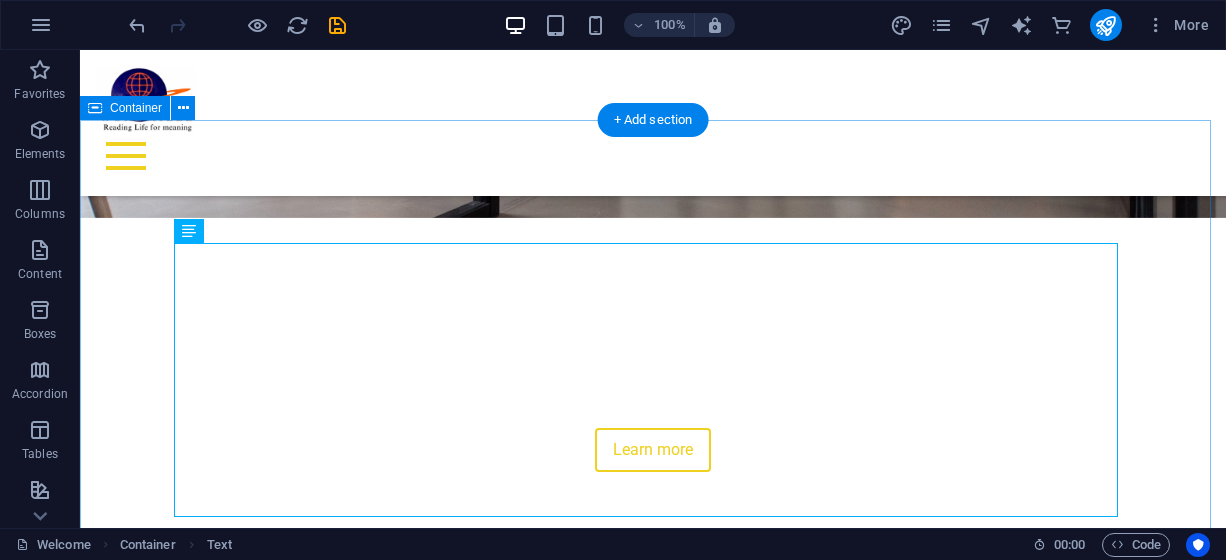 click on "Welcome to Wordmille Consulting At Wordmille, we believe in the power of words to educate, inspire, and transform. As a dedicated team of professionals, we are committed to delivering innovative literacy solutions, educational support services, and impactful programmes that make a real difference in schools and communities. Our mission  is to enhance learning outcomes by offering tools, training, and tailored support that empower both educators and learners. With a passion for excellence and a focus on collaboration, we strive to create environments where reading, comprehension, and communication thrive. Thank you for taking the time to learn more about us. We invite you to explore our services and join us on this journey of educational growth and empowerment." at bounding box center (653, 790) 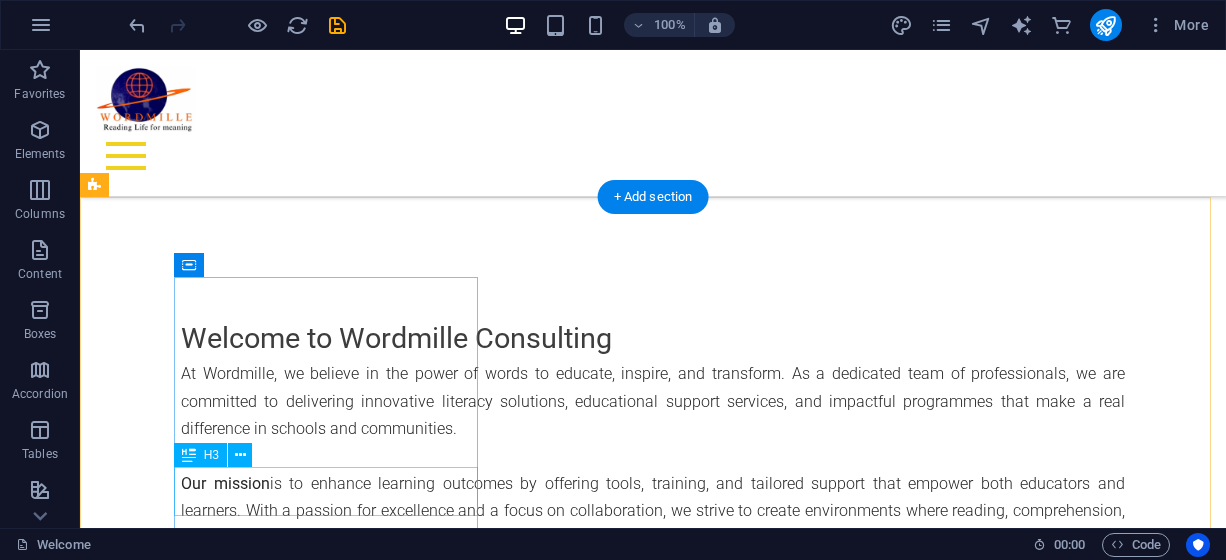 scroll, scrollTop: 662, scrollLeft: 0, axis: vertical 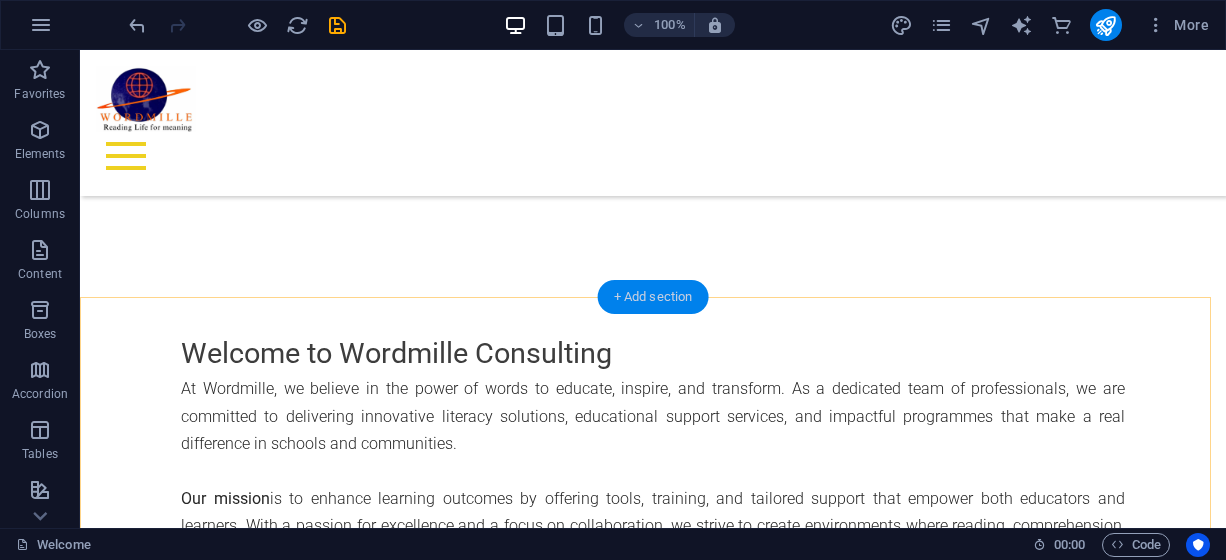 click on "+ Add section" at bounding box center [653, 297] 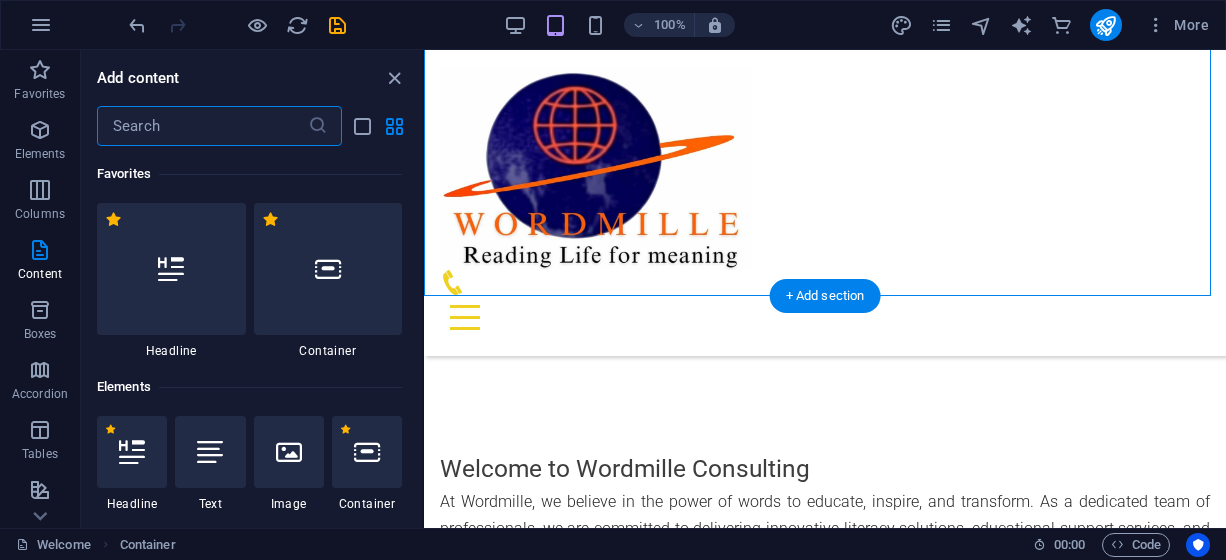 scroll, scrollTop: 776, scrollLeft: 0, axis: vertical 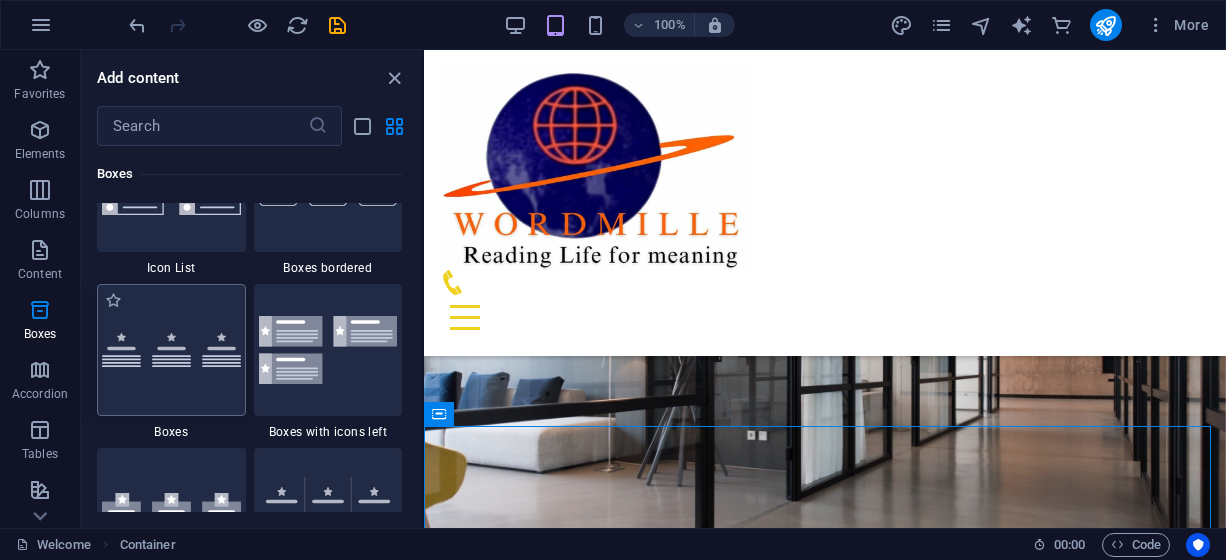 click at bounding box center [171, 350] 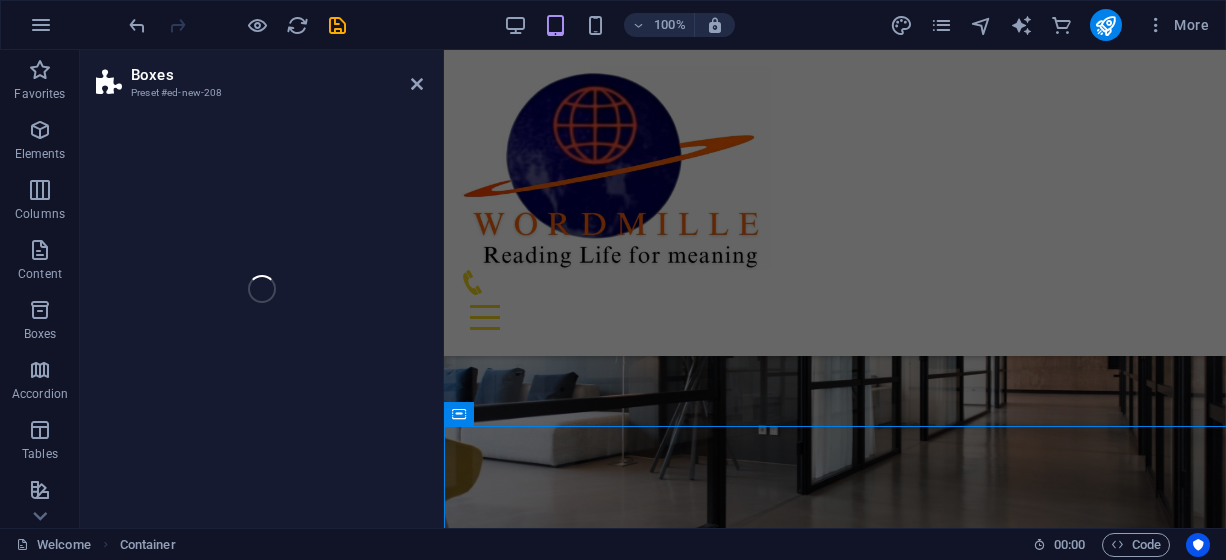 scroll, scrollTop: 2032, scrollLeft: 0, axis: vertical 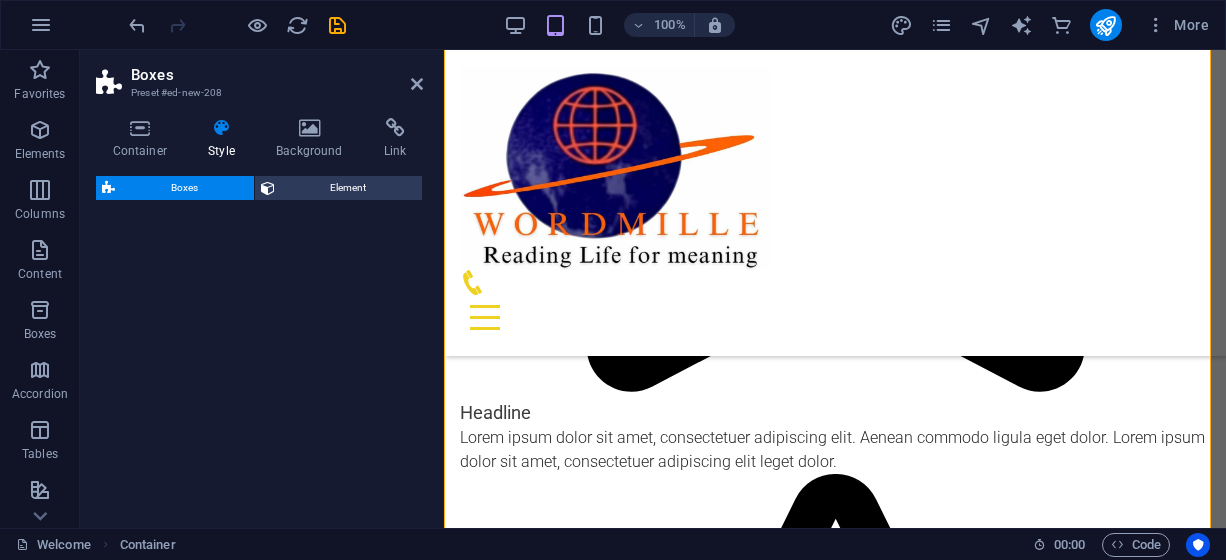 select on "rem" 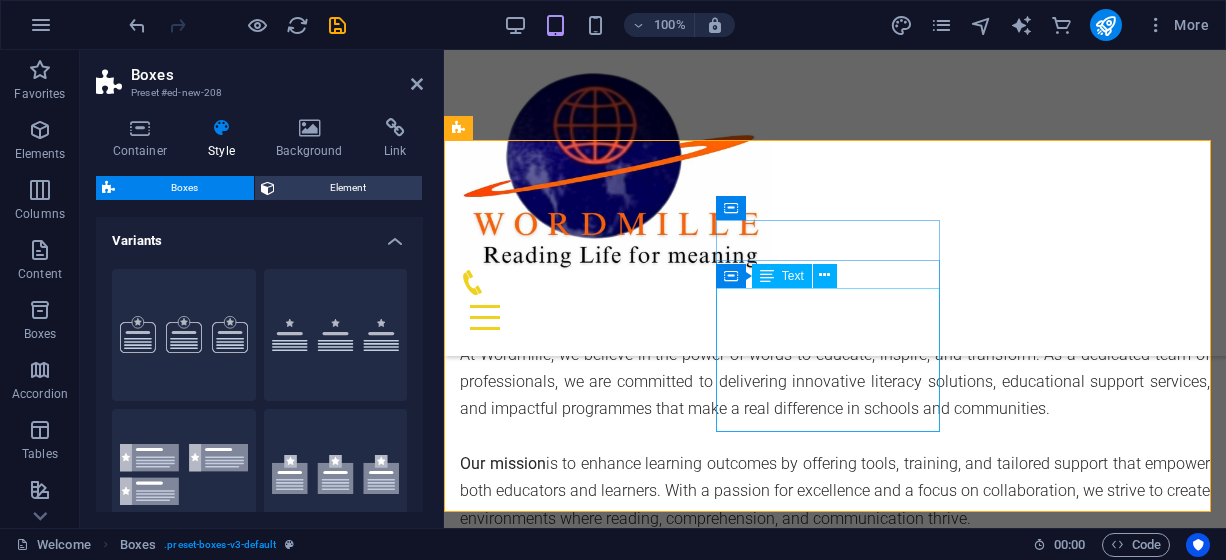 scroll, scrollTop: 832, scrollLeft: 0, axis: vertical 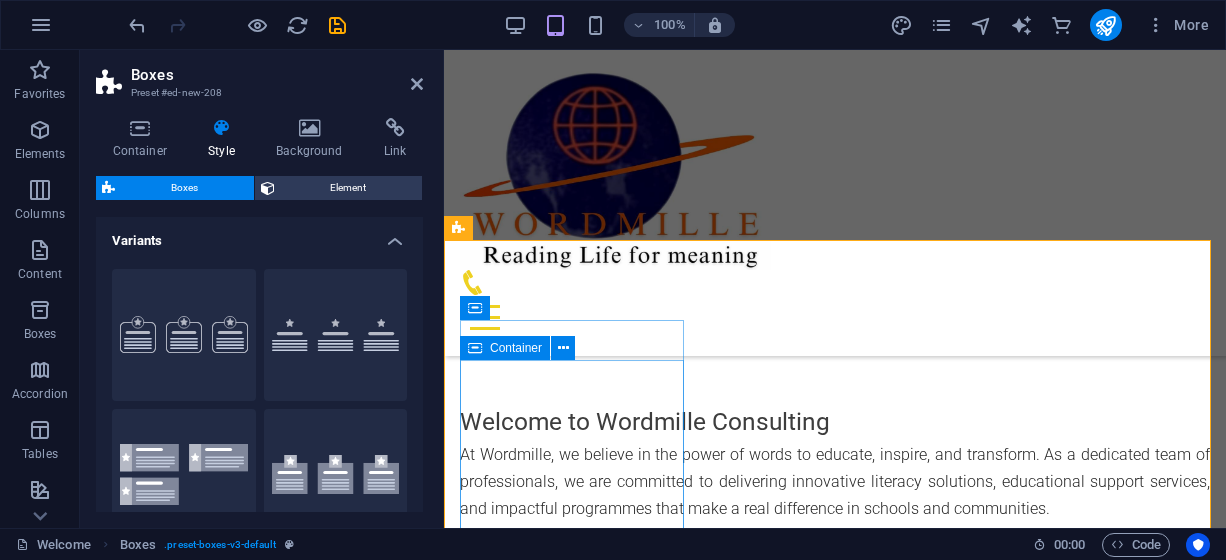 click on "Container" at bounding box center [524, 348] 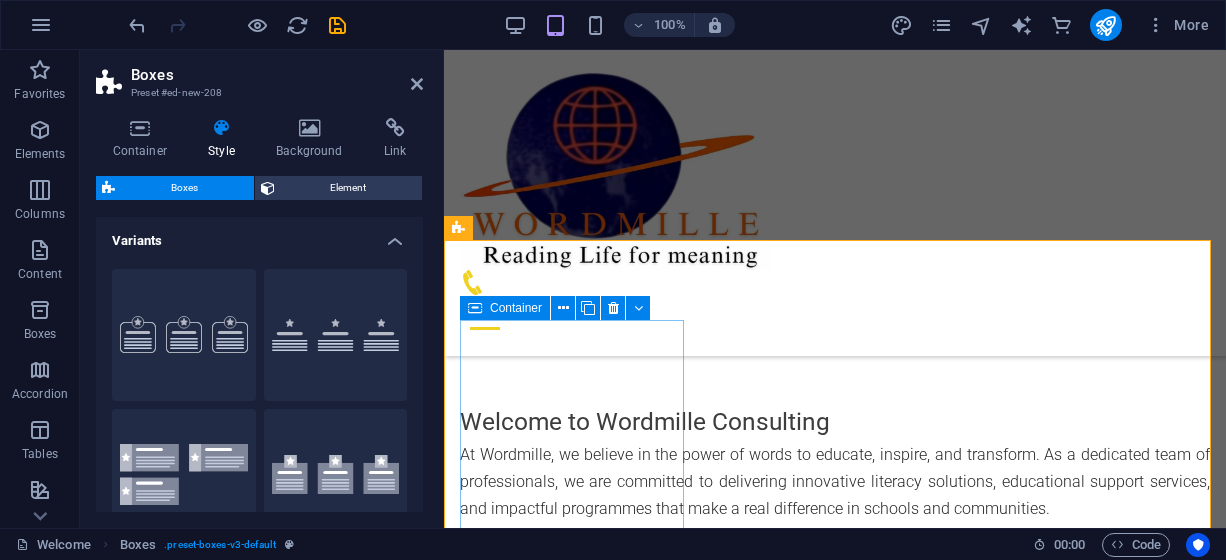 click on "Headline Lorem ipsum dolor sit amet, consectetuer adipiscing elit. Aenean commodo ligula eget dolor. Lorem ipsum dolor sit amet, consectetuer adipiscing elit leget dolor." at bounding box center [574, 980] 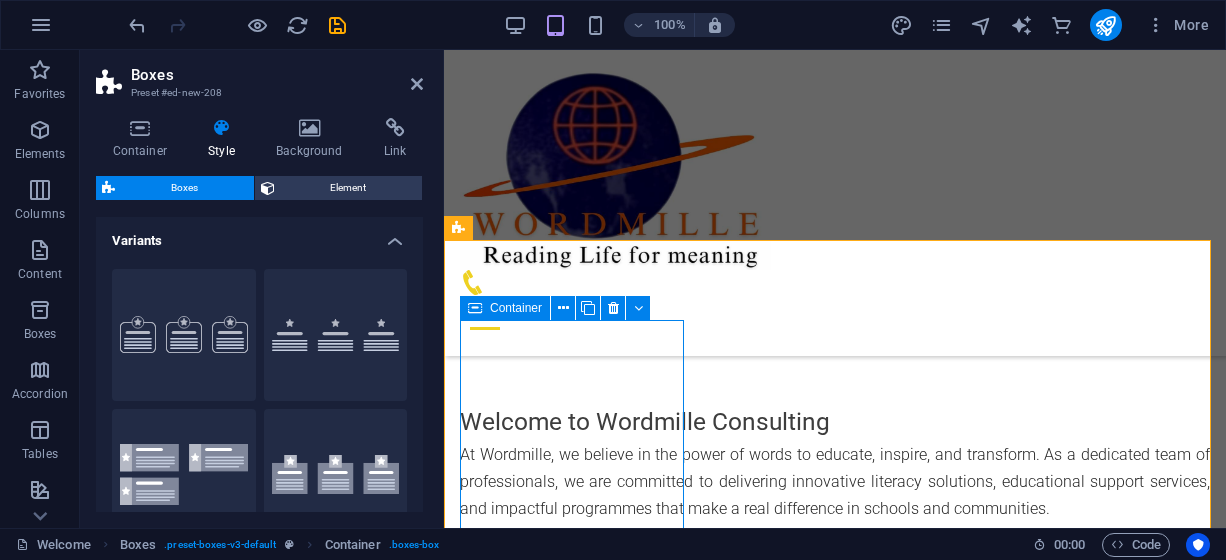 click on "Headline Lorem ipsum dolor sit amet, consectetuer adipiscing elit. Aenean commodo ligula eget dolor. Lorem ipsum dolor sit amet, consectetuer adipiscing elit leget dolor." at bounding box center [574, 980] 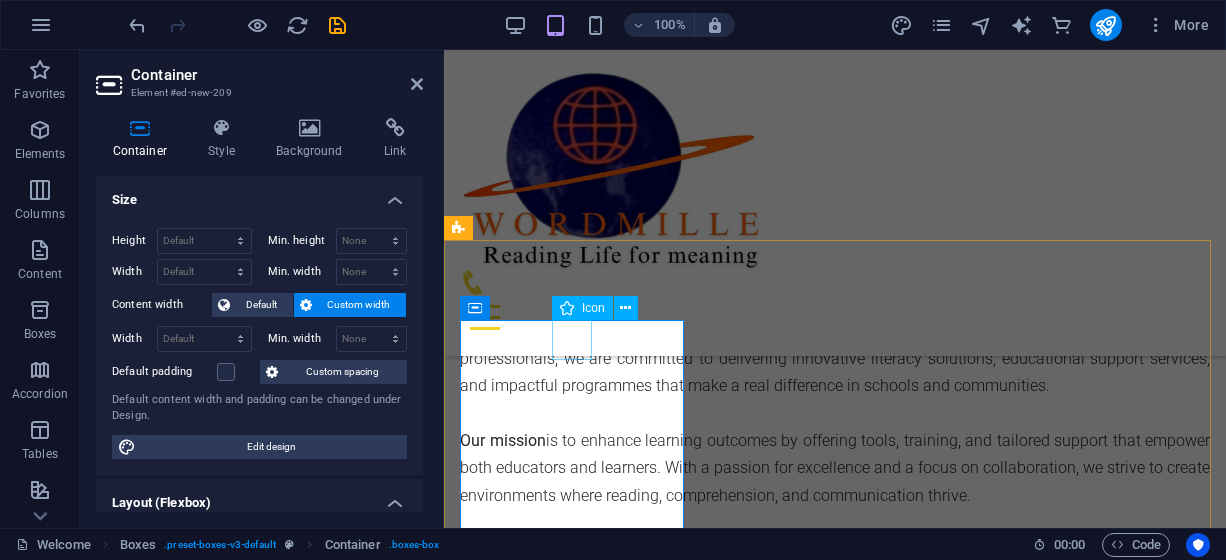 click at bounding box center [574, 771] 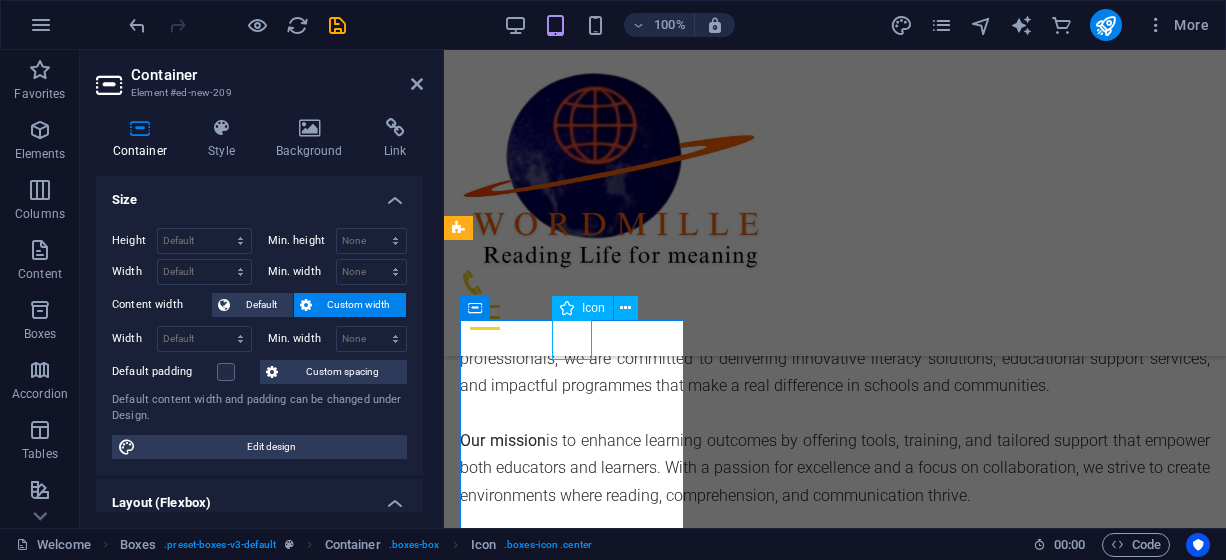 click at bounding box center [574, 771] 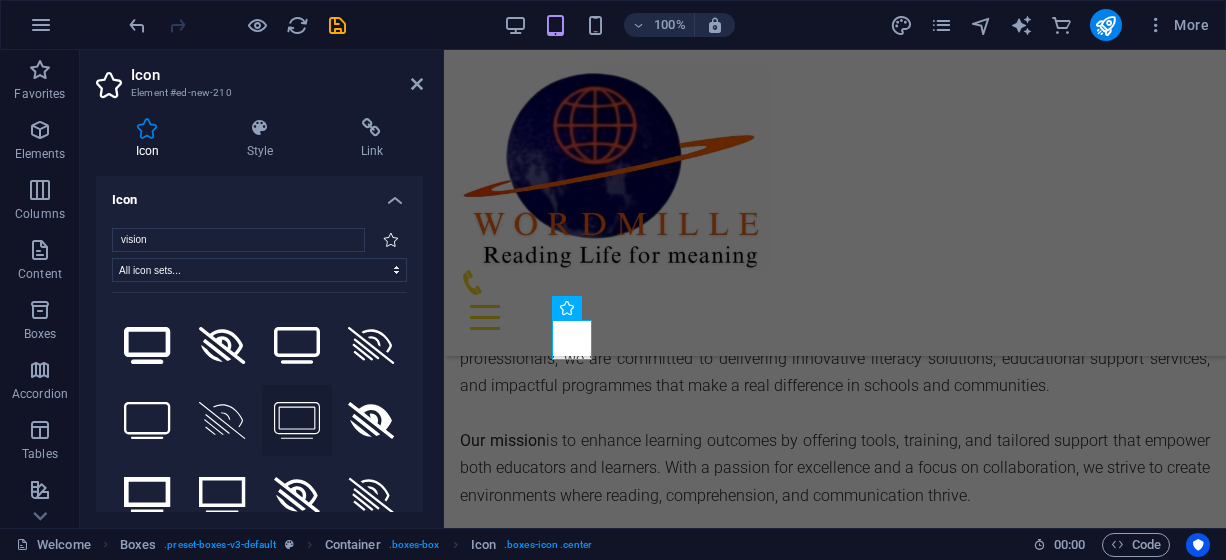 scroll, scrollTop: 80, scrollLeft: 0, axis: vertical 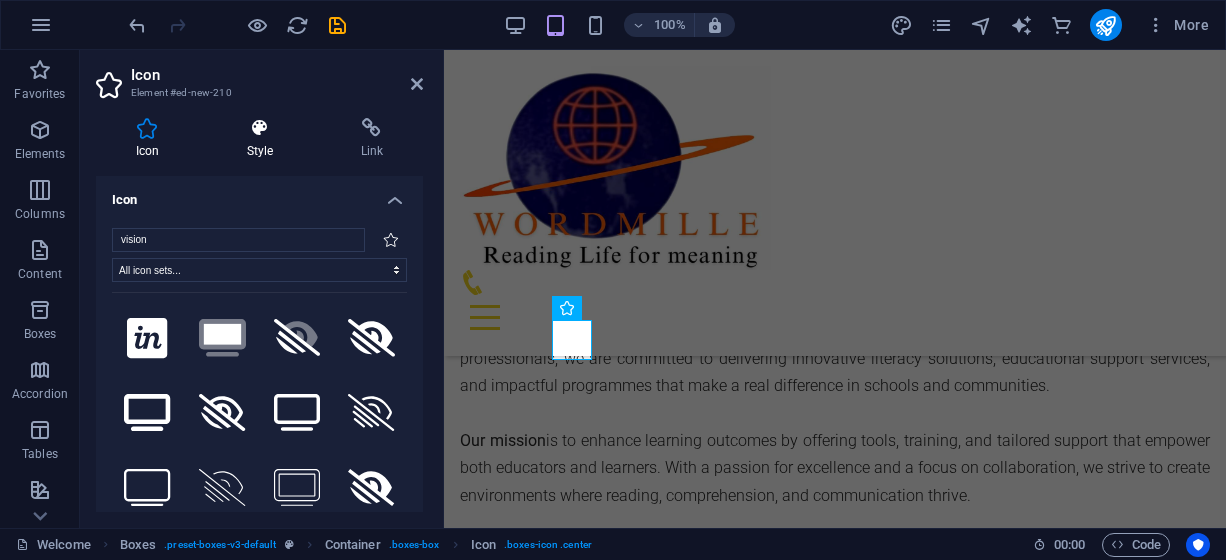 type on "vision" 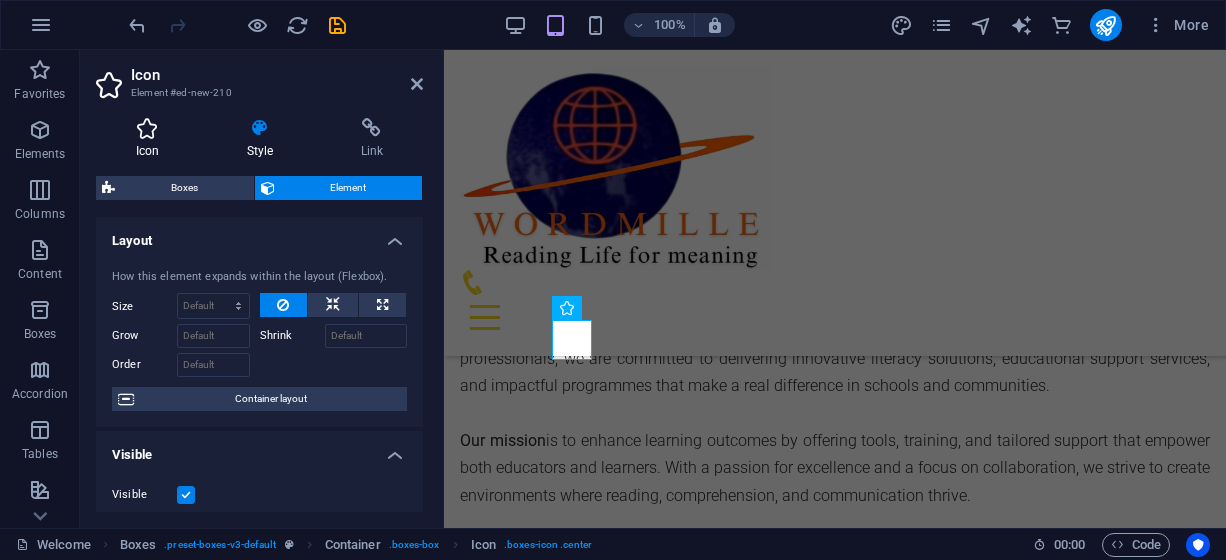 click at bounding box center [147, 128] 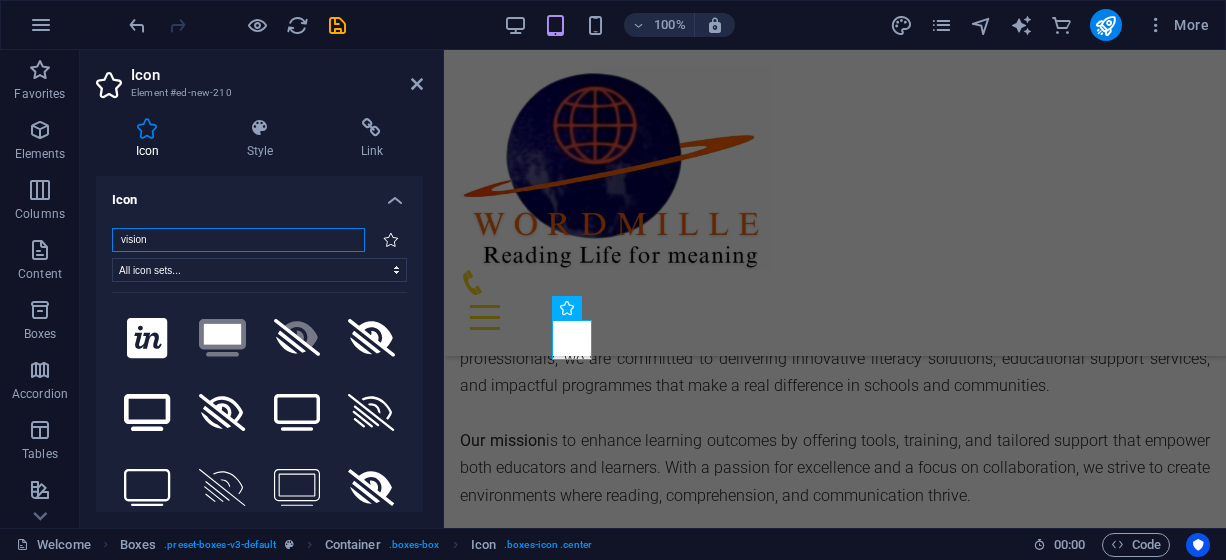 click on "vision" at bounding box center (238, 240) 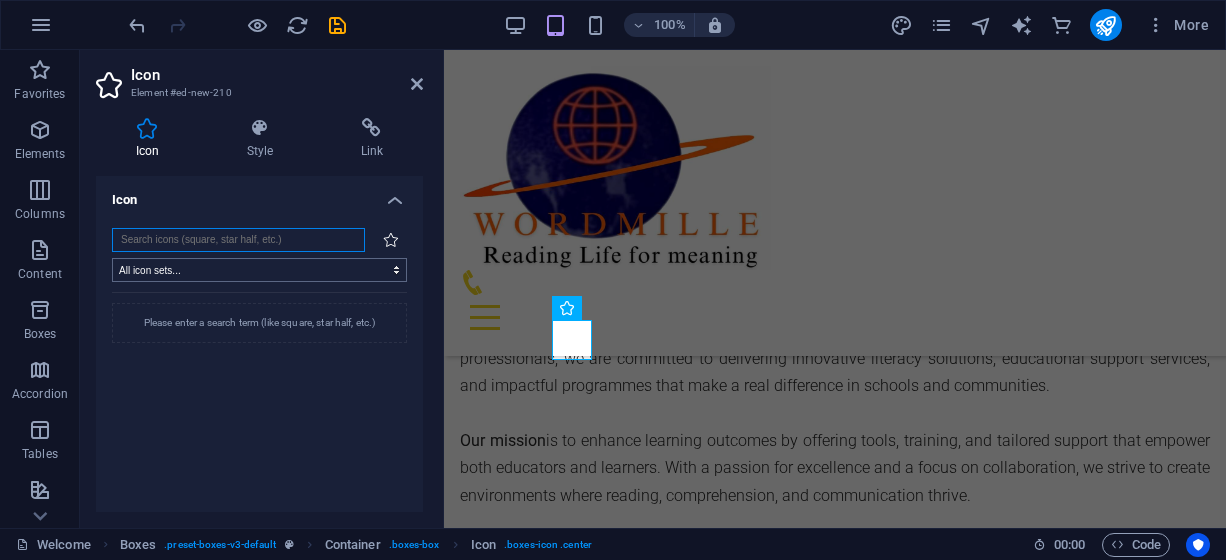 type 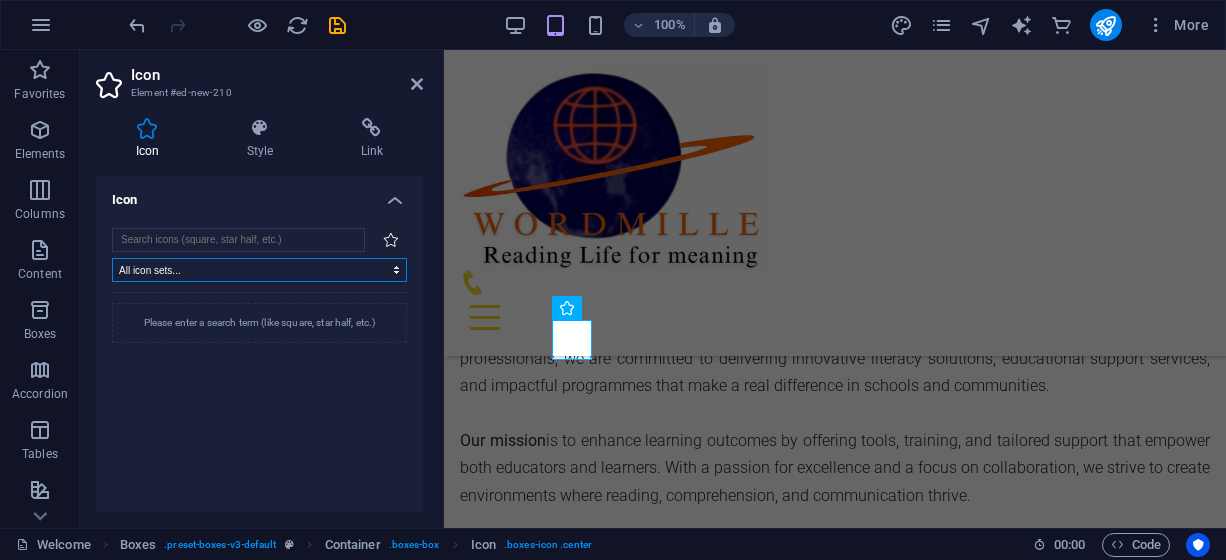 click on "All icon sets... IcoFont Ionicons FontAwesome Brands FontAwesome Duotone FontAwesome Solid FontAwesome Regular FontAwesome Light FontAwesome Thin FontAwesome Sharp Solid FontAwesome Sharp Regular FontAwesome Sharp Light FontAwesome Sharp Thin" at bounding box center [259, 270] 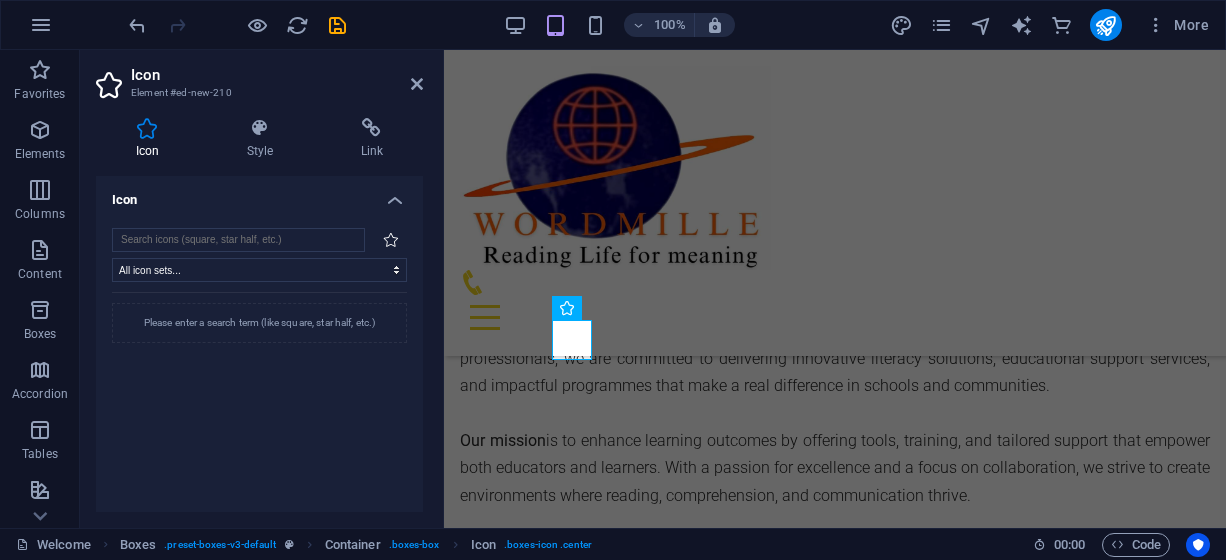 click on "Please enter a search term (like square, star half, etc.)" at bounding box center [259, 437] 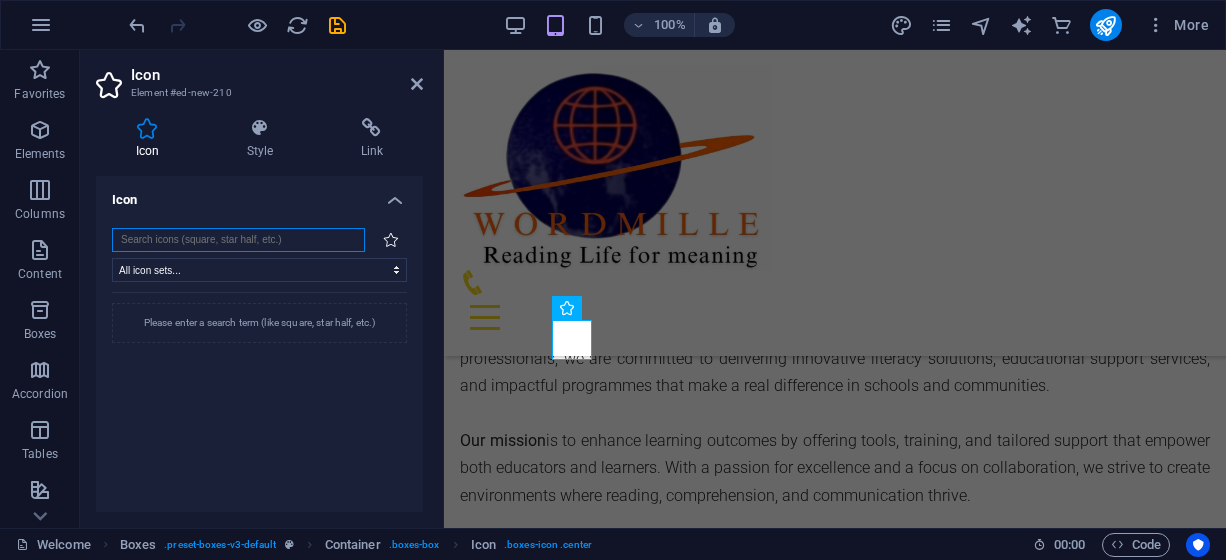 click at bounding box center (238, 240) 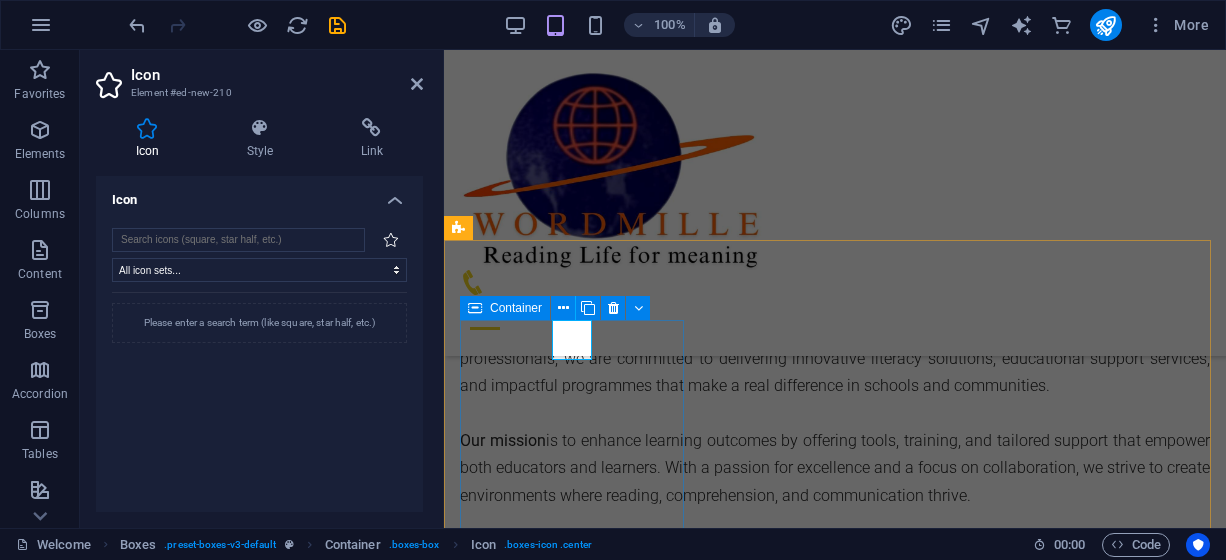 click on "Headline Lorem ipsum dolor sit amet, consectetuer adipiscing elit. Aenean commodo ligula eget dolor. Lorem ipsum dolor sit amet, consectetuer adipiscing elit leget dolor." at bounding box center [574, 857] 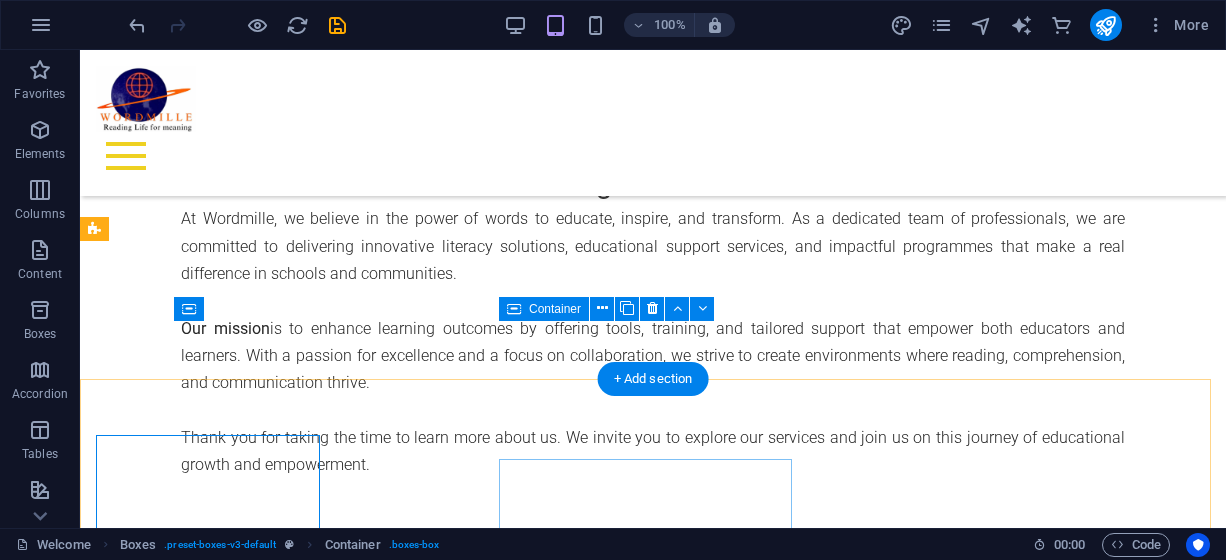 scroll, scrollTop: 718, scrollLeft: 0, axis: vertical 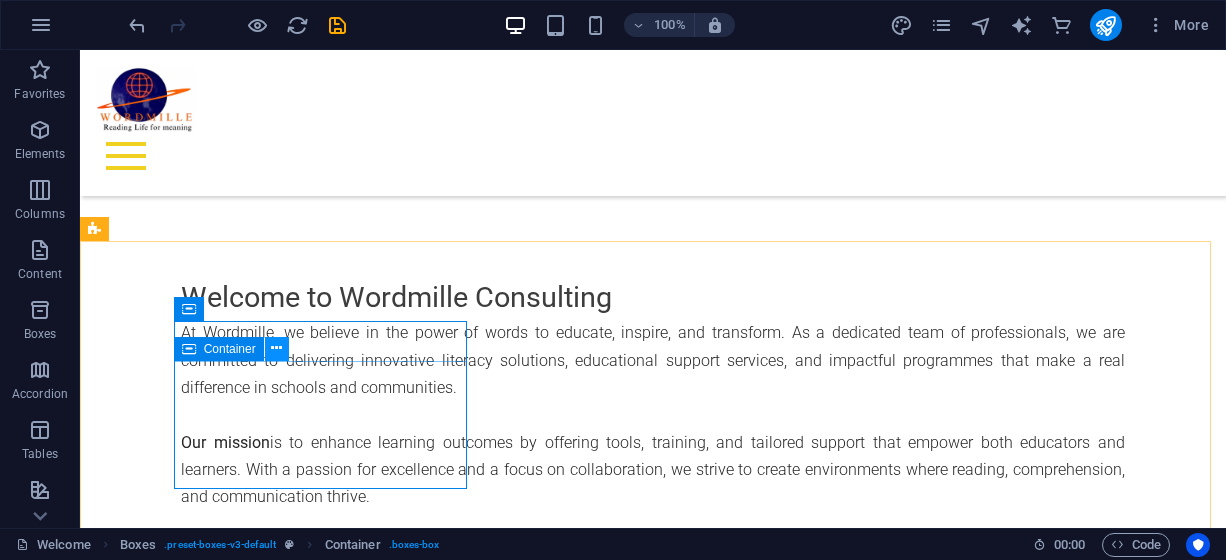 click at bounding box center [276, 348] 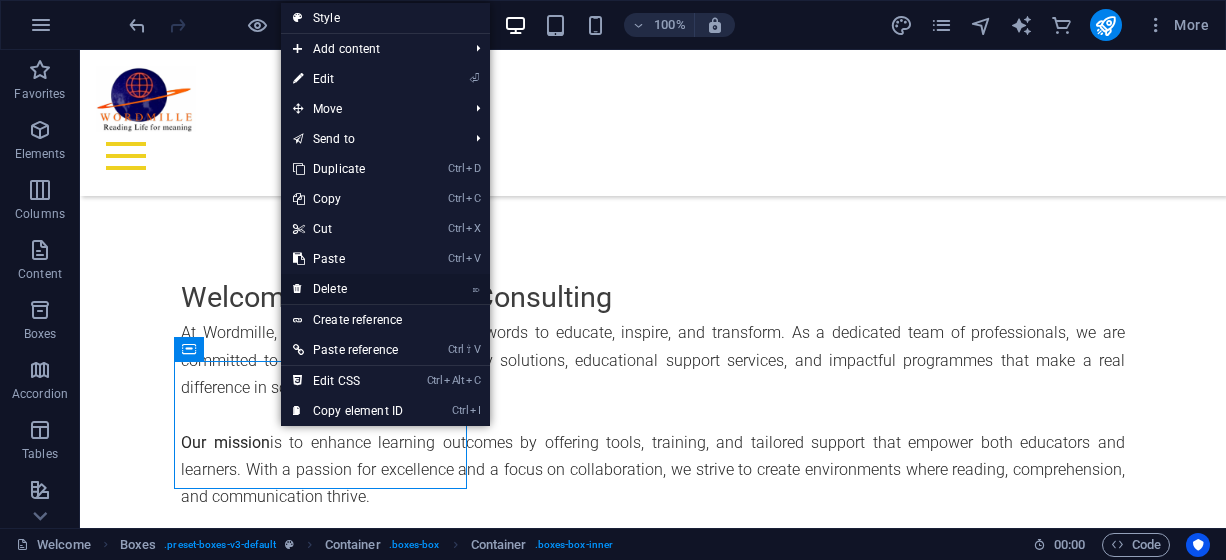 click on "⌦  Delete" at bounding box center [348, 289] 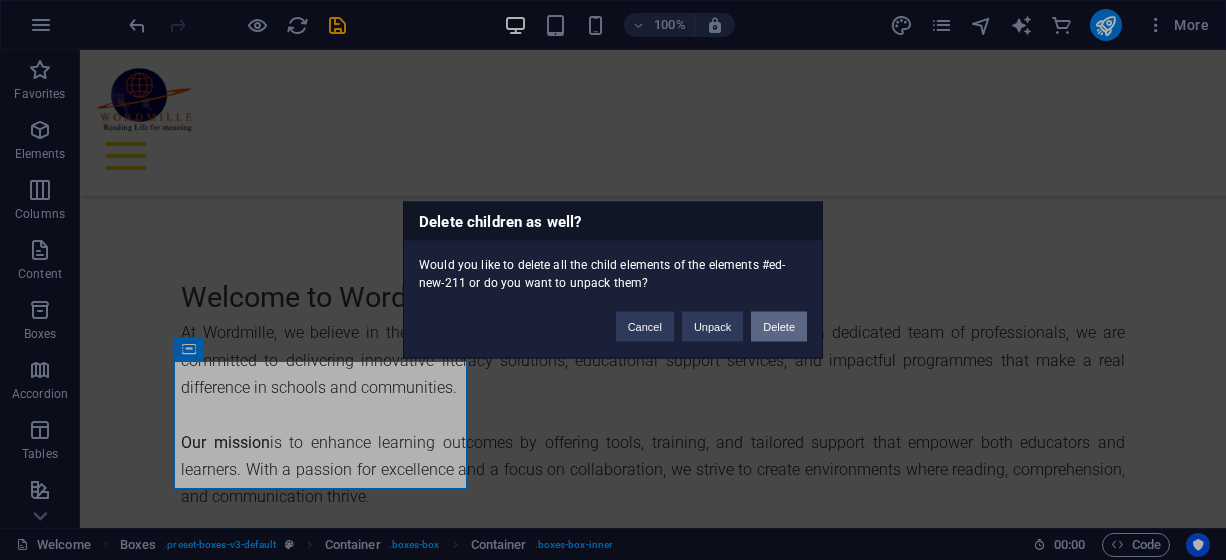 click on "Delete" at bounding box center (779, 327) 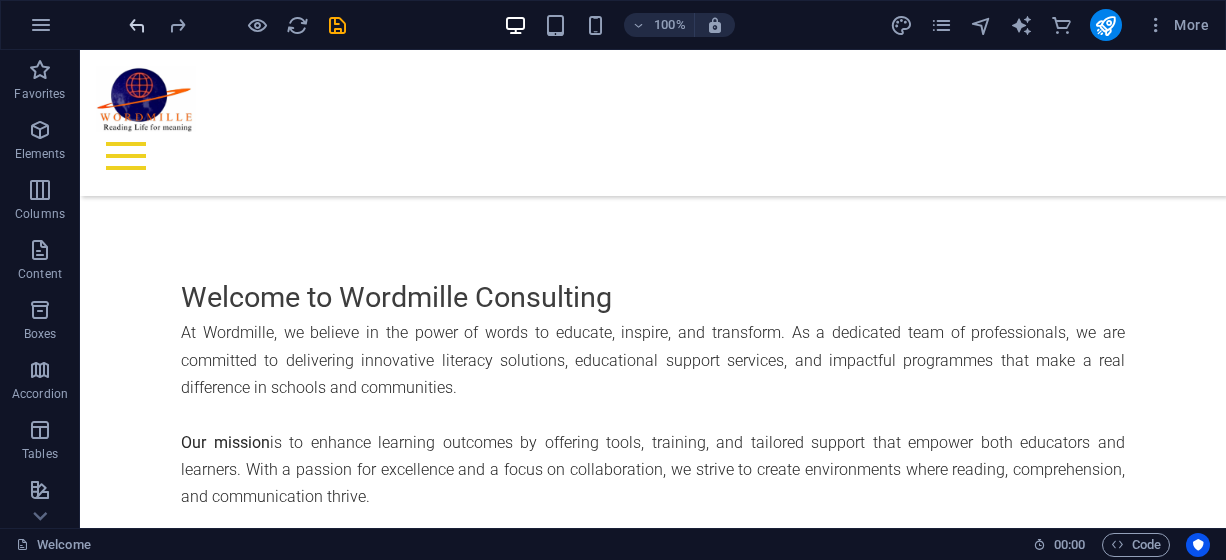 click at bounding box center [137, 25] 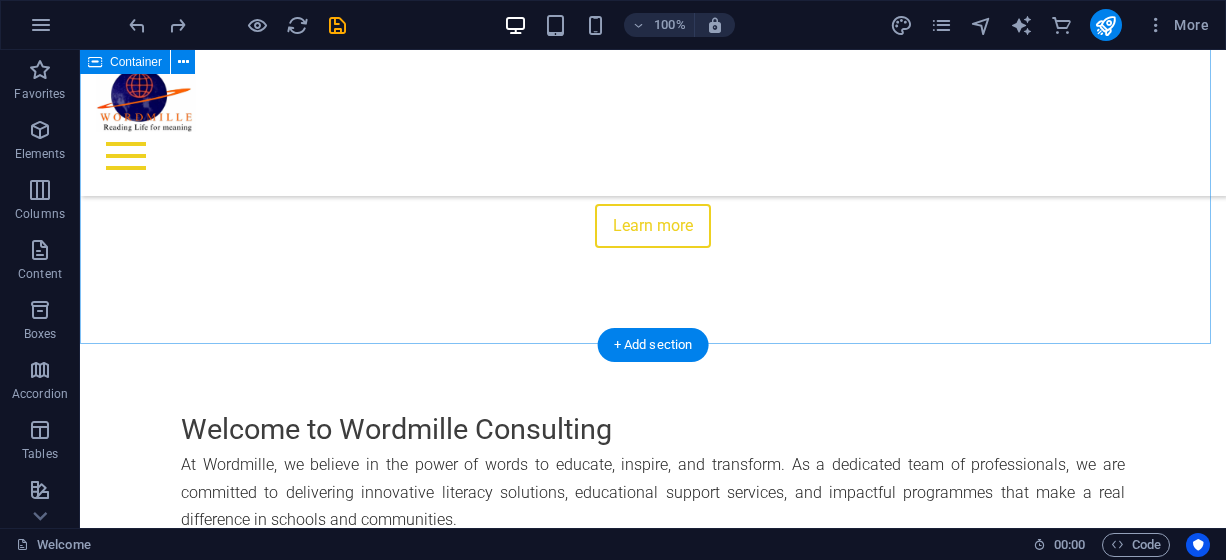scroll, scrollTop: 618, scrollLeft: 0, axis: vertical 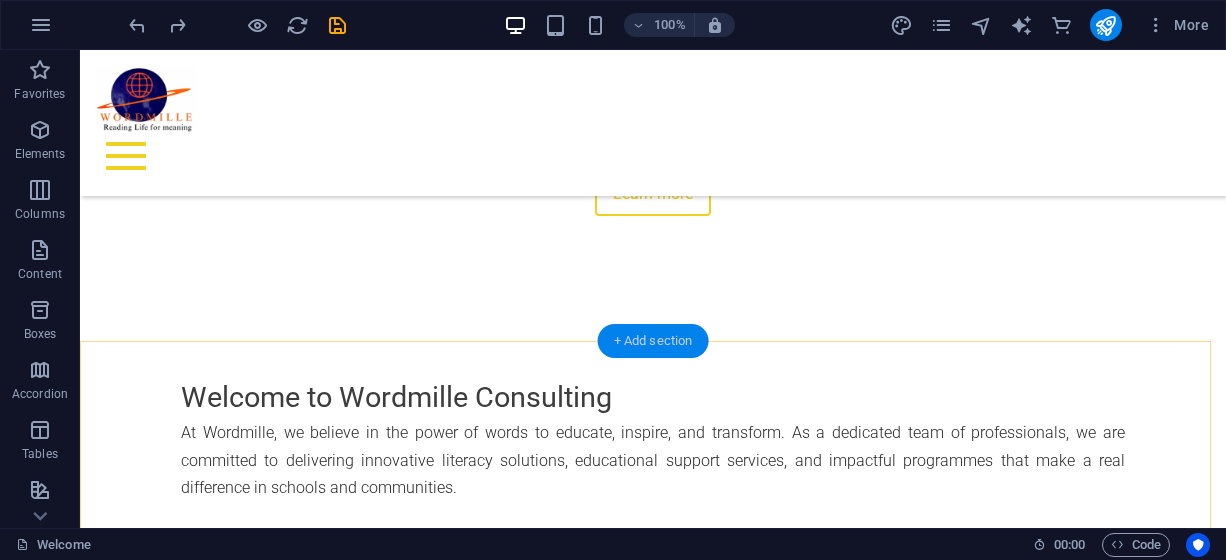 click on "+ Add section" at bounding box center (653, 341) 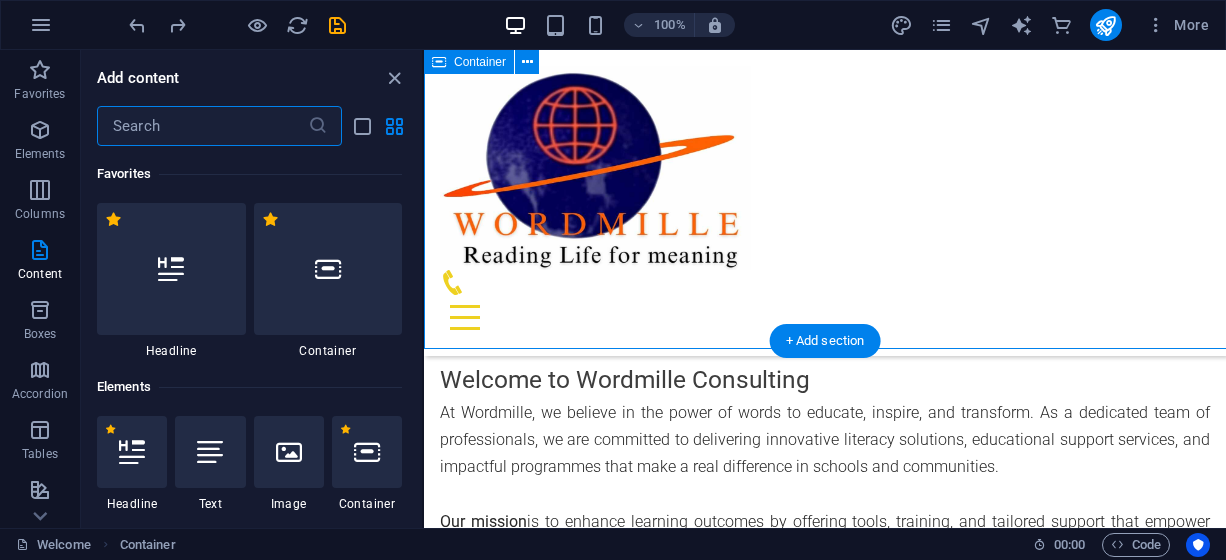 scroll, scrollTop: 732, scrollLeft: 0, axis: vertical 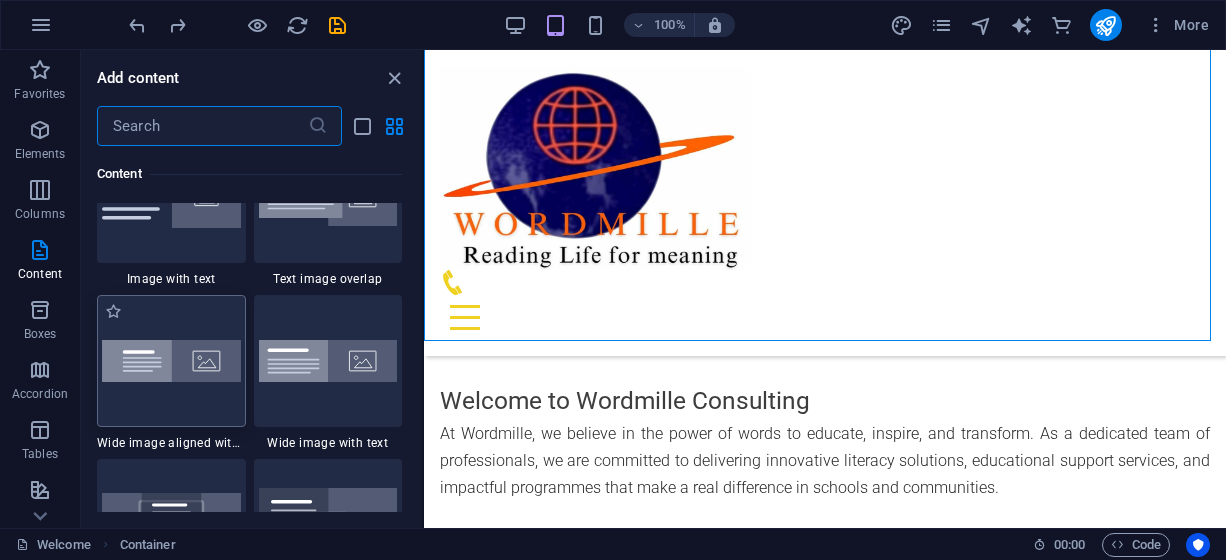 click at bounding box center [171, 361] 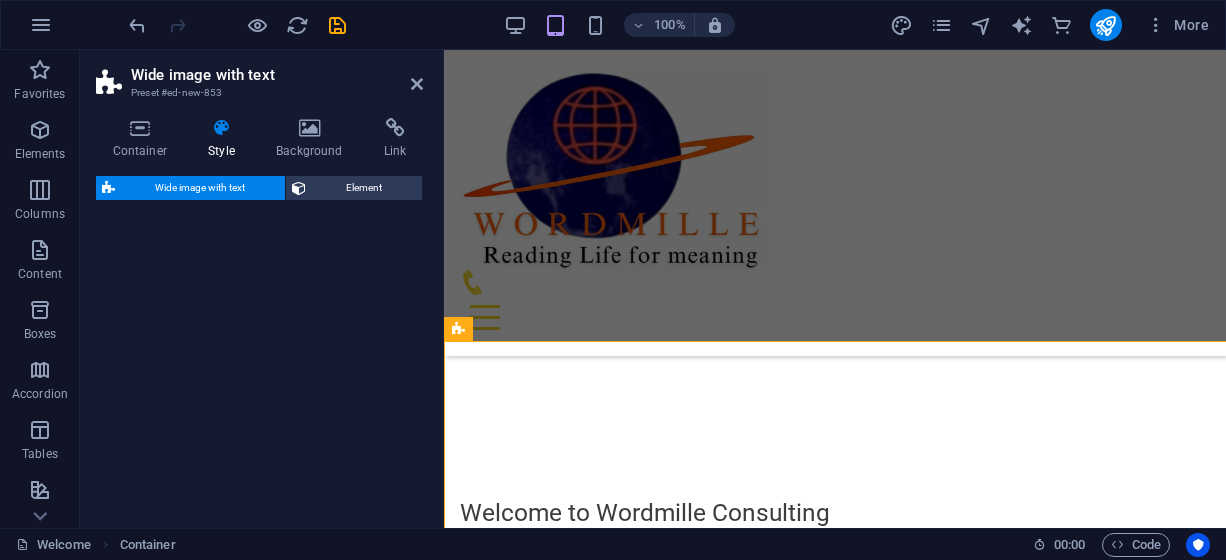 select on "%" 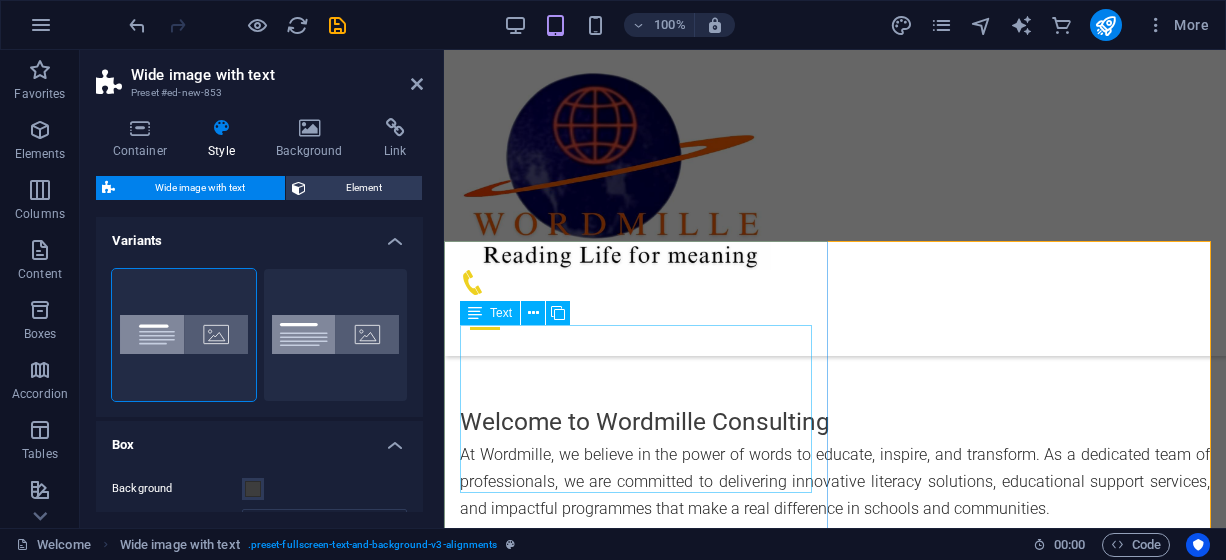 scroll, scrollTop: 732, scrollLeft: 0, axis: vertical 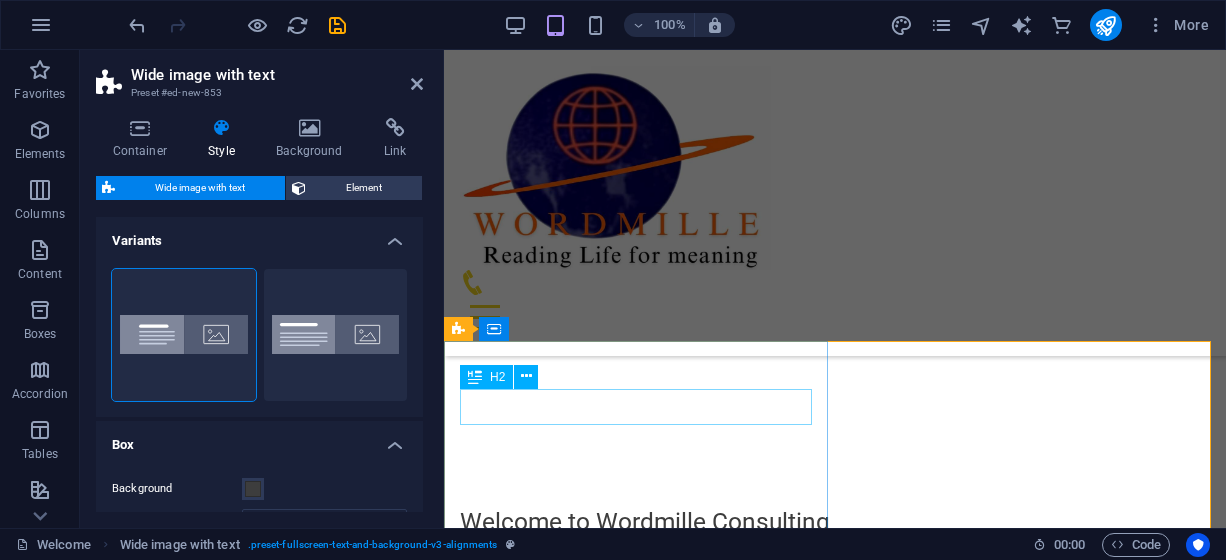 click on "Headline" at bounding box center (835, 928) 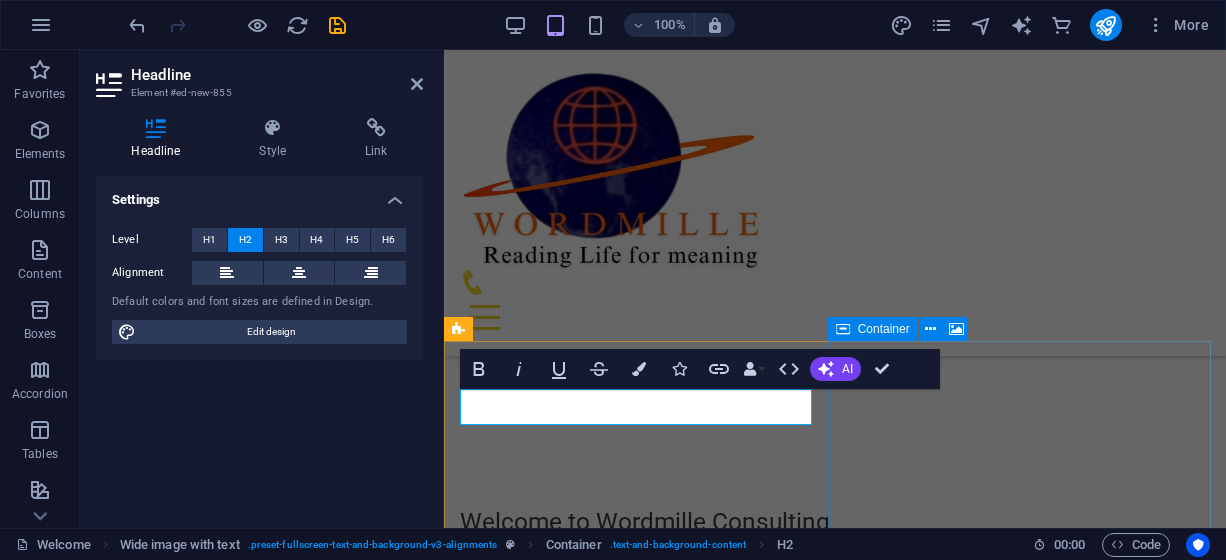 type 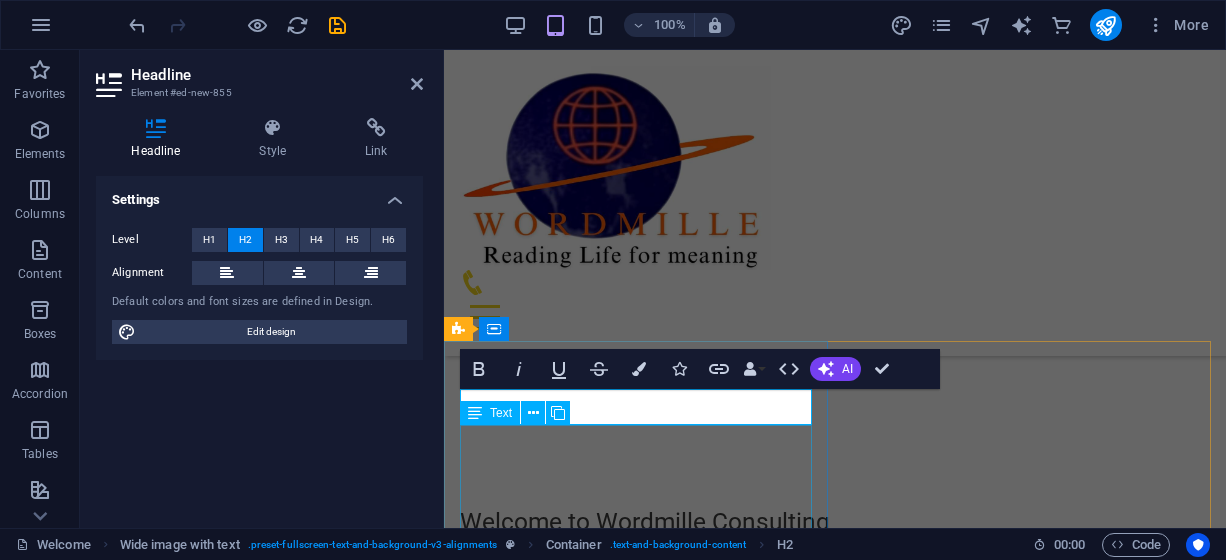 click on "Lorem ipsum dolor sit amet, consectetuer adipiscing elit. Aenean commodo ligula eget dolor. Lorem ipsum dolor sit amet, consectetuer adipiscing elit leget dolor. Lorem ipsum dolor sit amet, consectetuer adipiscing elit. Aenean commodo ligula eget dolor. Lorem ipsum dolor sit amet, consectetuer adipiscing elit dolor." at bounding box center (835, 983) 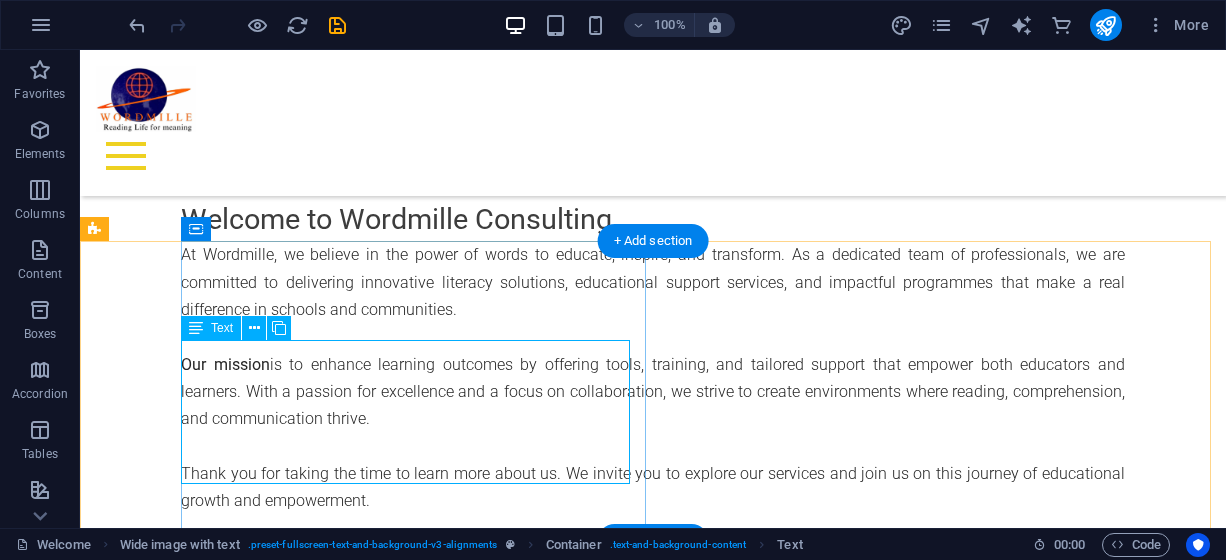 scroll, scrollTop: 818, scrollLeft: 0, axis: vertical 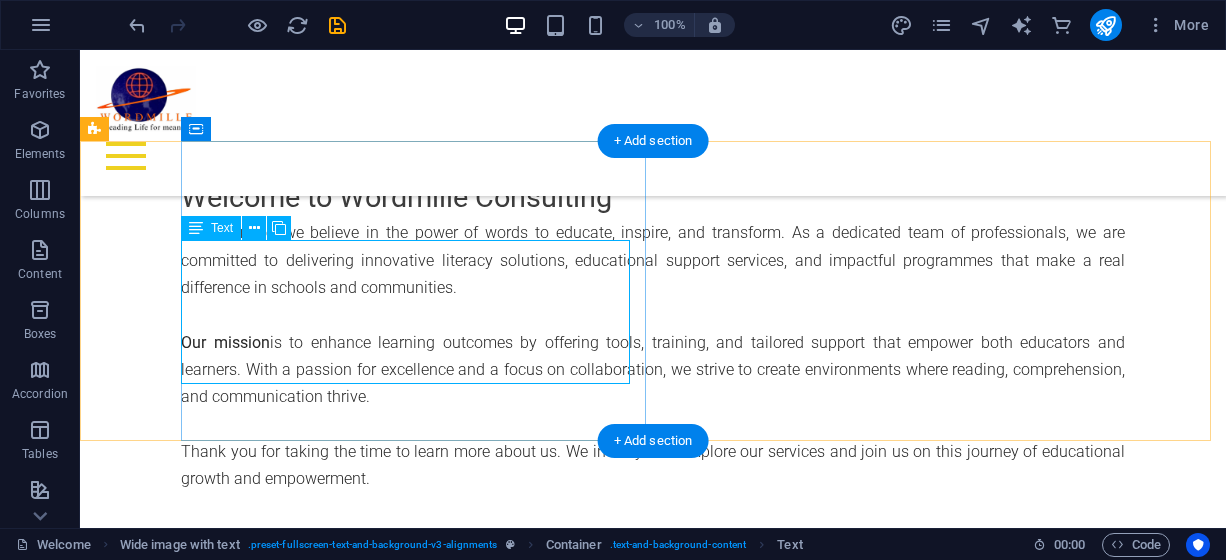 click on "Lorem ipsum dolor sit amet, consectetuer adipiscing elit. Aenean commodo ligula eget dolor. Lorem ipsum dolor sit amet, consectetuer adipiscing elit leget dolor. Lorem ipsum dolor sit amet, consectetuer adipiscing elit. Aenean commodo ligula eget dolor. Lorem ipsum dolor sit amet, consectetuer adipiscing elit dolor." at bounding box center [696, 652] 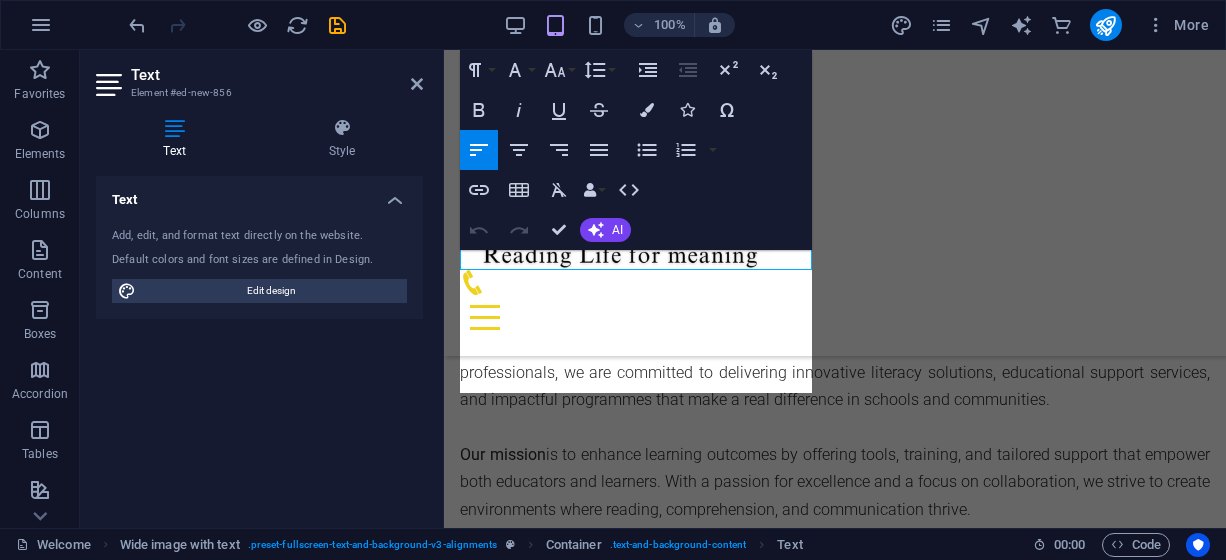 scroll, scrollTop: 932, scrollLeft: 0, axis: vertical 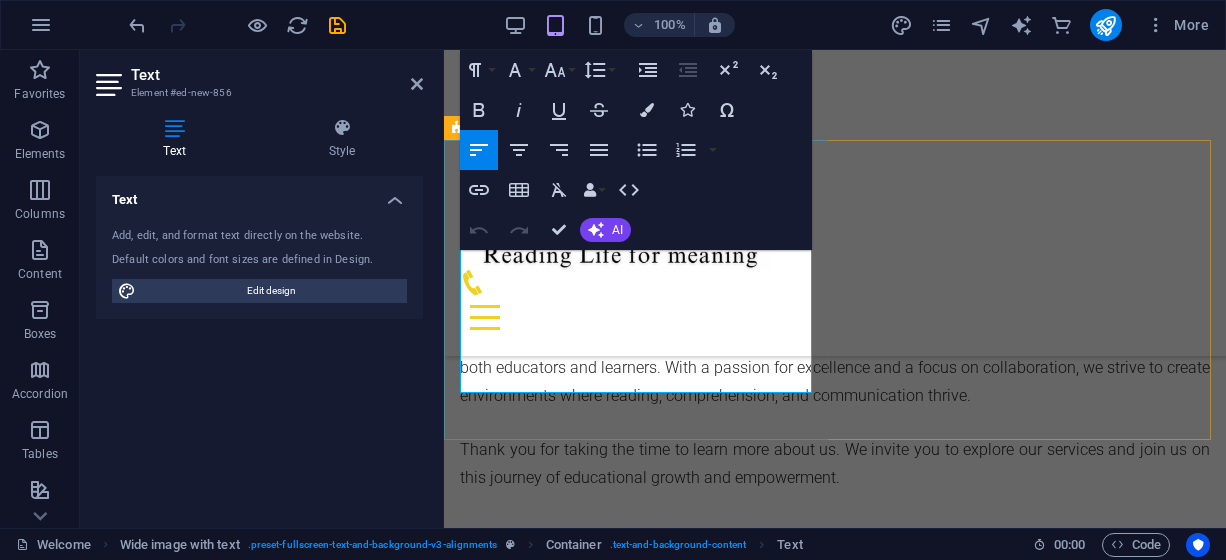 click on "Lorem ipsum dolor sit amet, consectetuer adipiscing elit. Aenean commodo ligula eget dolor. Lorem ipsum dolor sit amet, consectetuer adipiscing elit leget dolor. Lorem ipsum dolor sit amet, consectetuer adipiscing elit. Aenean commodo ligula eget dolor. Lorem ipsum dolor sit amet, consectetuer adipiscing elit dolor." at bounding box center [835, 660] 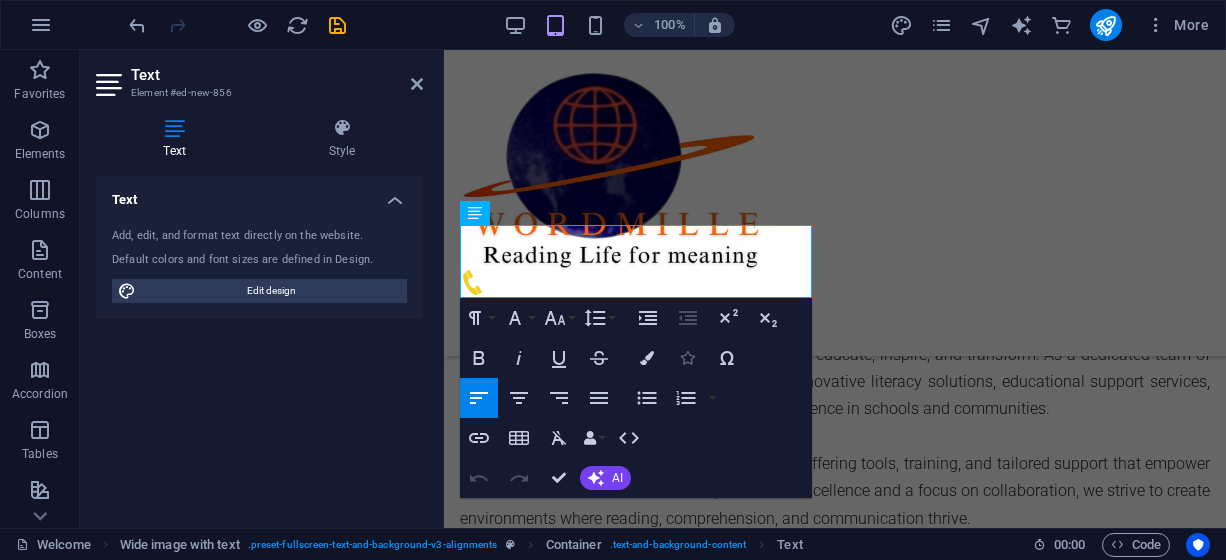 scroll, scrollTop: 980, scrollLeft: 0, axis: vertical 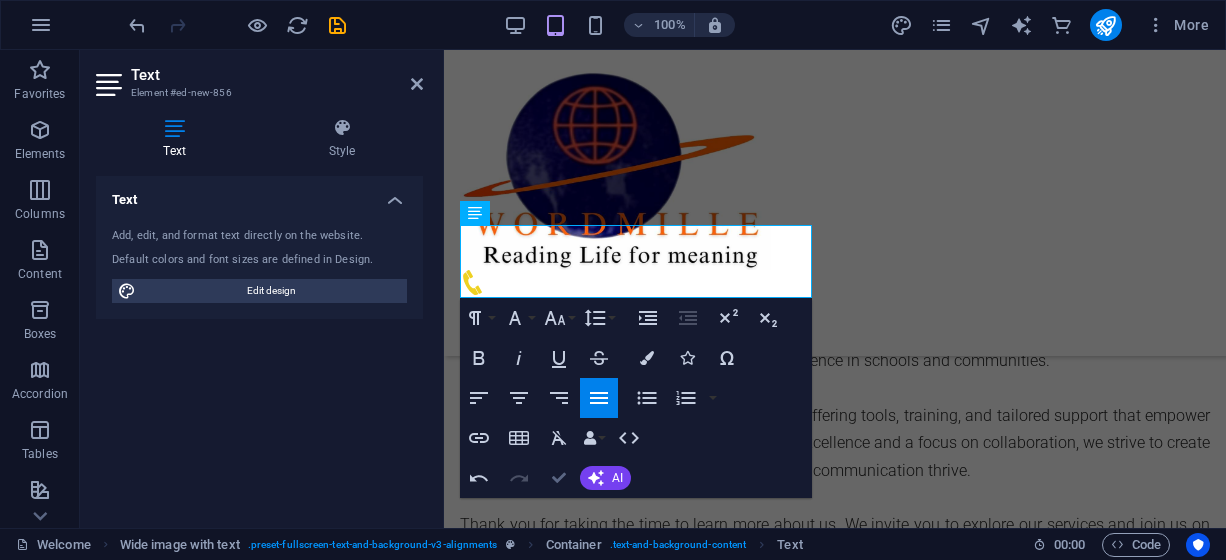 drag, startPoint x: 564, startPoint y: 473, endPoint x: 705, endPoint y: 366, distance: 177.00282 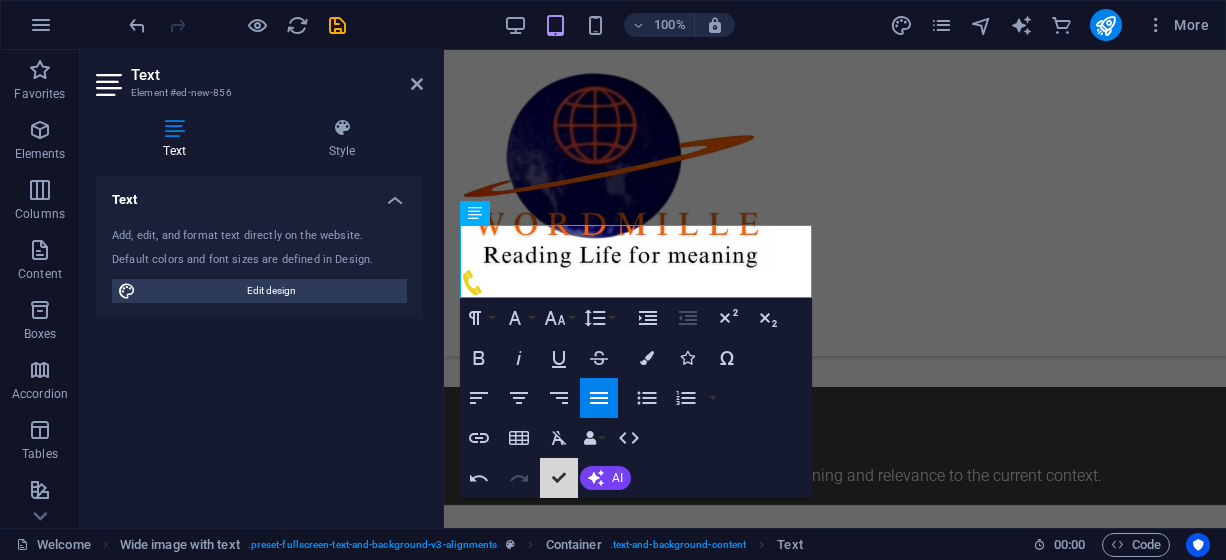 scroll, scrollTop: 842, scrollLeft: 0, axis: vertical 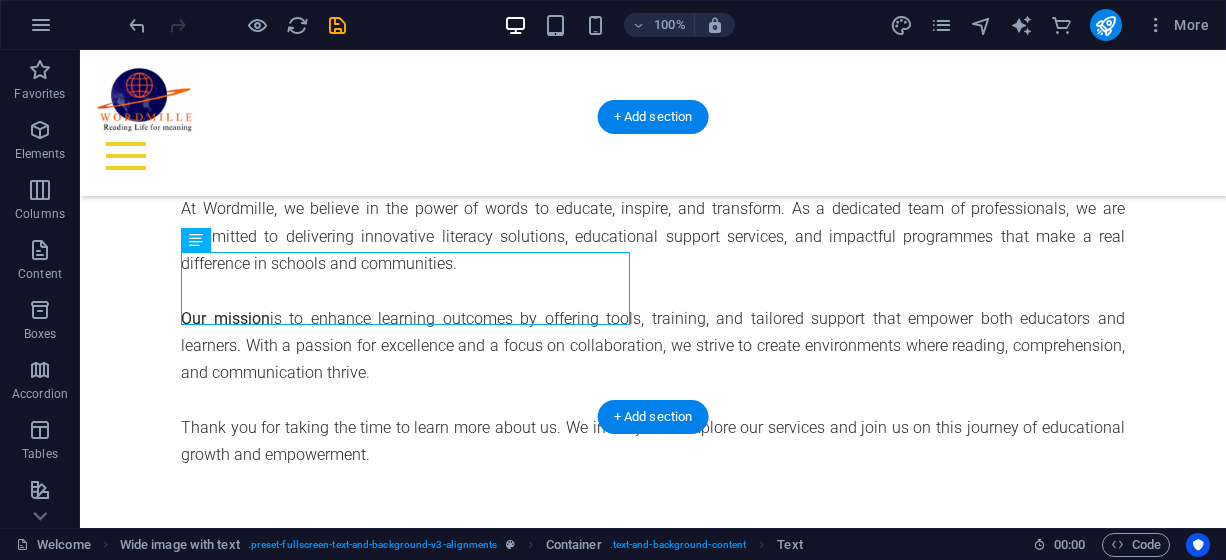 click at bounding box center (653, 791) 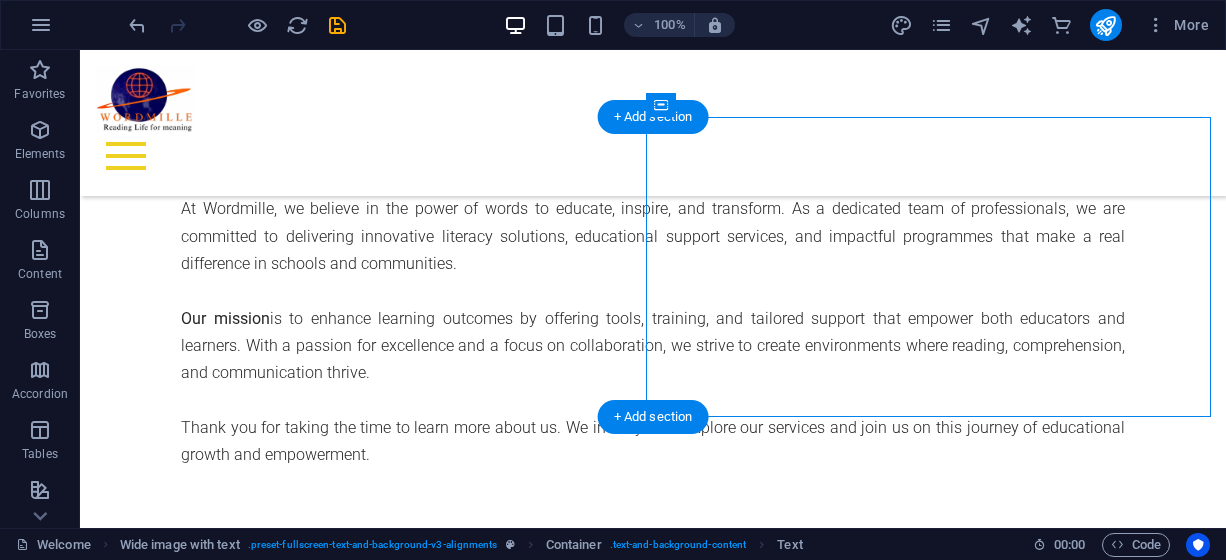 click at bounding box center [653, 791] 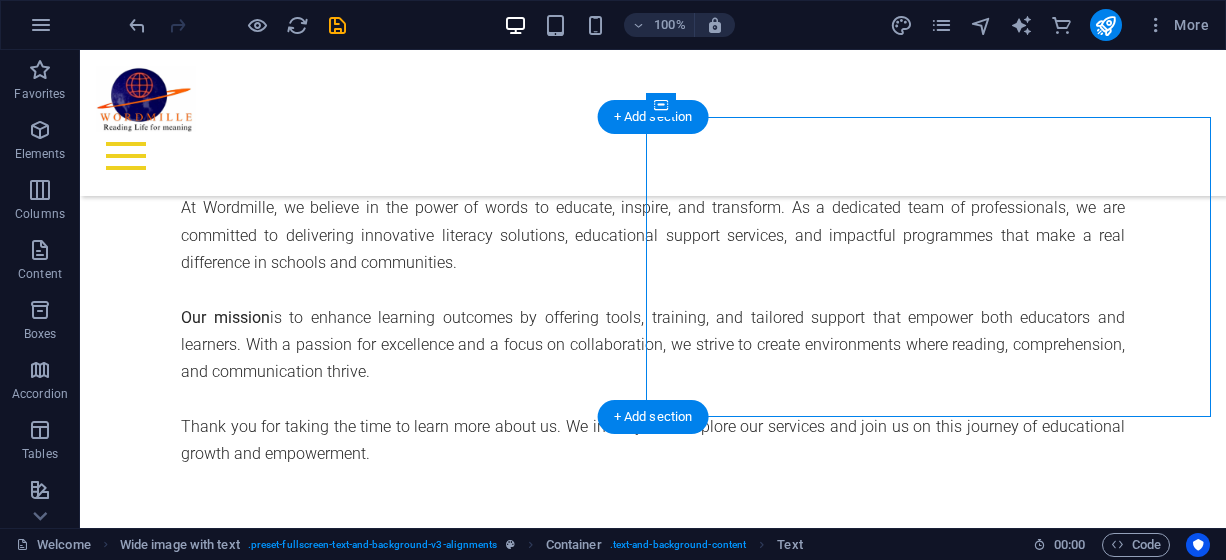 select on "px" 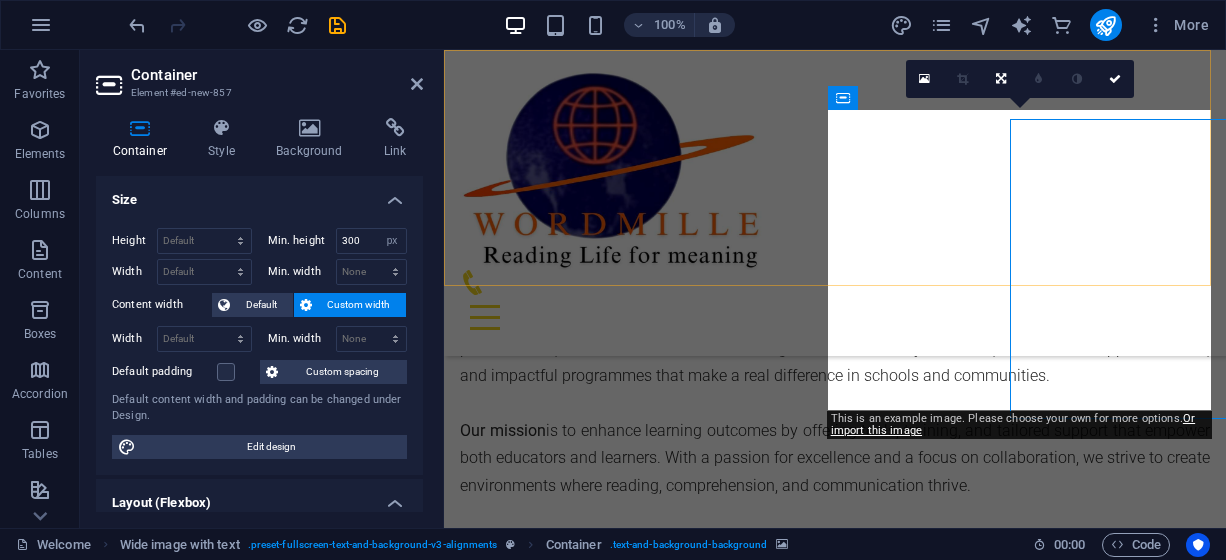 scroll, scrollTop: 962, scrollLeft: 0, axis: vertical 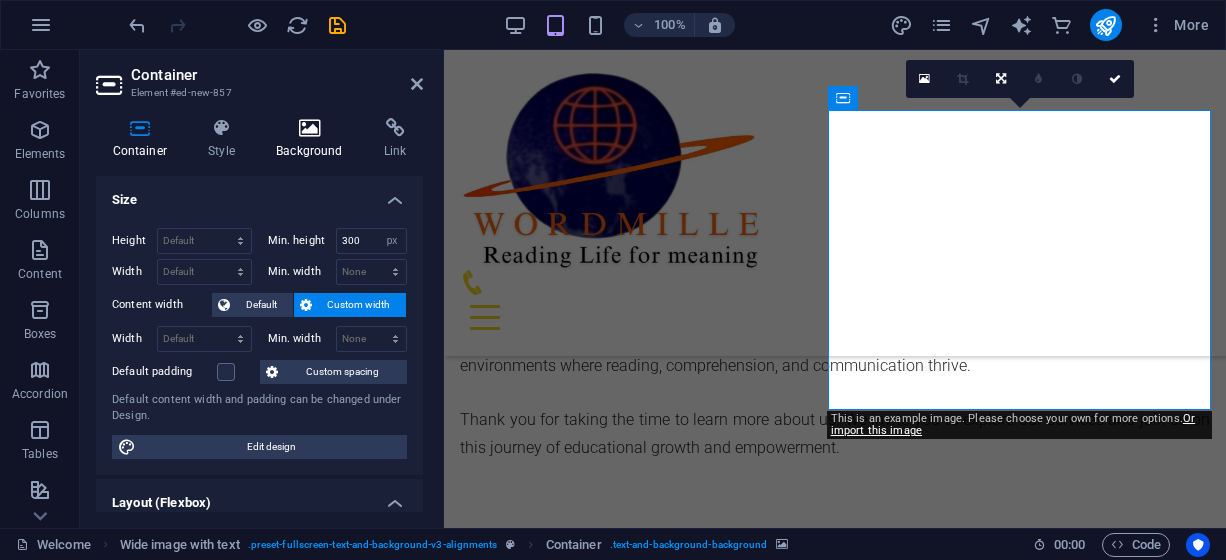 click on "Background" at bounding box center [314, 139] 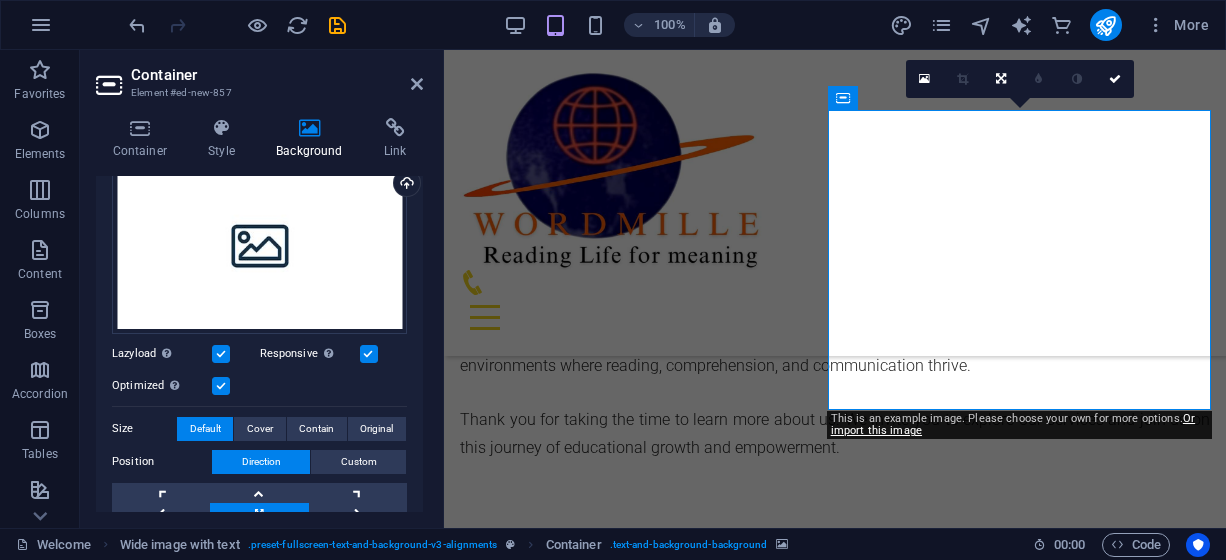 scroll, scrollTop: 100, scrollLeft: 0, axis: vertical 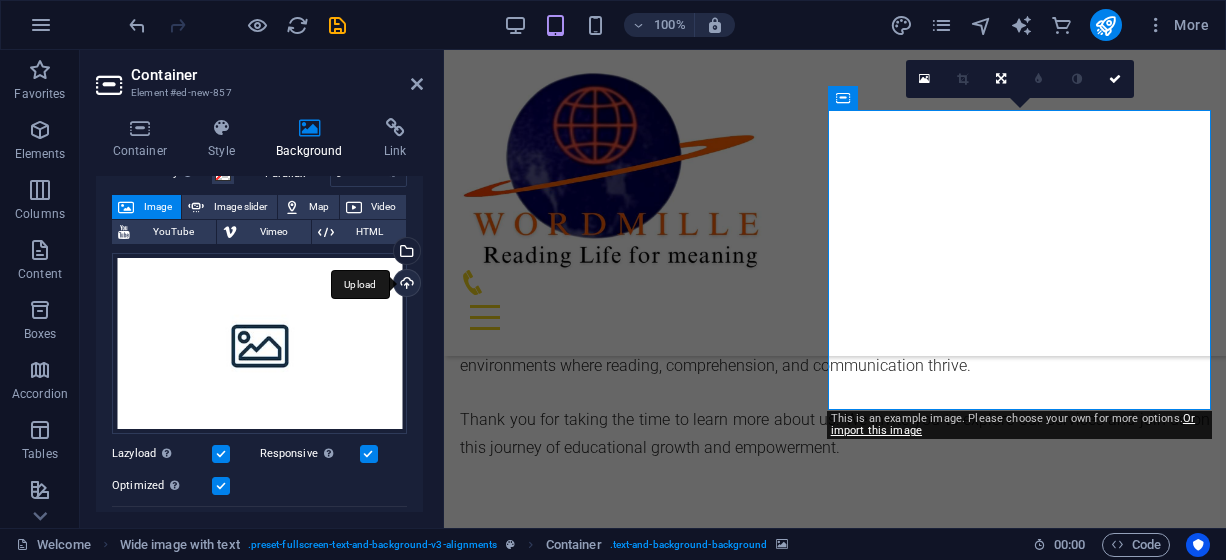 click on "Upload" at bounding box center [405, 285] 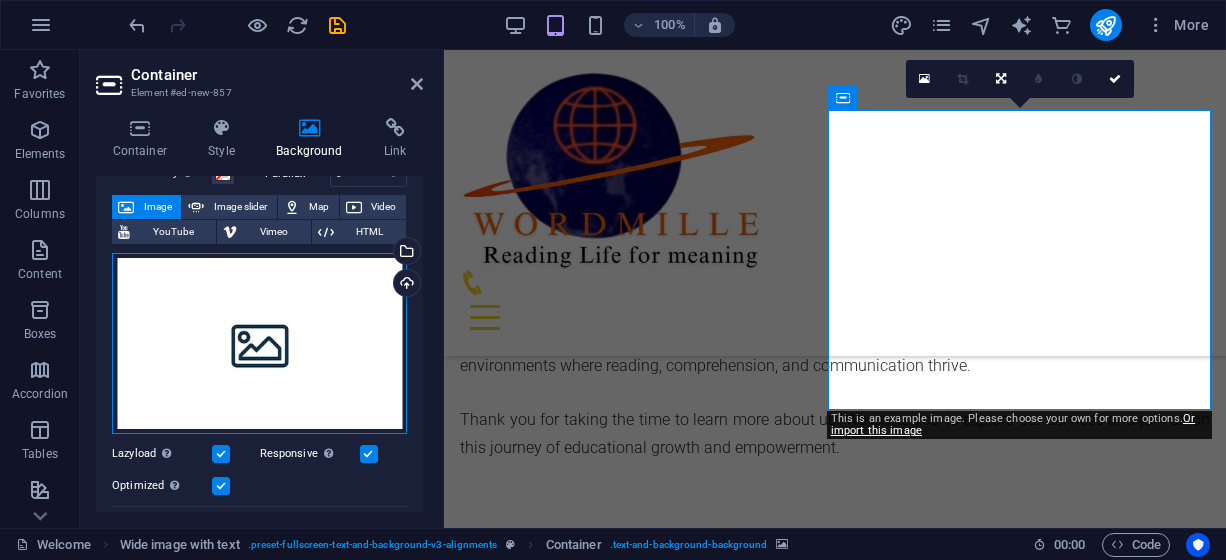 click on "Drag files here, click to choose files or select files from Files or our free stock photos & videos" at bounding box center (259, 343) 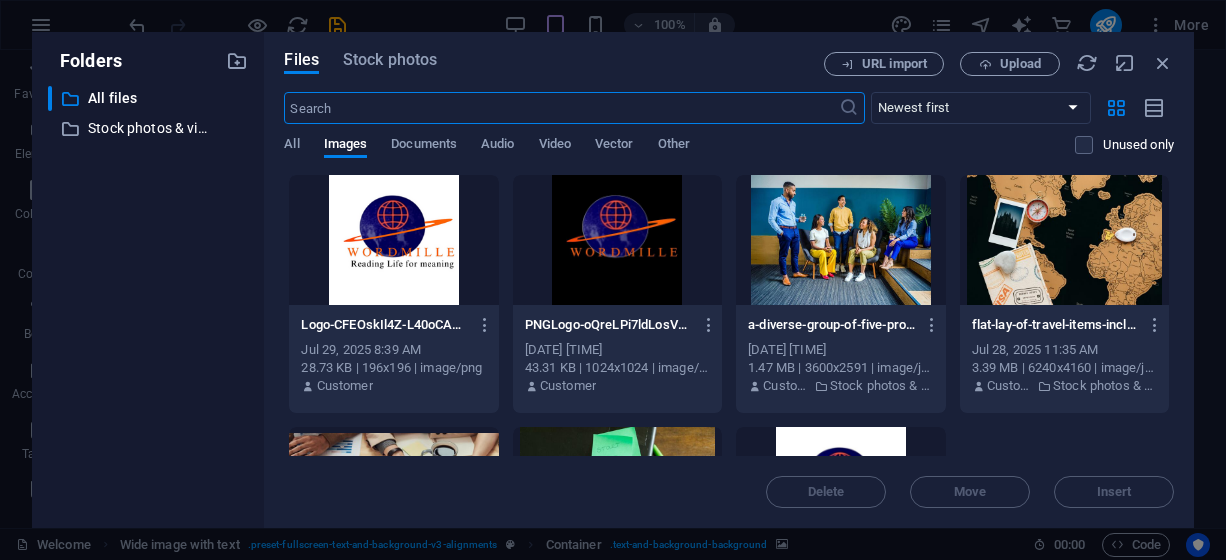 scroll, scrollTop: 1473, scrollLeft: 0, axis: vertical 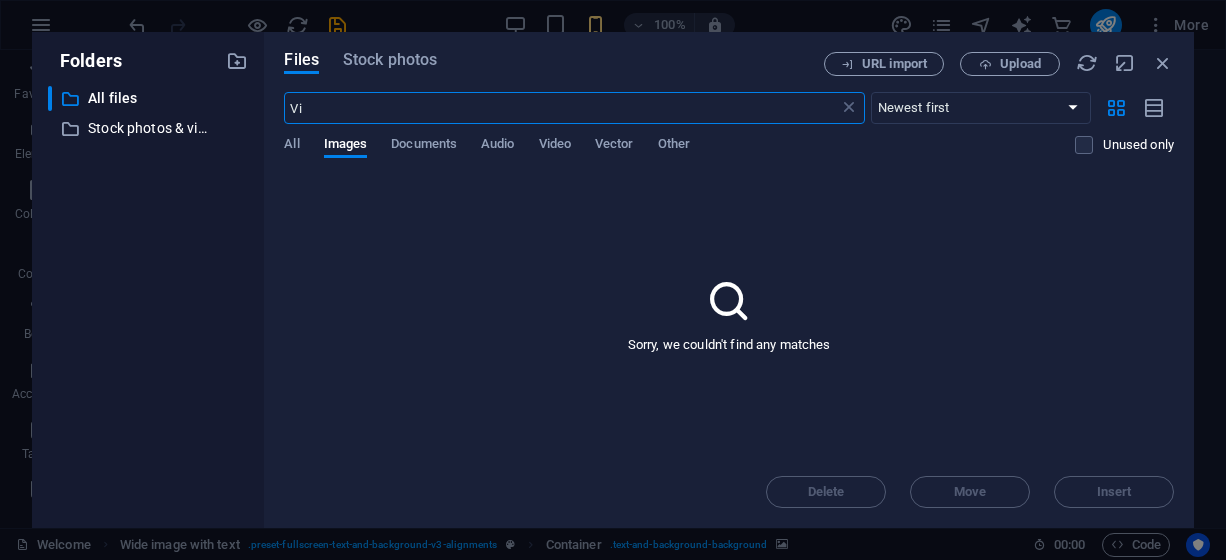 type on "V" 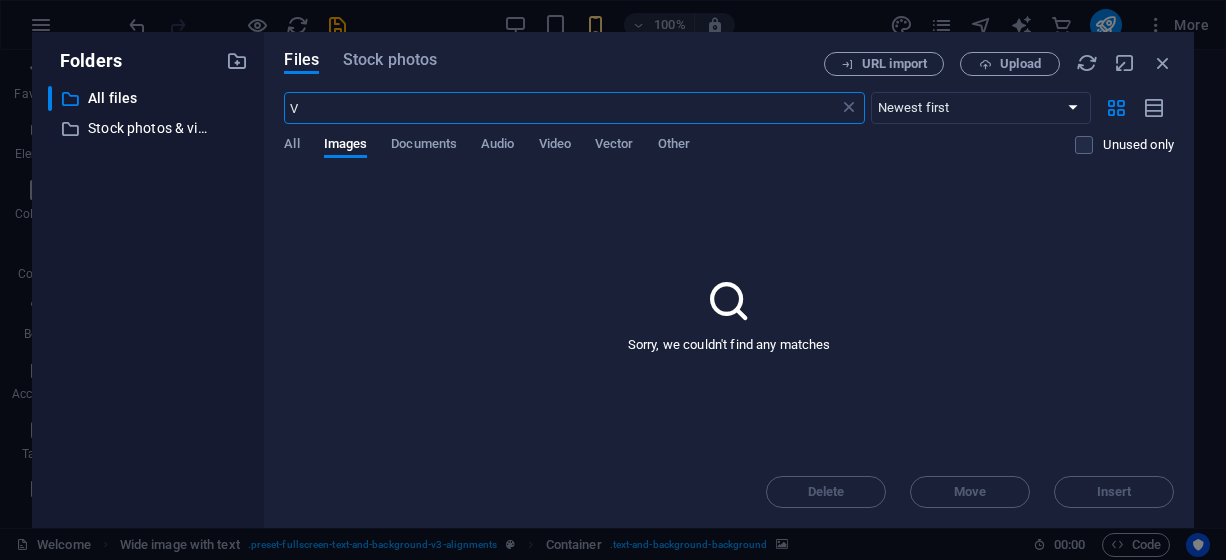 type 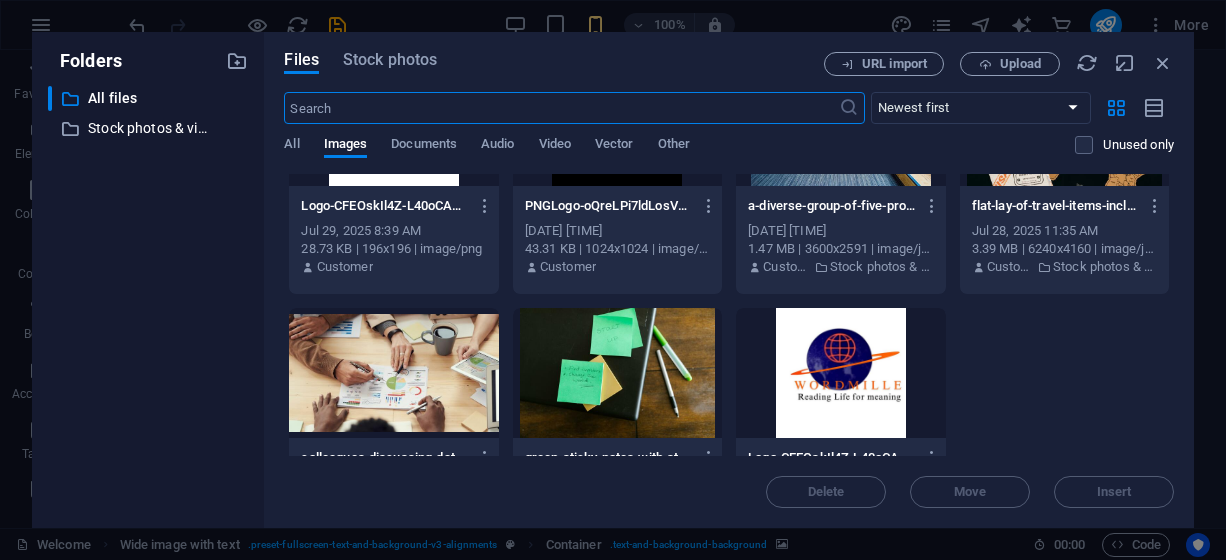 scroll, scrollTop: 0, scrollLeft: 0, axis: both 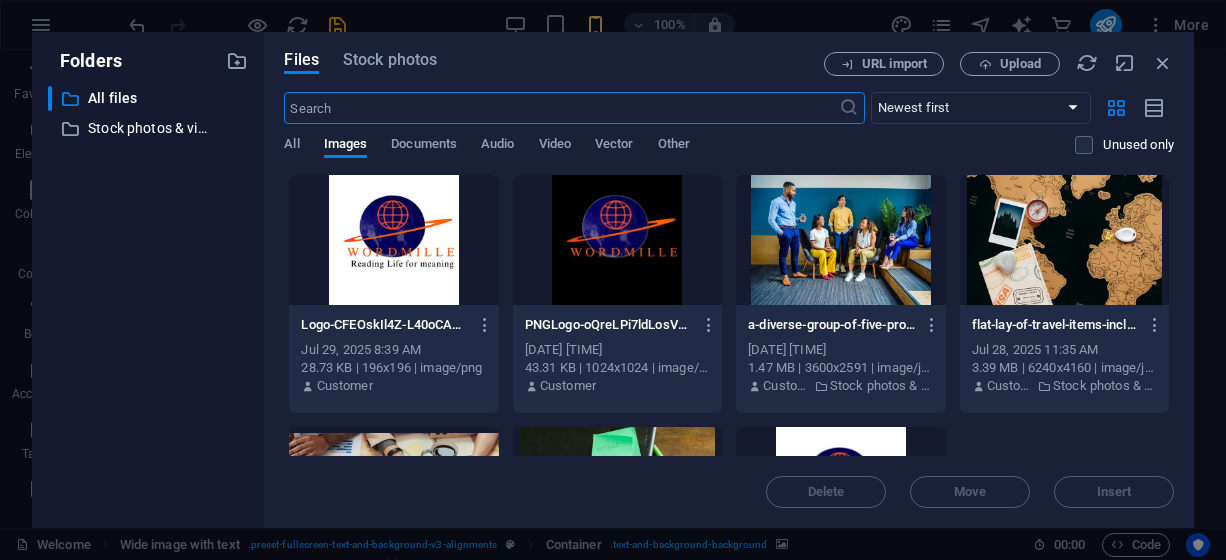 click on "All Images Documents Audio Video Vector Other" at bounding box center (679, 155) 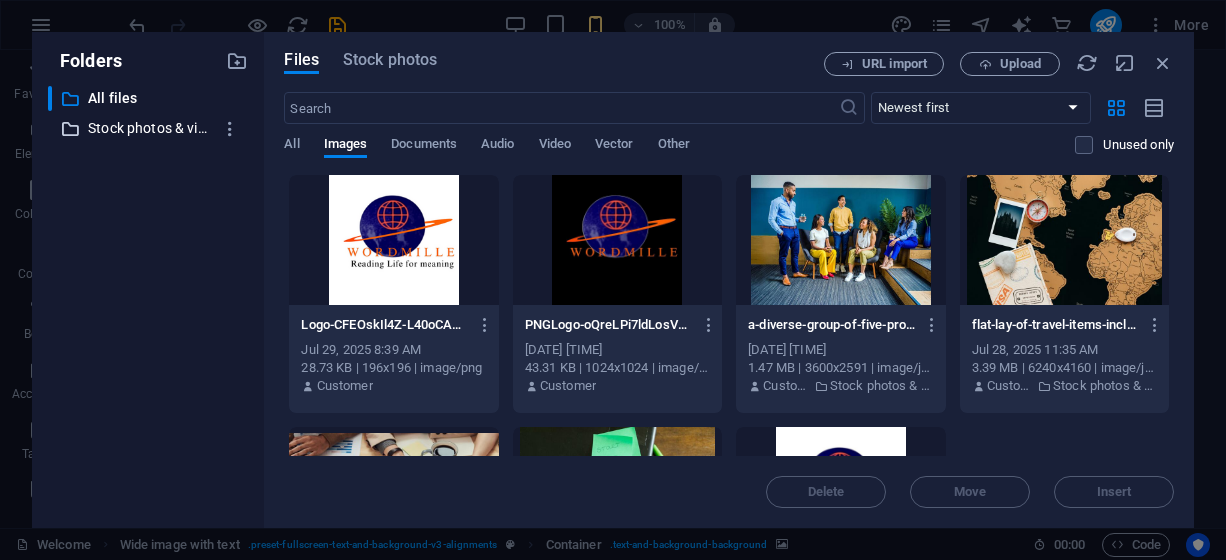 click on "Stock photos & videos" at bounding box center [150, 128] 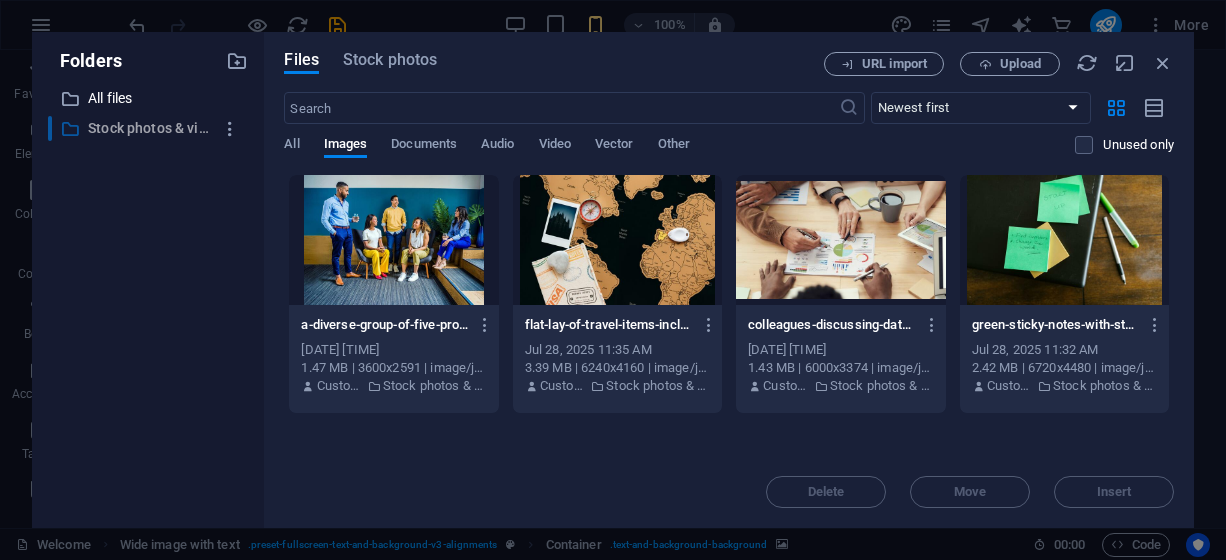click on "Stock photos & videos" at bounding box center [150, 128] 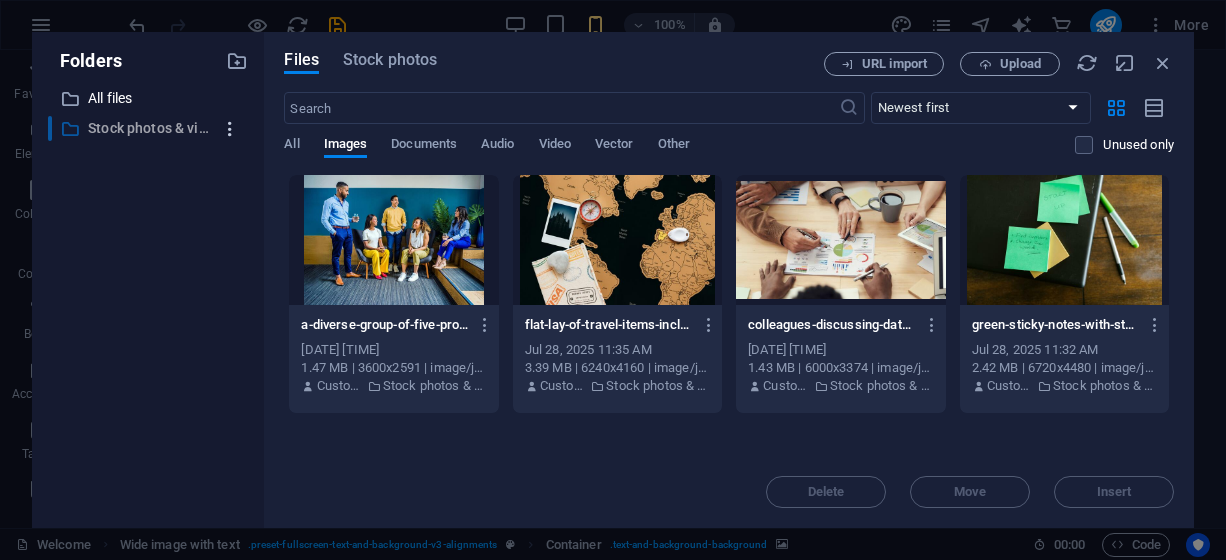 click at bounding box center [230, 129] 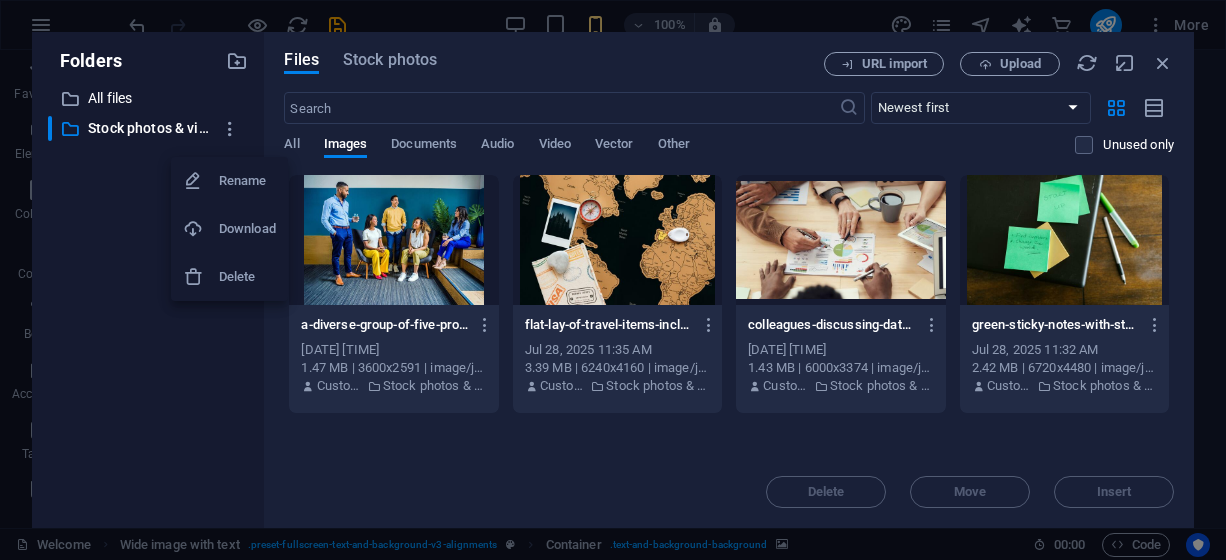 click at bounding box center [613, 280] 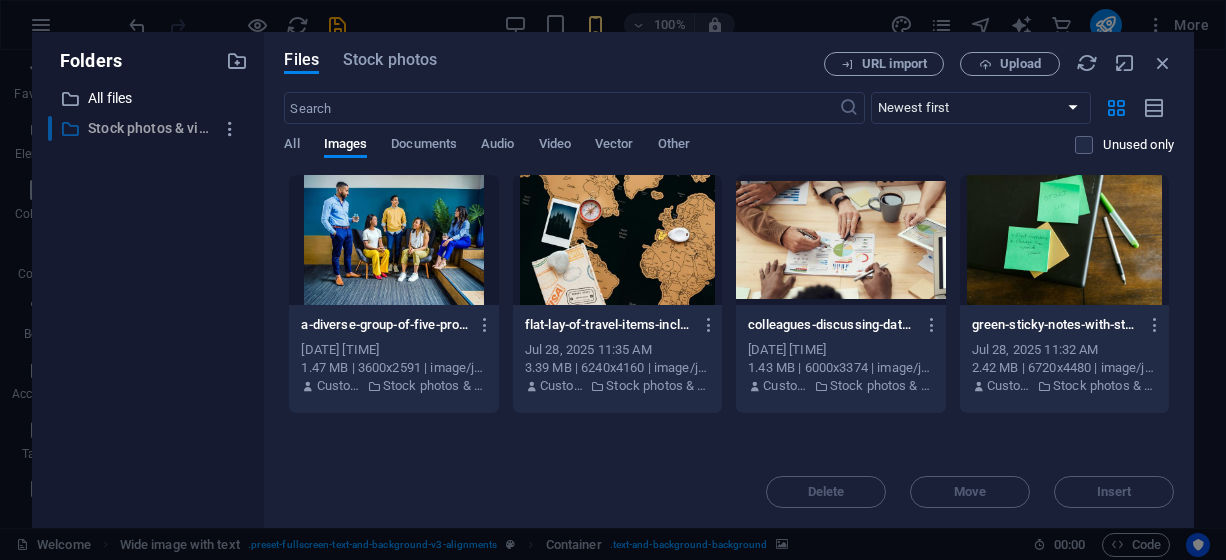 click on "Stock photos & videos" at bounding box center (150, 128) 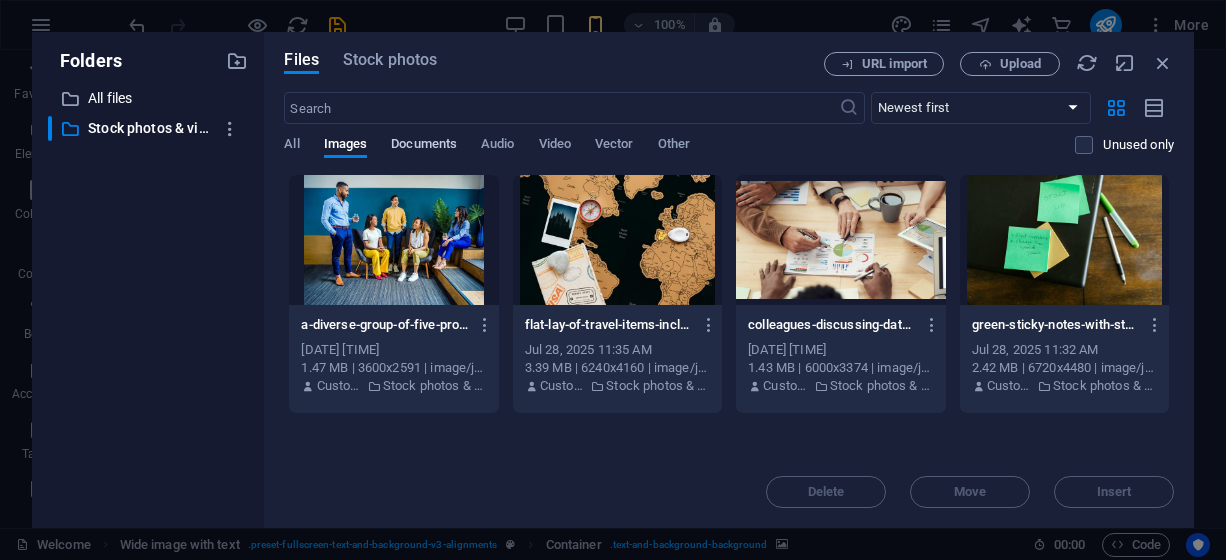 click on "Documents" at bounding box center (424, 146) 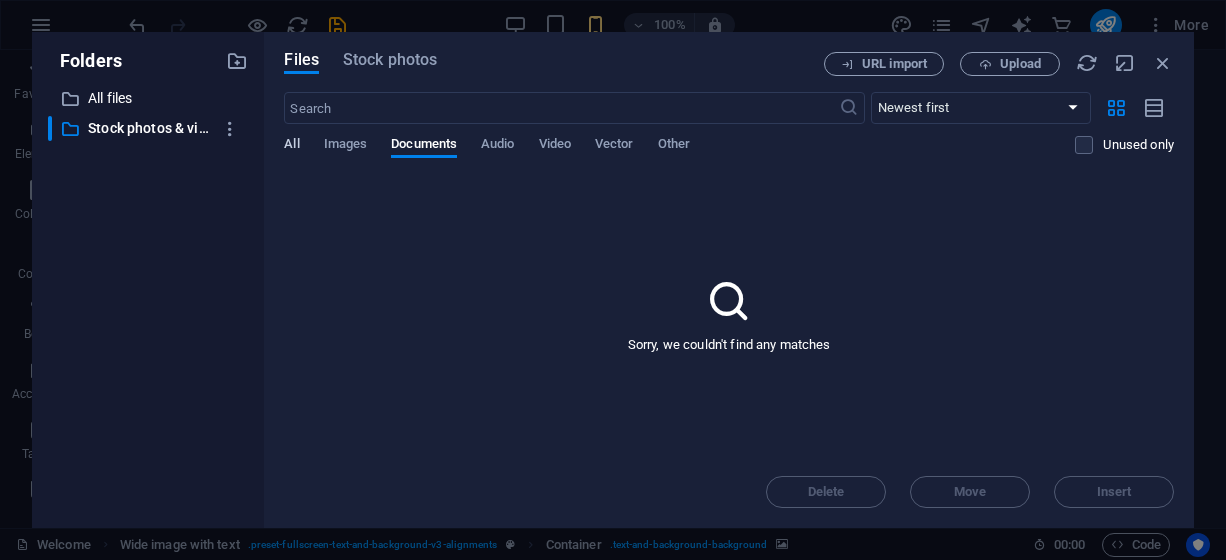 click on "All" at bounding box center (291, 146) 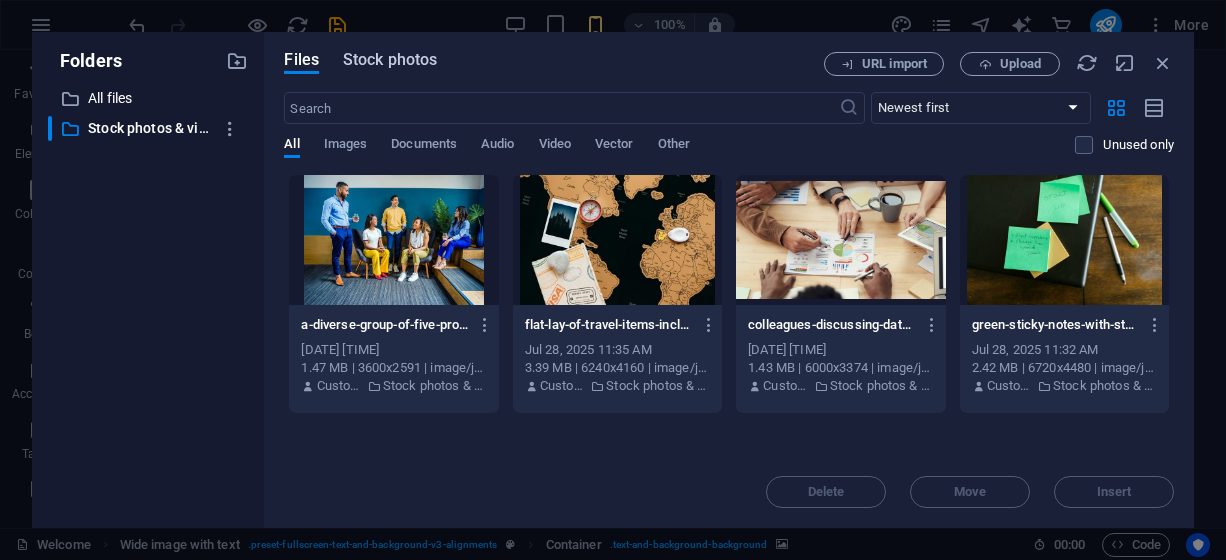 click on "Stock photos" at bounding box center [390, 60] 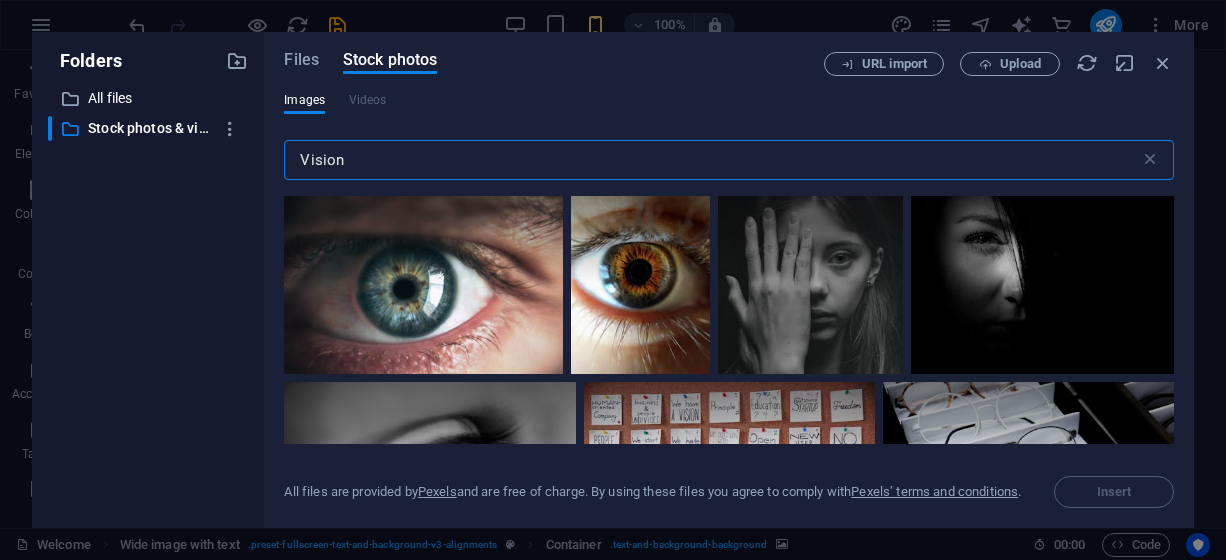 scroll, scrollTop: 400, scrollLeft: 0, axis: vertical 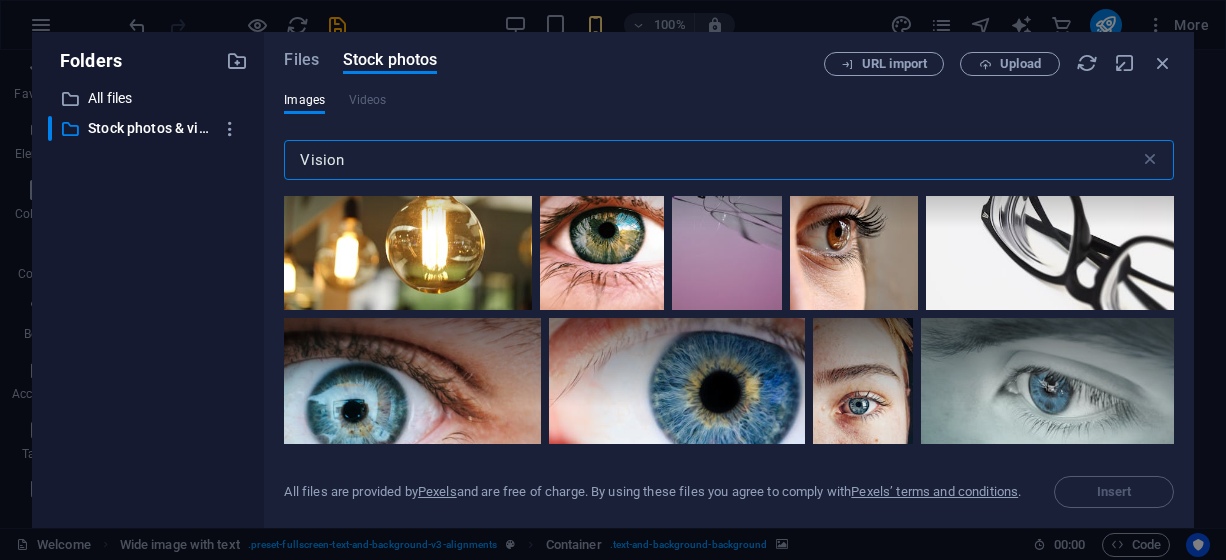 click on "Vision" at bounding box center [711, 160] 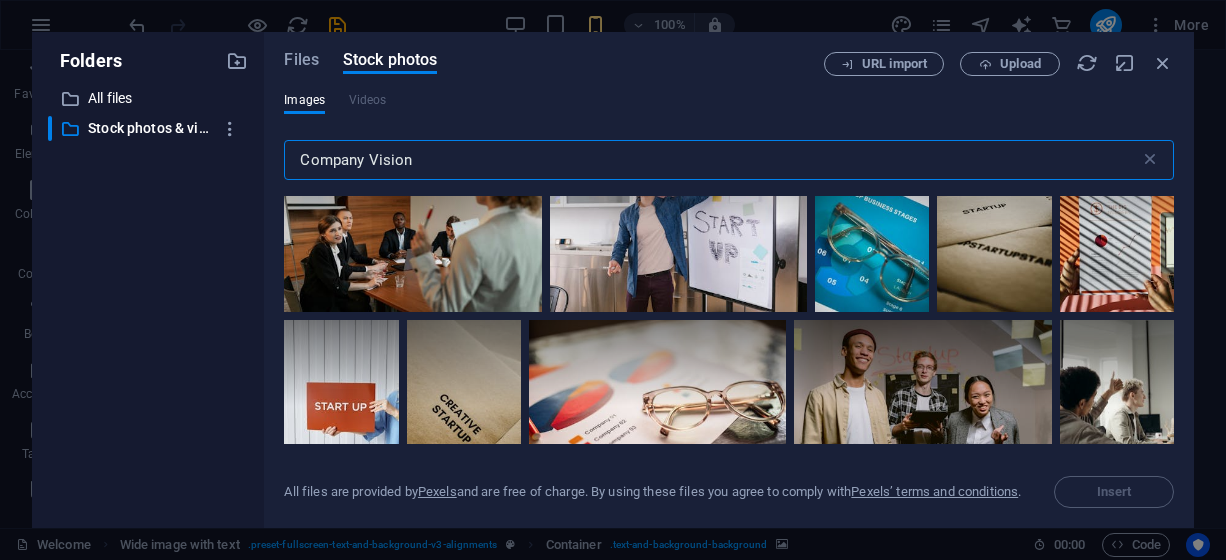 scroll, scrollTop: 0, scrollLeft: 0, axis: both 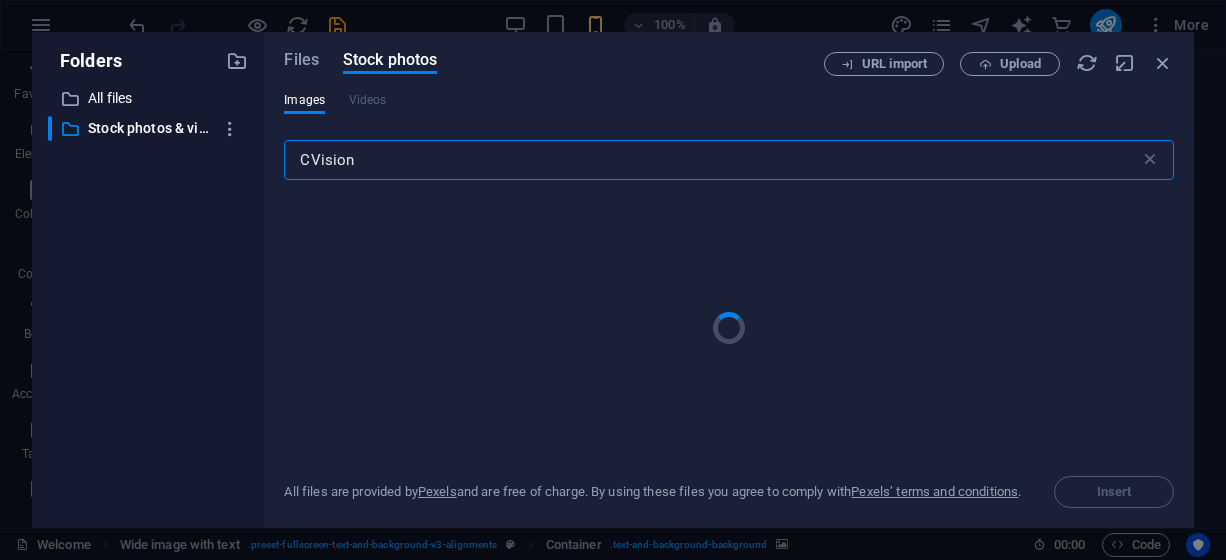 type on "Vision" 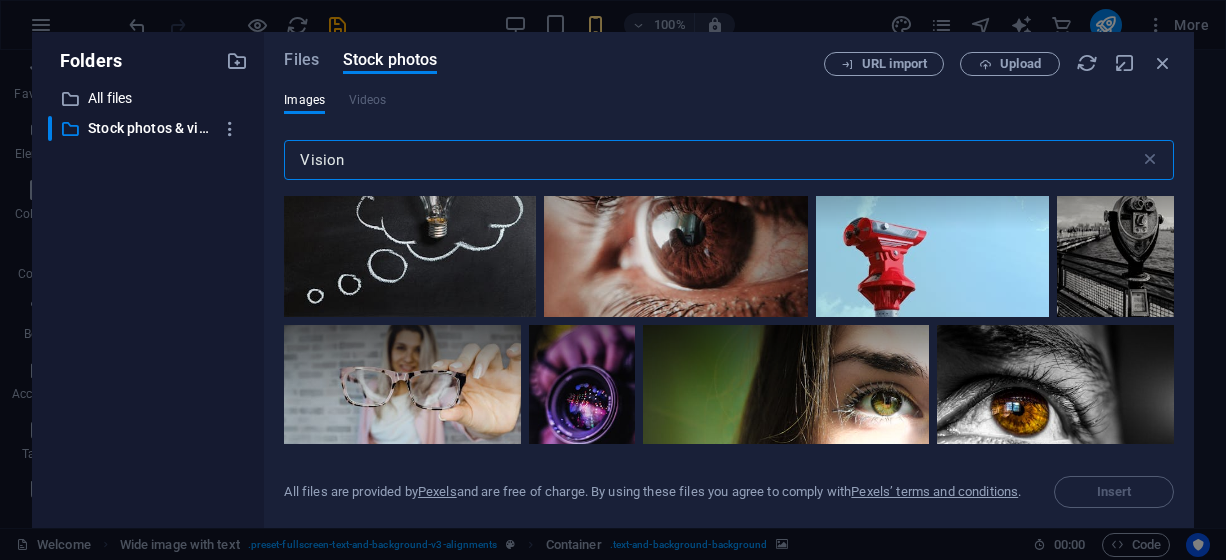 scroll, scrollTop: 0, scrollLeft: 0, axis: both 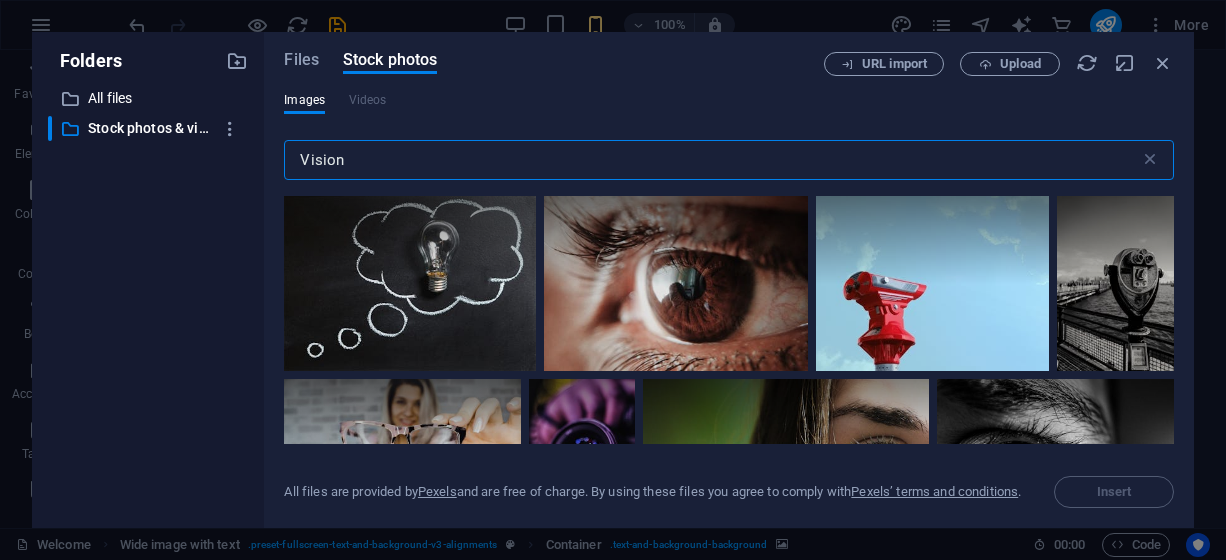 drag, startPoint x: 352, startPoint y: 163, endPoint x: 251, endPoint y: 167, distance: 101.07918 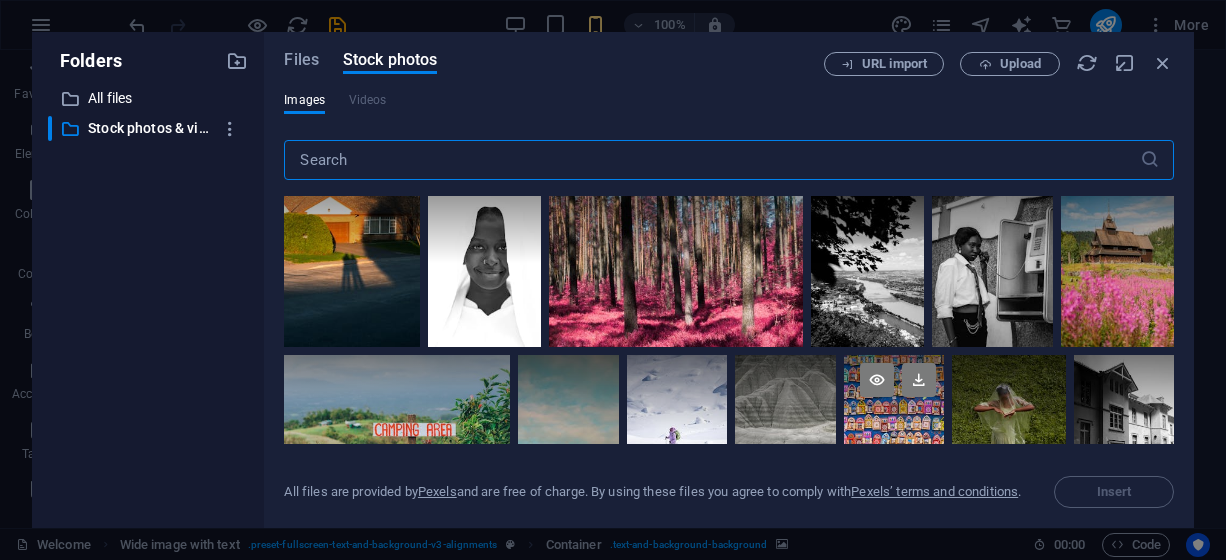 scroll, scrollTop: 0, scrollLeft: 0, axis: both 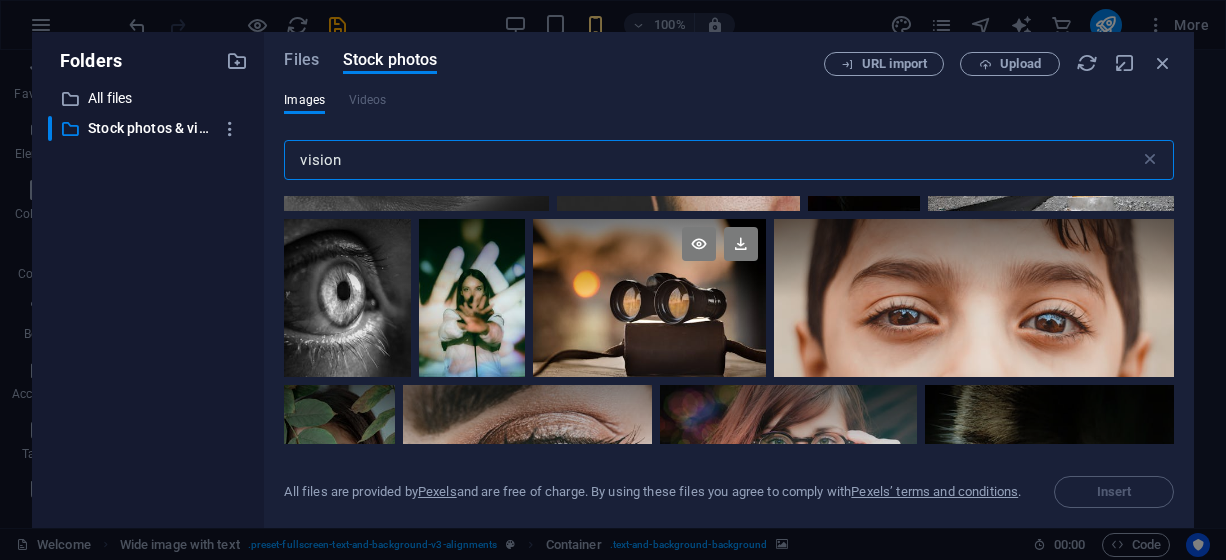 type on "vision" 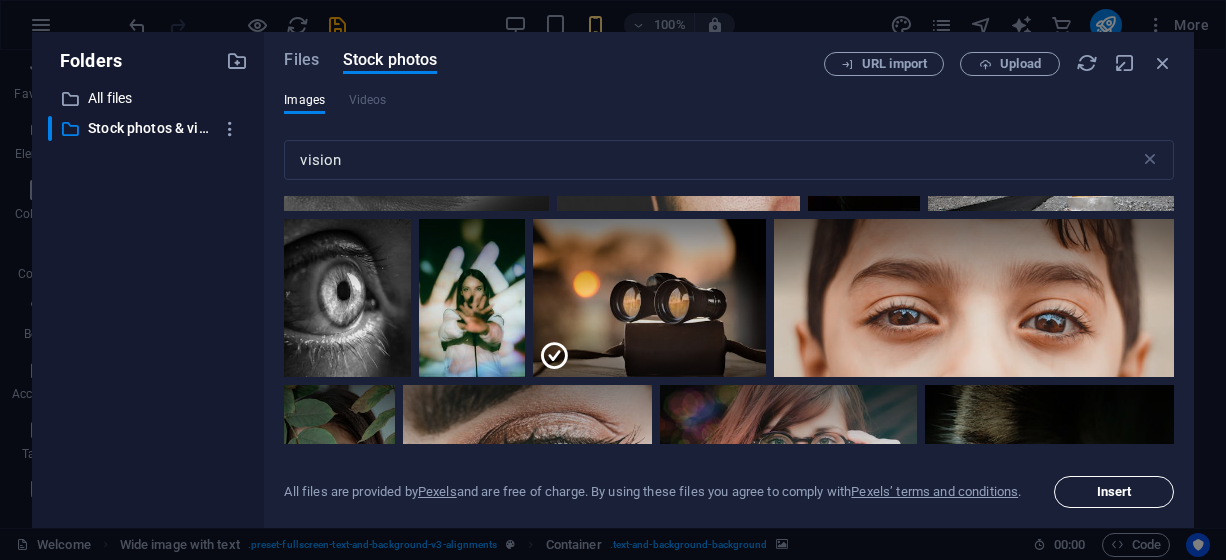 click on "Insert" at bounding box center (1114, 492) 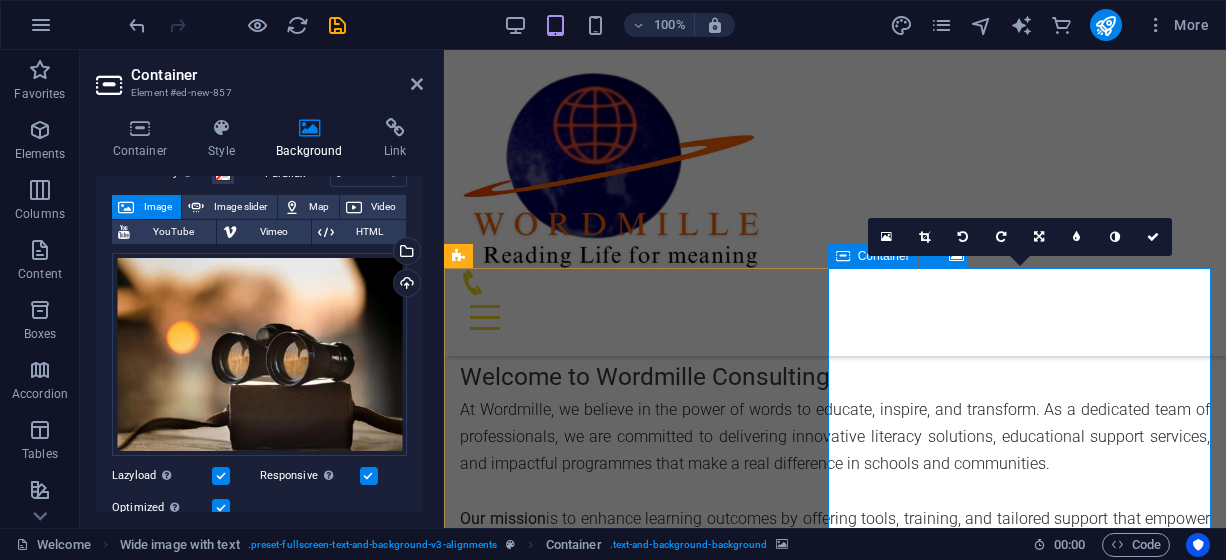 scroll, scrollTop: 903, scrollLeft: 0, axis: vertical 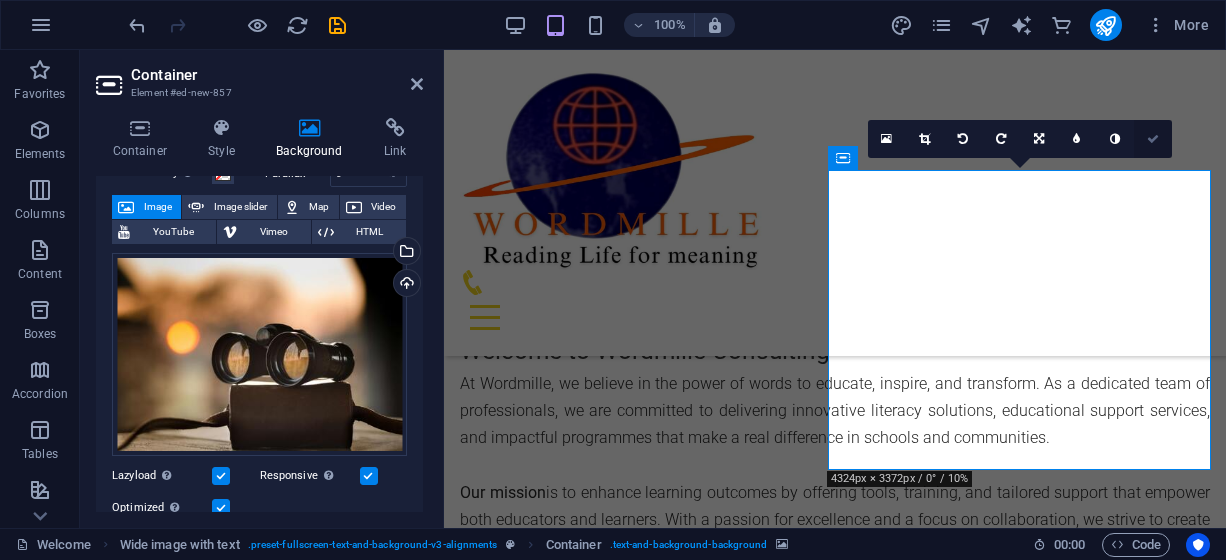 click at bounding box center [1153, 139] 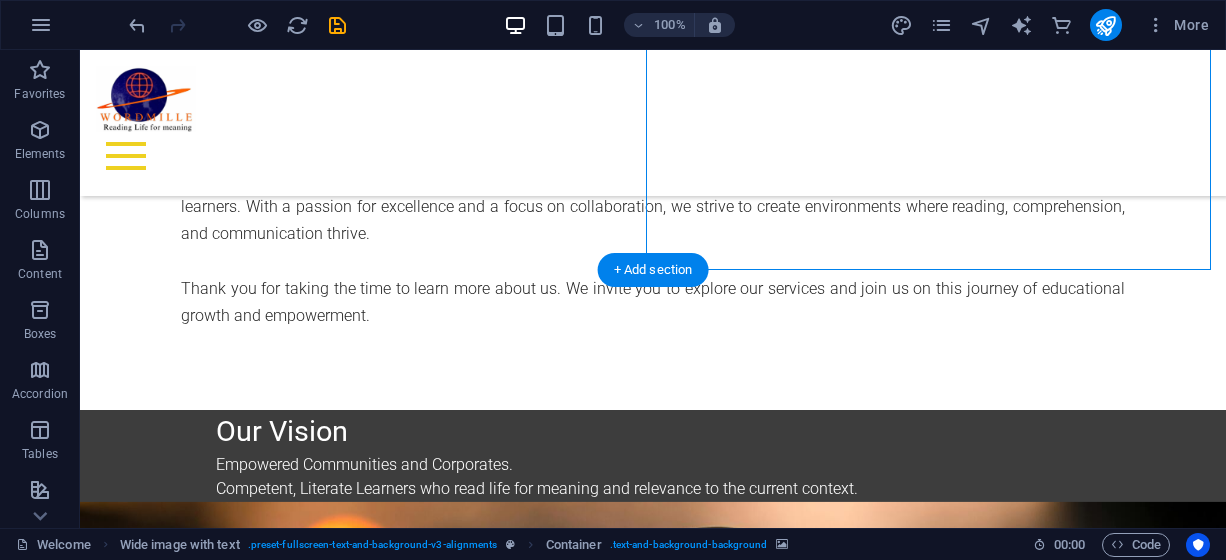scroll, scrollTop: 988, scrollLeft: 0, axis: vertical 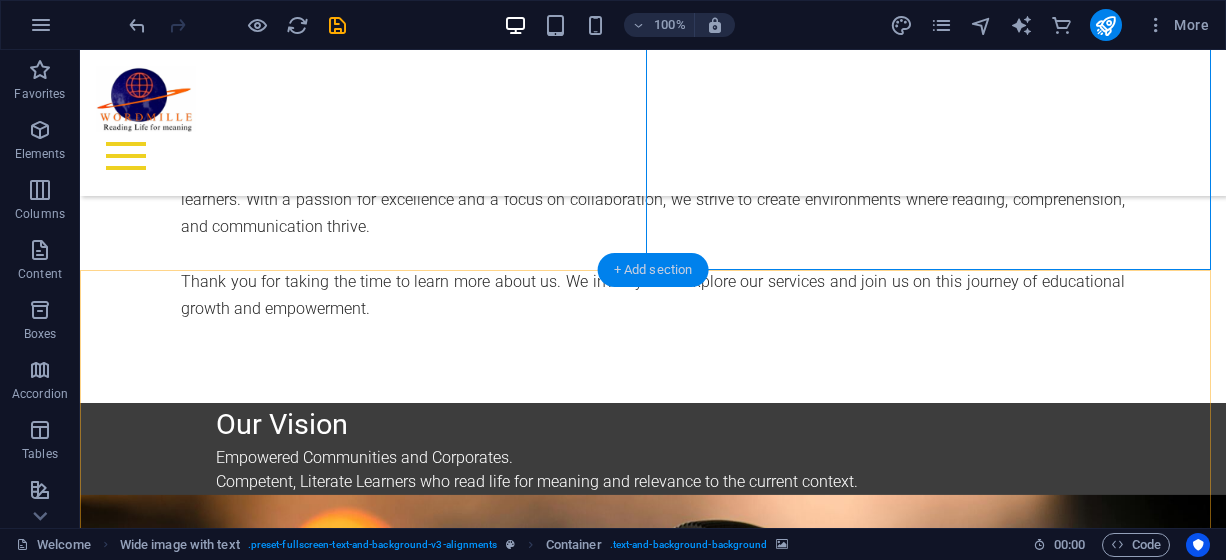 click on "+ Add section" at bounding box center [653, 270] 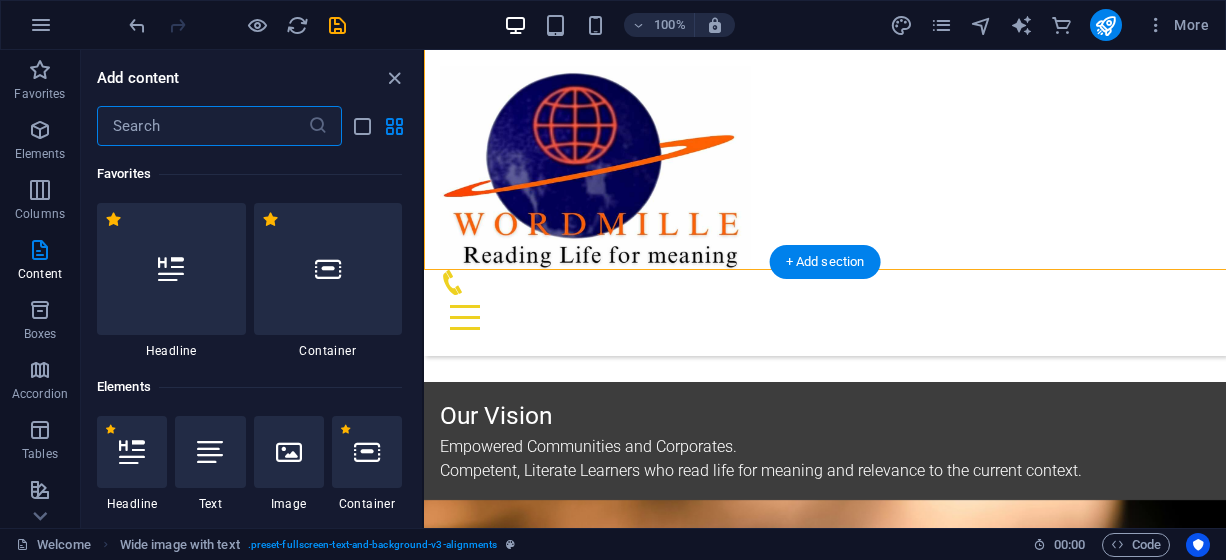 scroll, scrollTop: 1111, scrollLeft: 0, axis: vertical 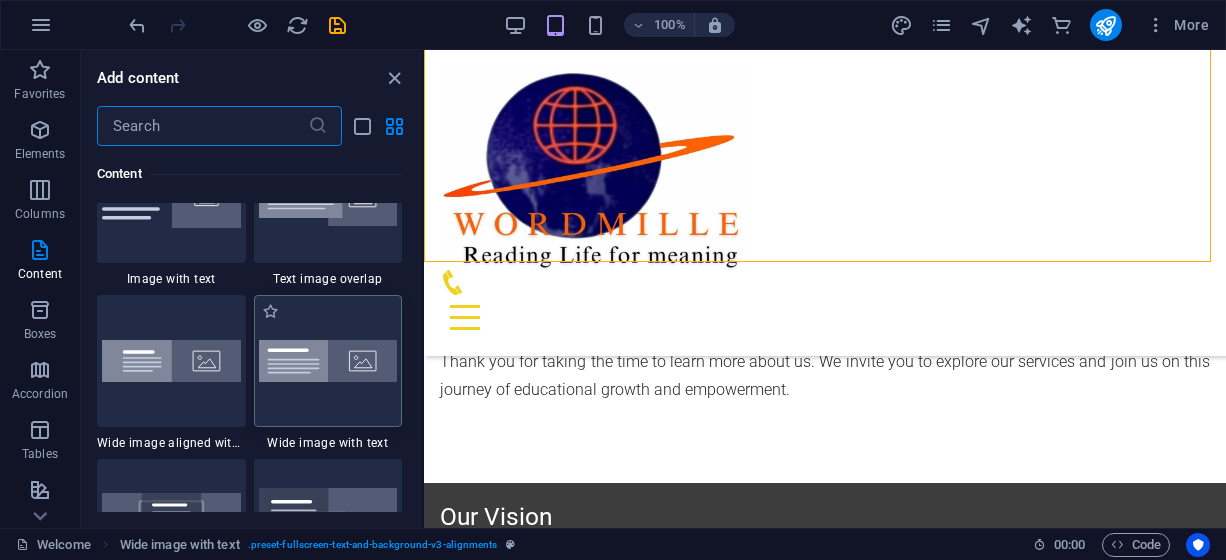 click at bounding box center (328, 361) 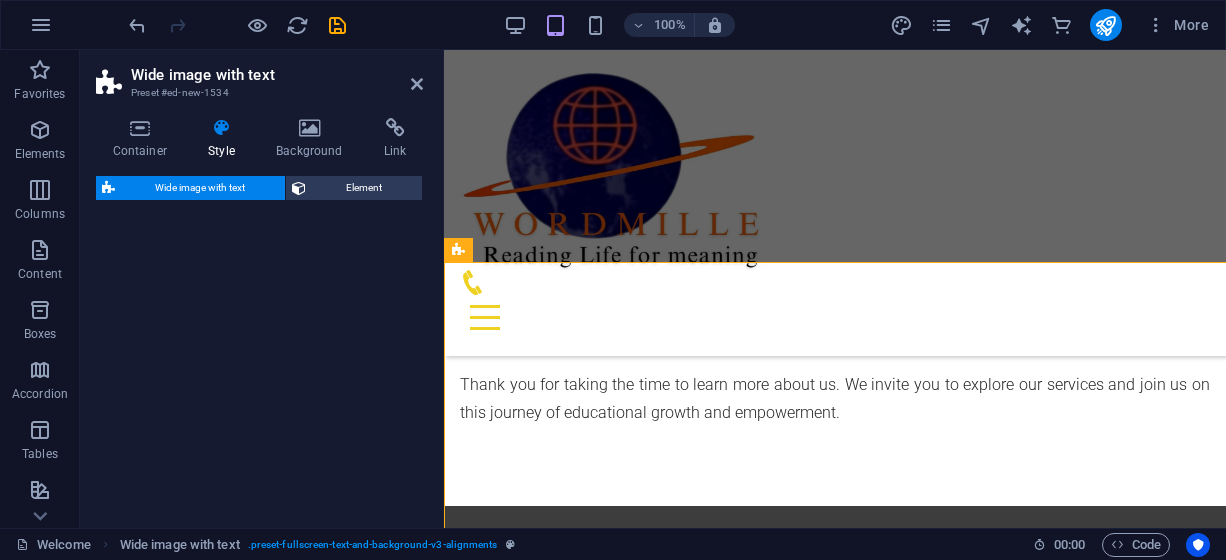 select on "%" 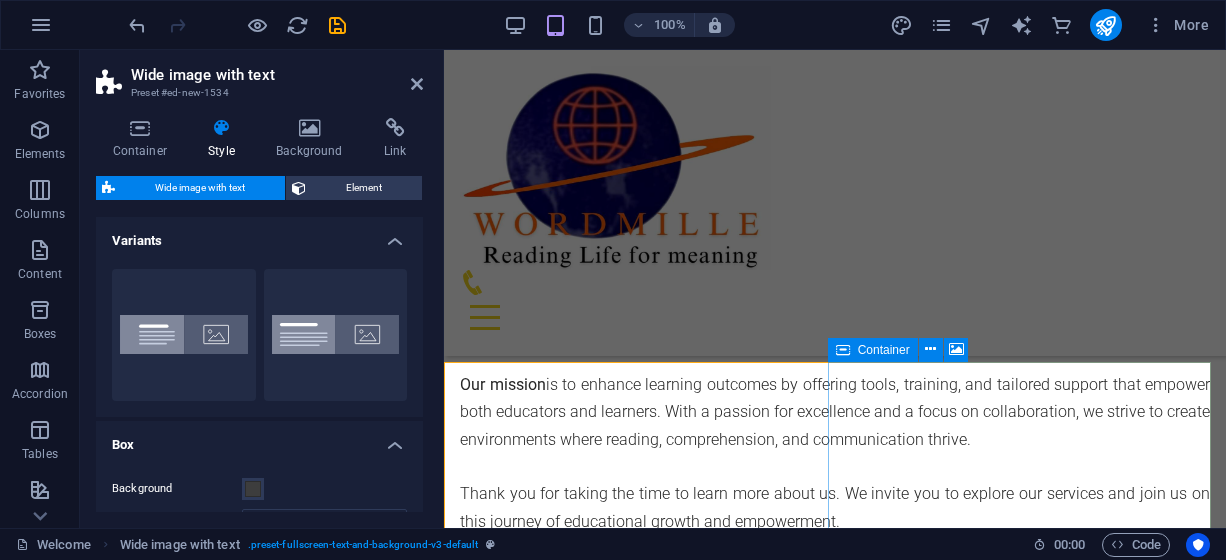 scroll, scrollTop: 1111, scrollLeft: 0, axis: vertical 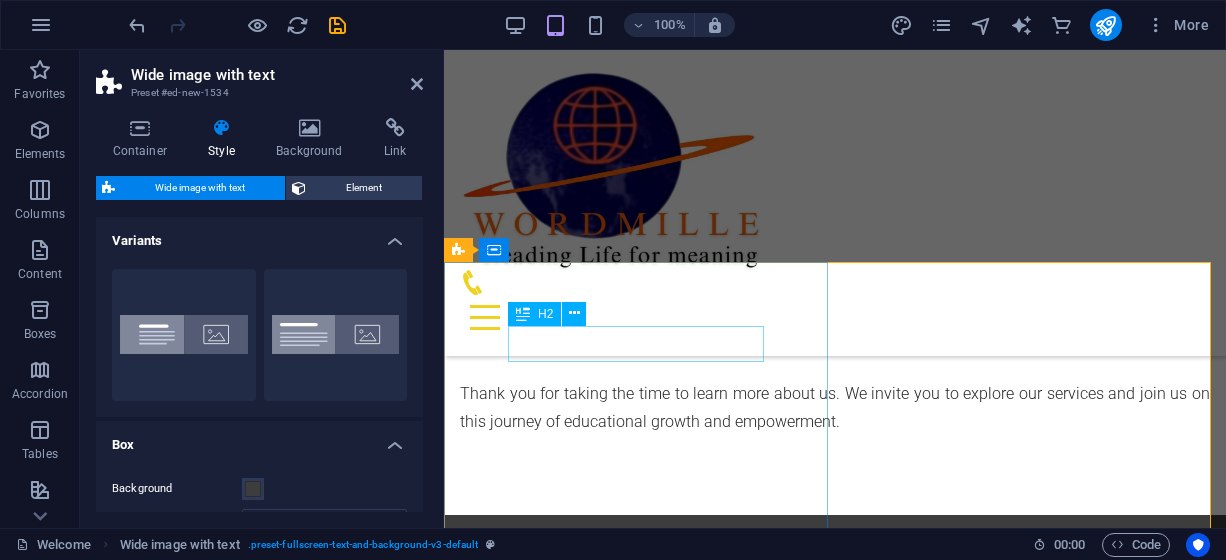click on "Headline" at bounding box center (835, 1157) 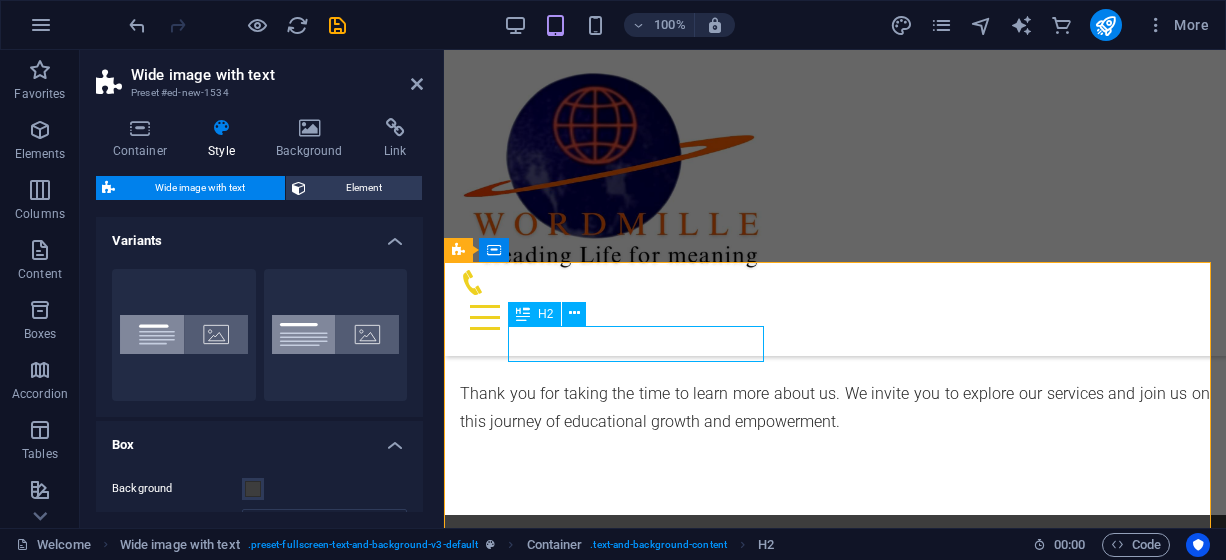 click on "Headline" at bounding box center (835, 1157) 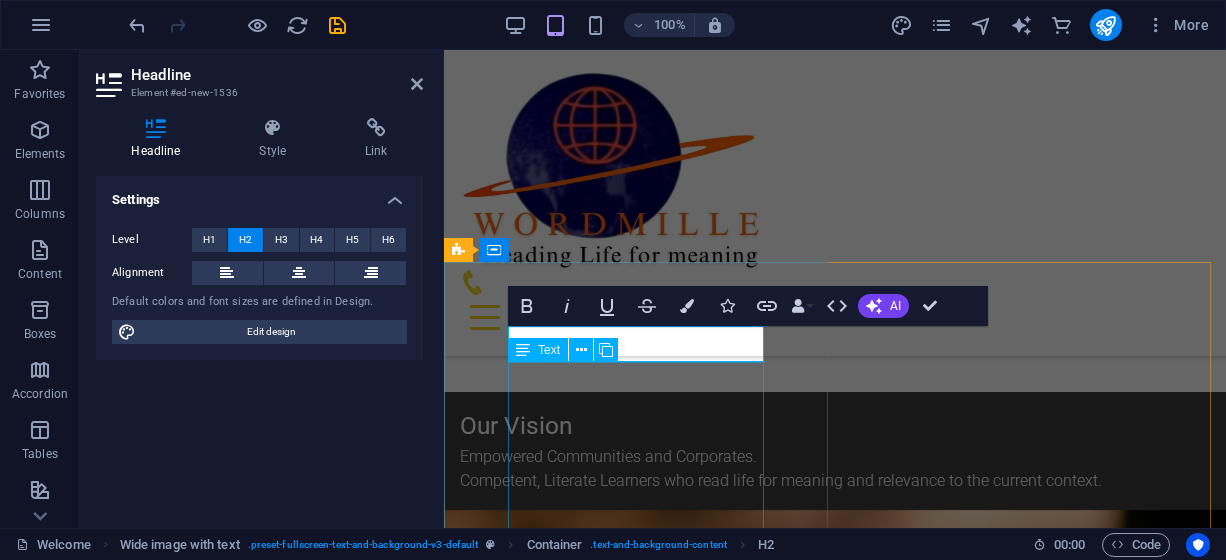 type 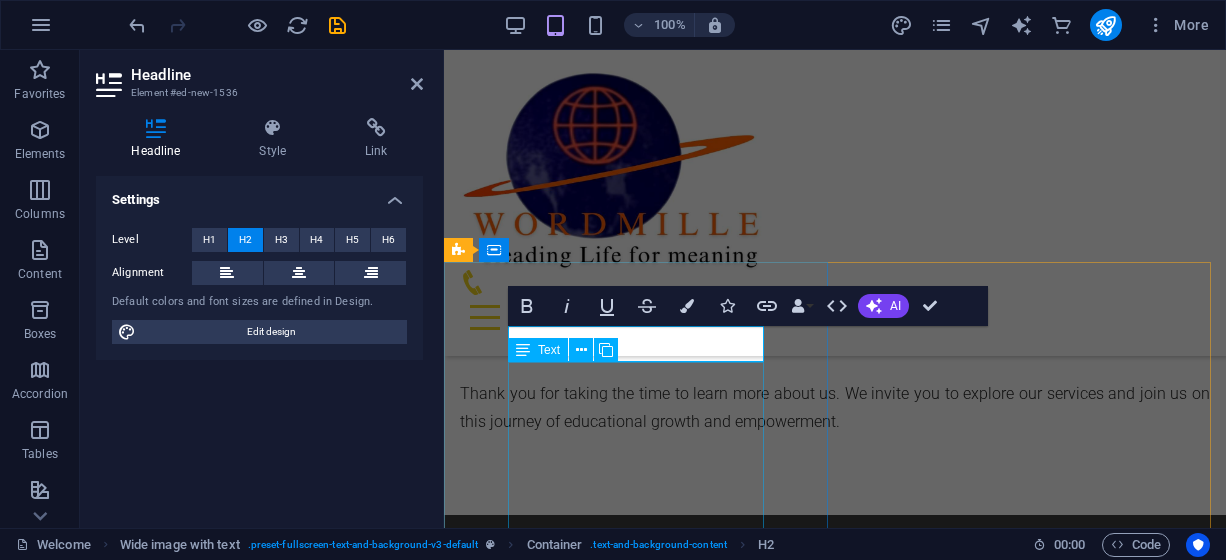 click on "Lorem ipsum dolor sit amet, consectetuer adipiscing elit. Aenean commodo ligula eget dolor. Lorem ipsum dolor sit amet, consectetuer adipiscing elit leget dolor. Lorem ipsum dolor sit amet, consectetuer adipiscing elit. Aenean commodo ligula eget dolor. Lorem ipsum dolor sit amet, consectetuer adipiscing elit dolor." at bounding box center (835, 1223) 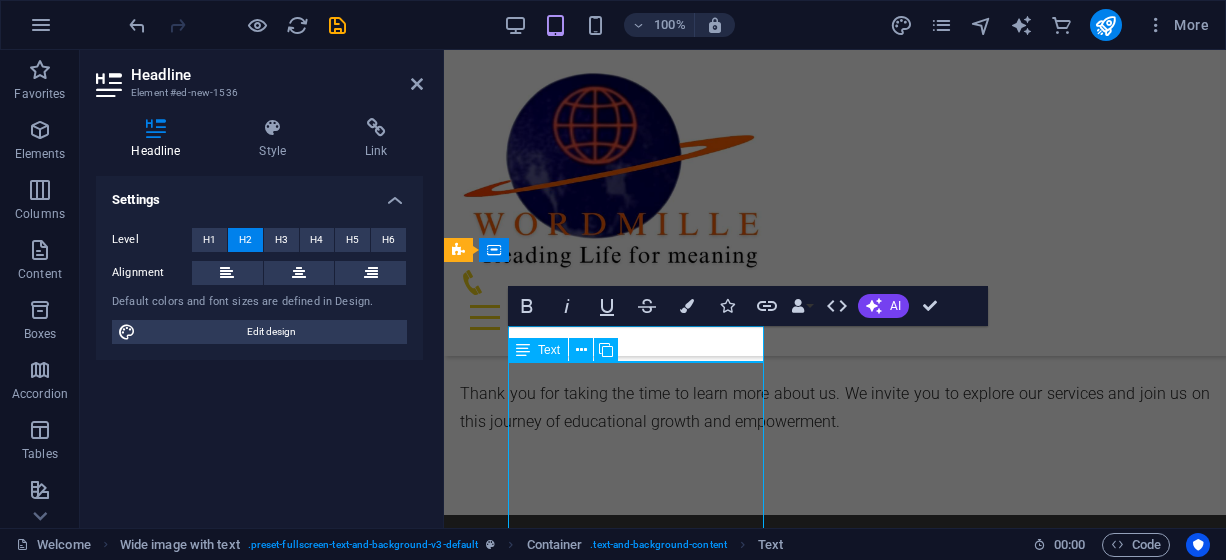click on "Lorem ipsum dolor sit amet, consectetuer adipiscing elit. Aenean commodo ligula eget dolor. Lorem ipsum dolor sit amet, consectetuer adipiscing elit leget dolor. Lorem ipsum dolor sit amet, consectetuer adipiscing elit. Aenean commodo ligula eget dolor. Lorem ipsum dolor sit amet, consectetuer adipiscing elit dolor." at bounding box center (835, 1223) 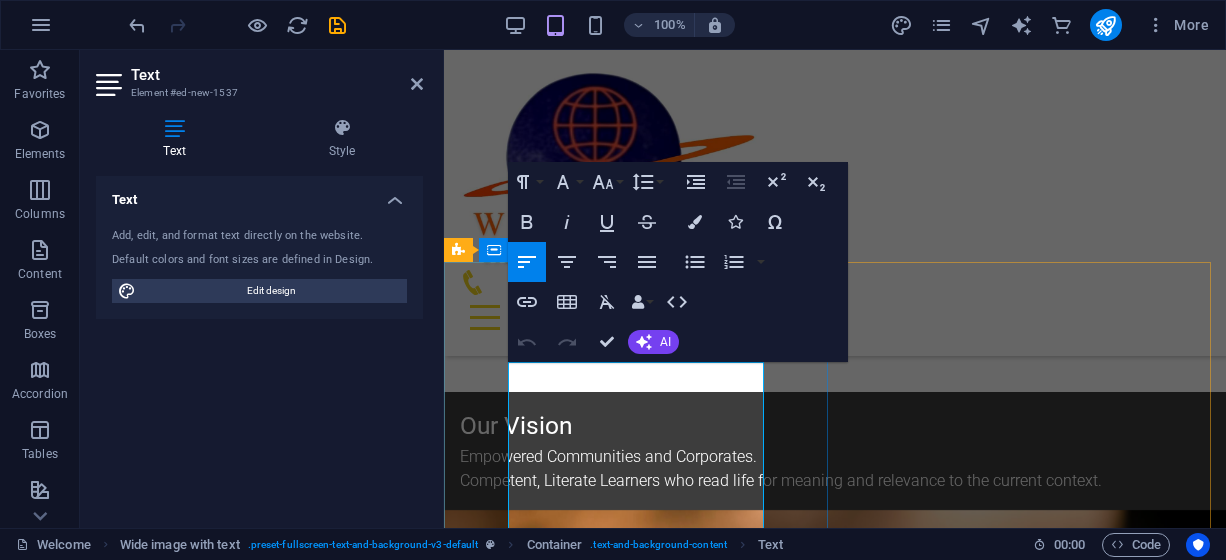 click on "Lorem ipsum dolor sit amet, consectetuer adipiscing elit. Aenean commodo ligula eget dolor. Lorem ipsum dolor sit amet, consectetuer adipiscing elit leget dolor. Lorem ipsum dolor sit amet, consectetuer adipiscing elit. Aenean commodo ligula eget dolor. Lorem ipsum dolor sit amet, consectetuer adipiscing elit dolor." at bounding box center [835, 1100] 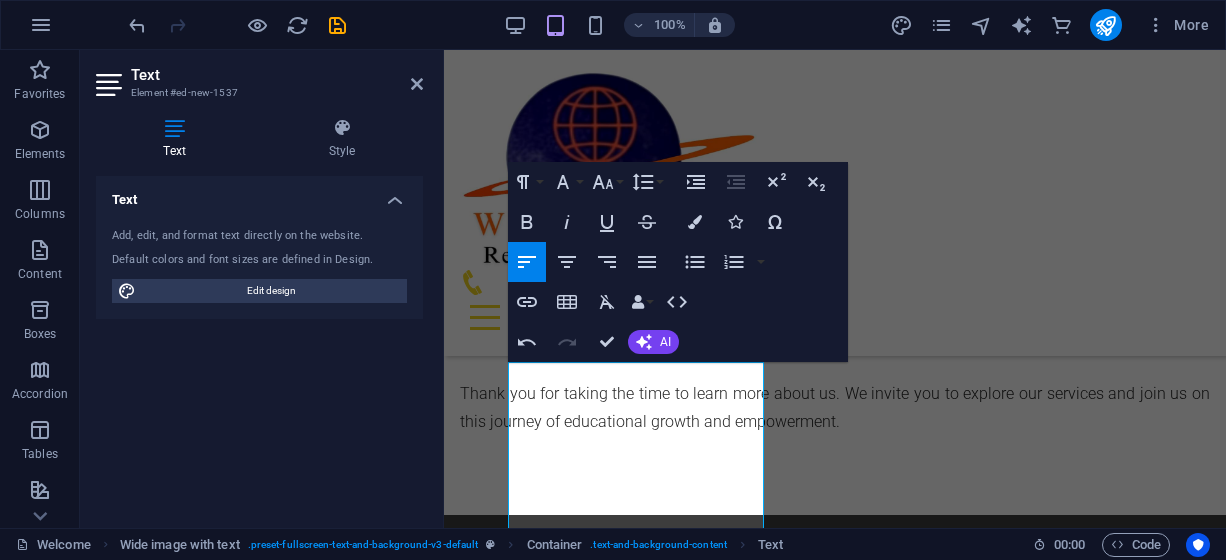 click at bounding box center (835, 1489) 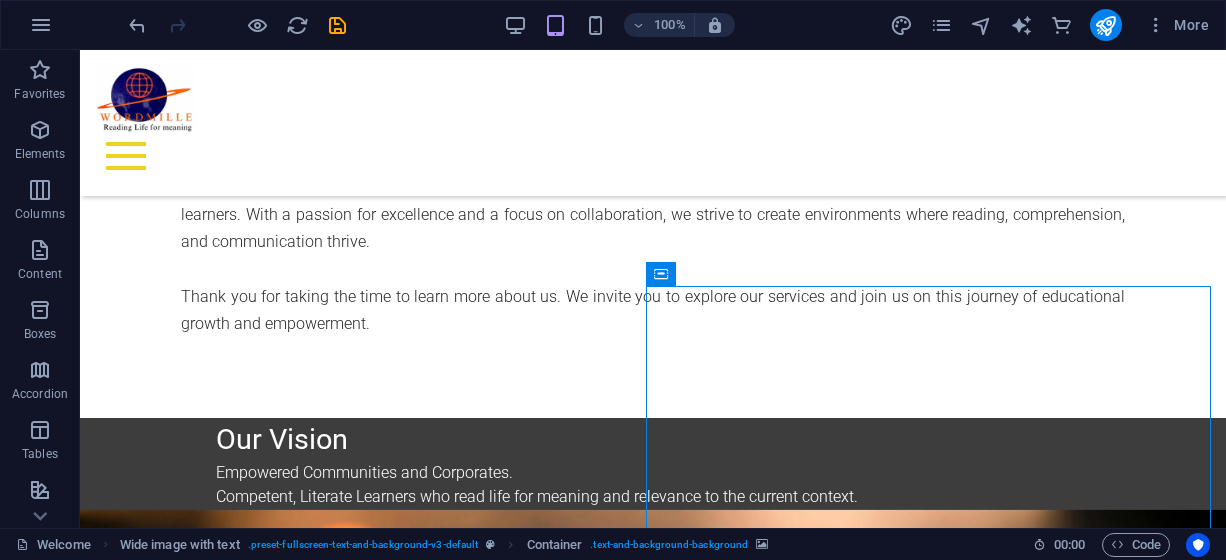 scroll, scrollTop: 973, scrollLeft: 0, axis: vertical 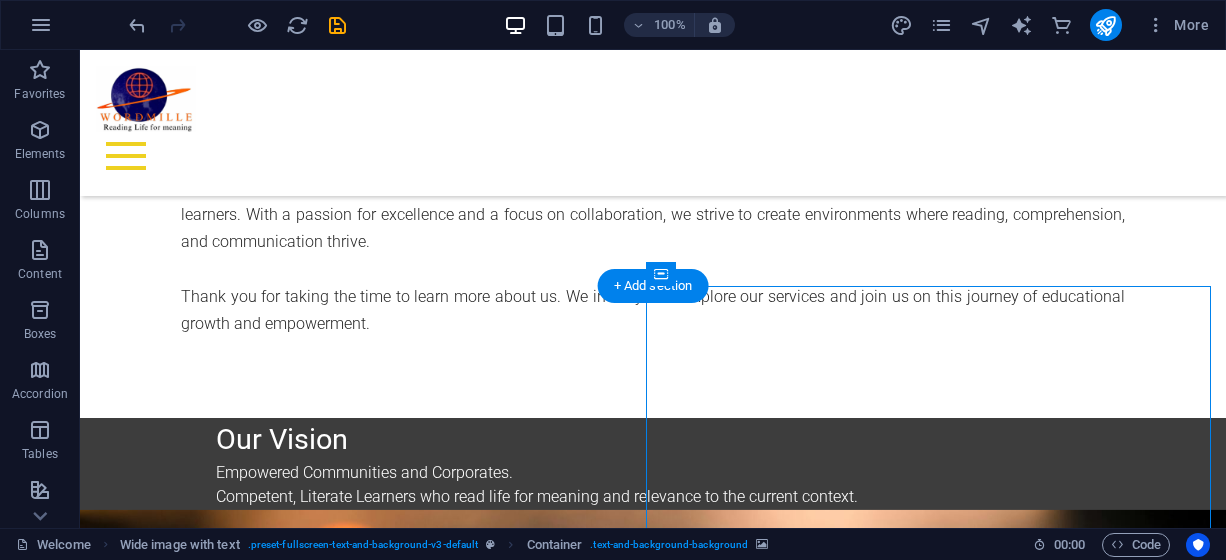 click at bounding box center (653, 1321) 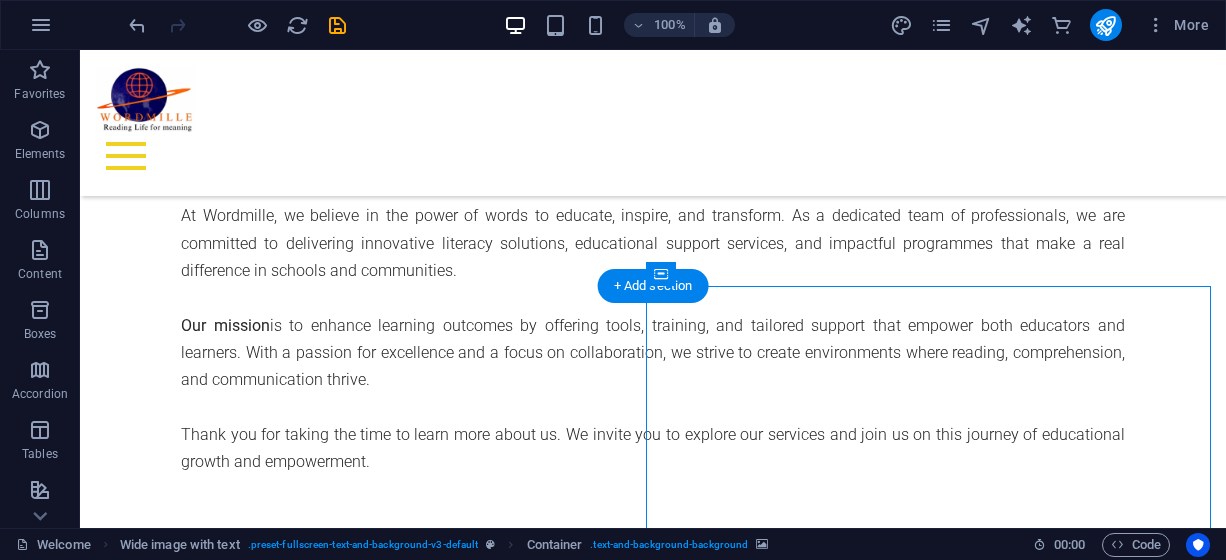 select on "px" 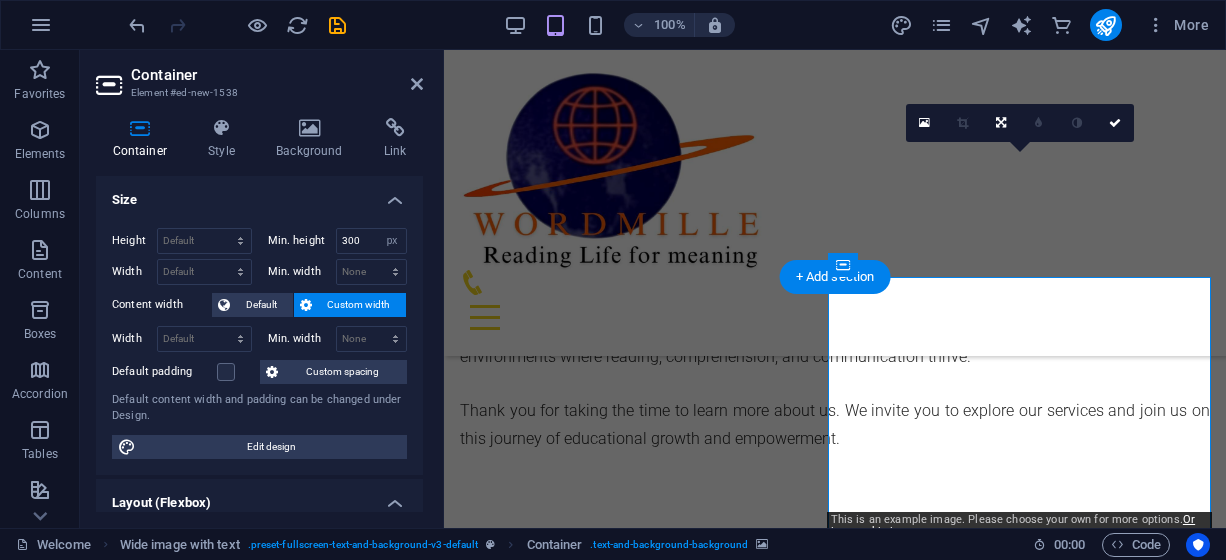 scroll, scrollTop: 1096, scrollLeft: 0, axis: vertical 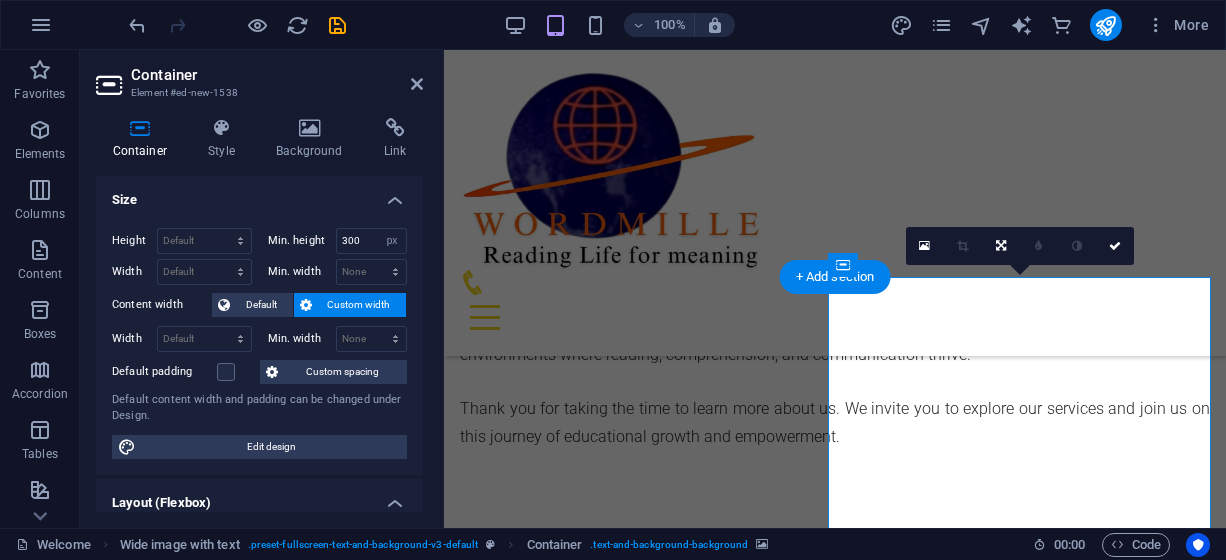 click at bounding box center (835, 1504) 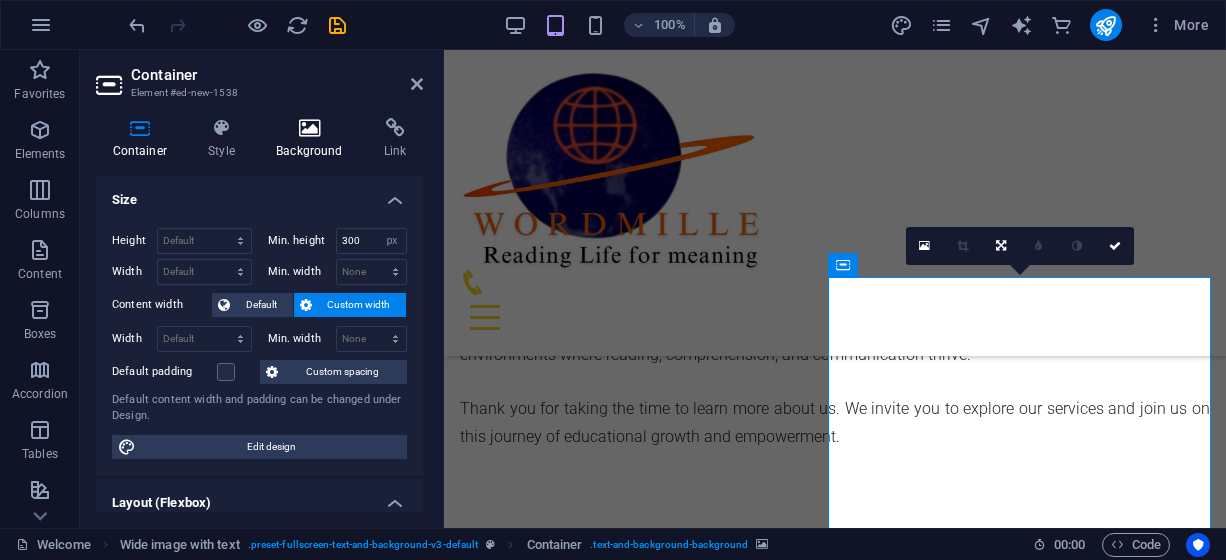 click on "Background" at bounding box center (314, 139) 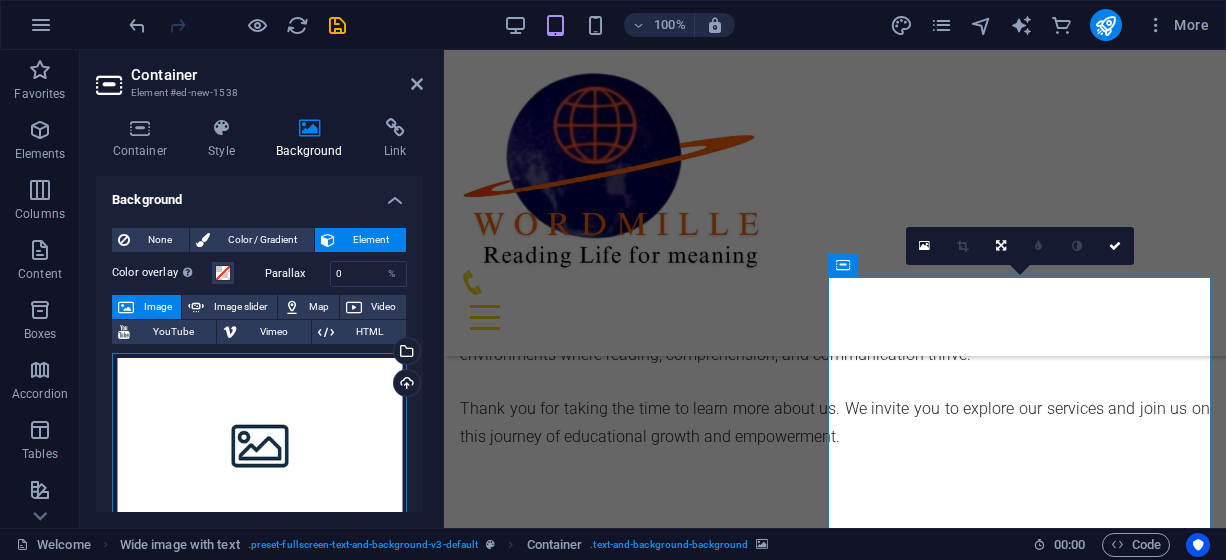 click on "Drag files here, click to choose files or select files from Files or our free stock photos & videos" at bounding box center [259, 443] 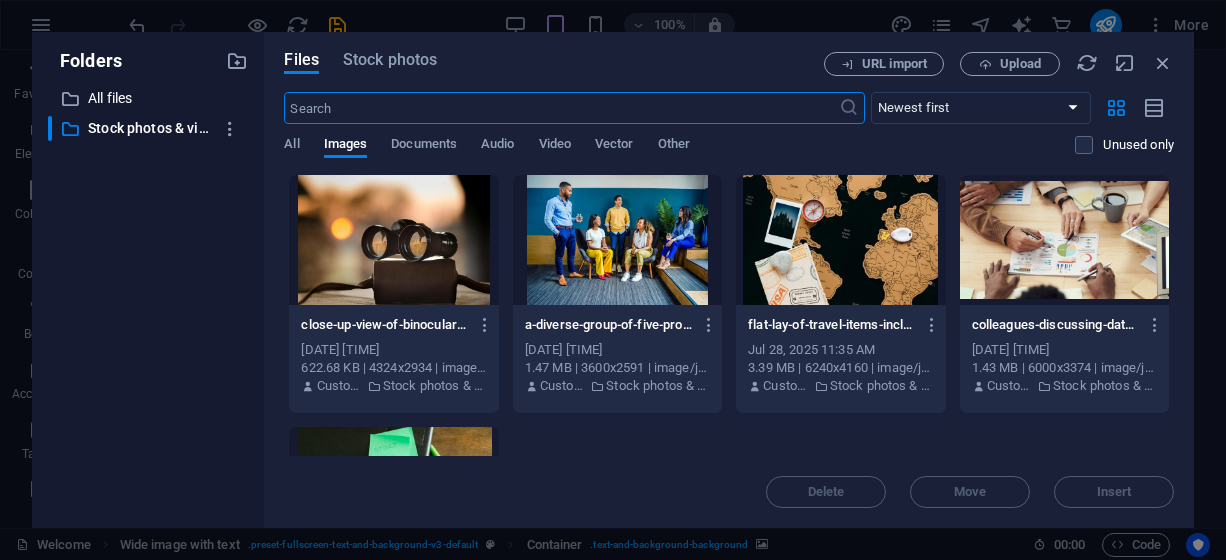 scroll, scrollTop: 2124, scrollLeft: 0, axis: vertical 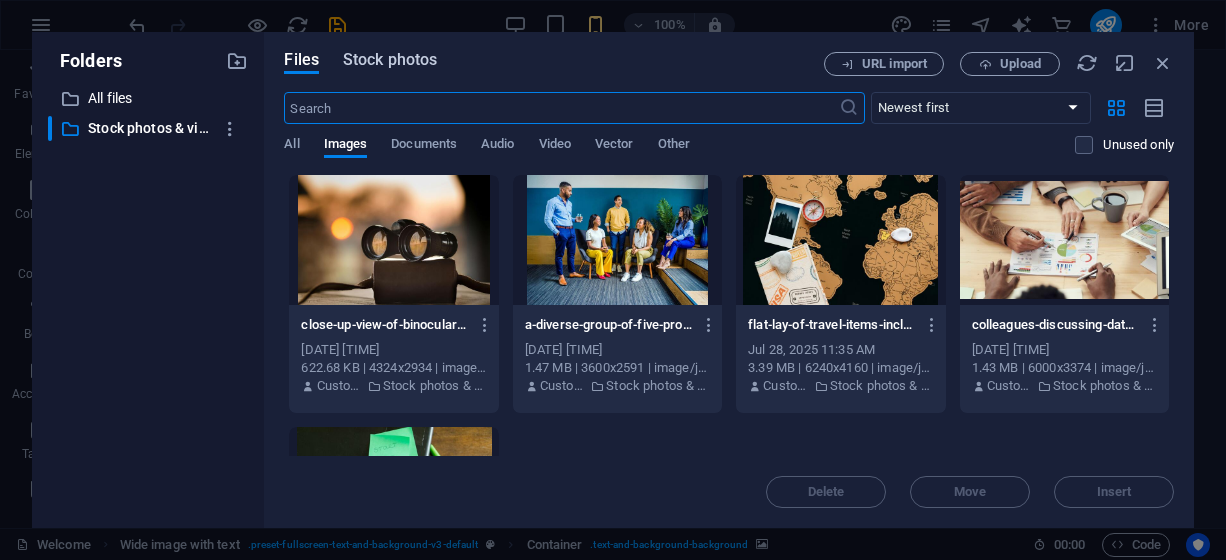 click on "Stock photos" at bounding box center [390, 60] 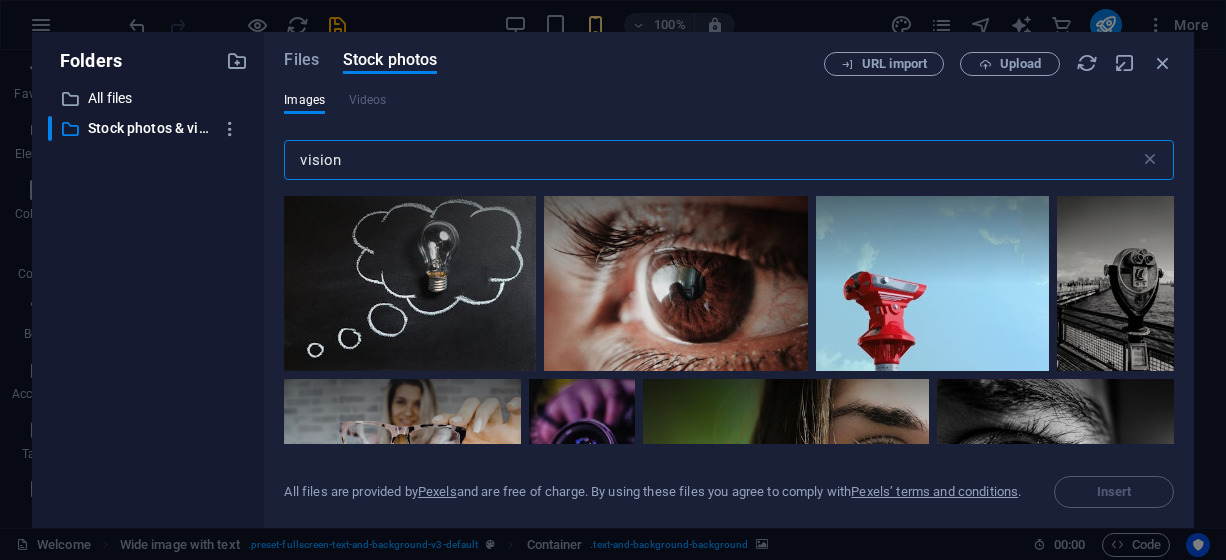 drag, startPoint x: 404, startPoint y: 163, endPoint x: 233, endPoint y: 154, distance: 171.23668 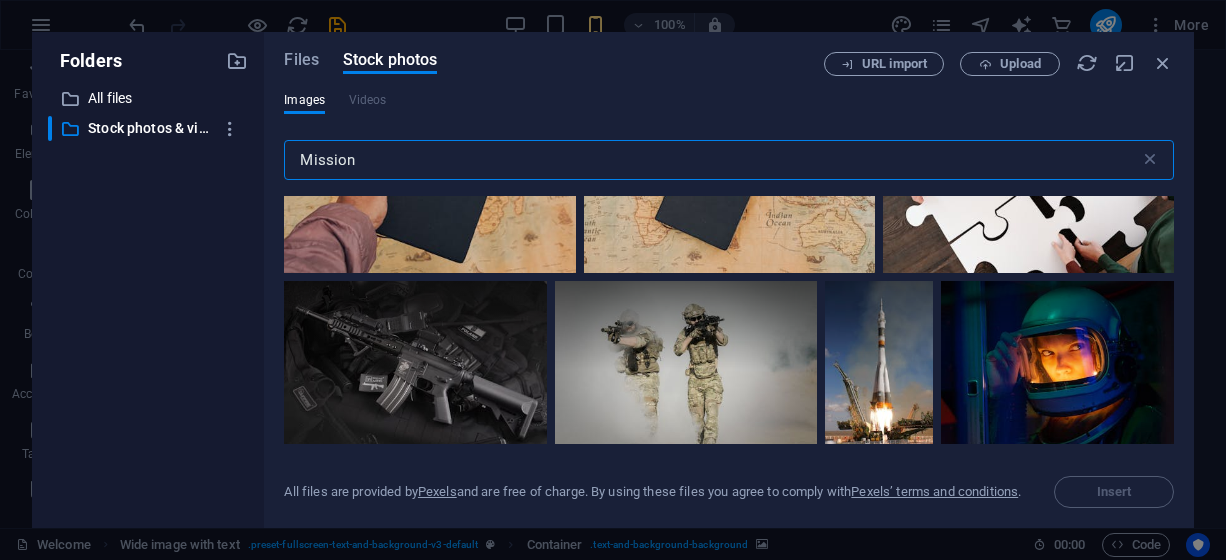 scroll, scrollTop: 200, scrollLeft: 0, axis: vertical 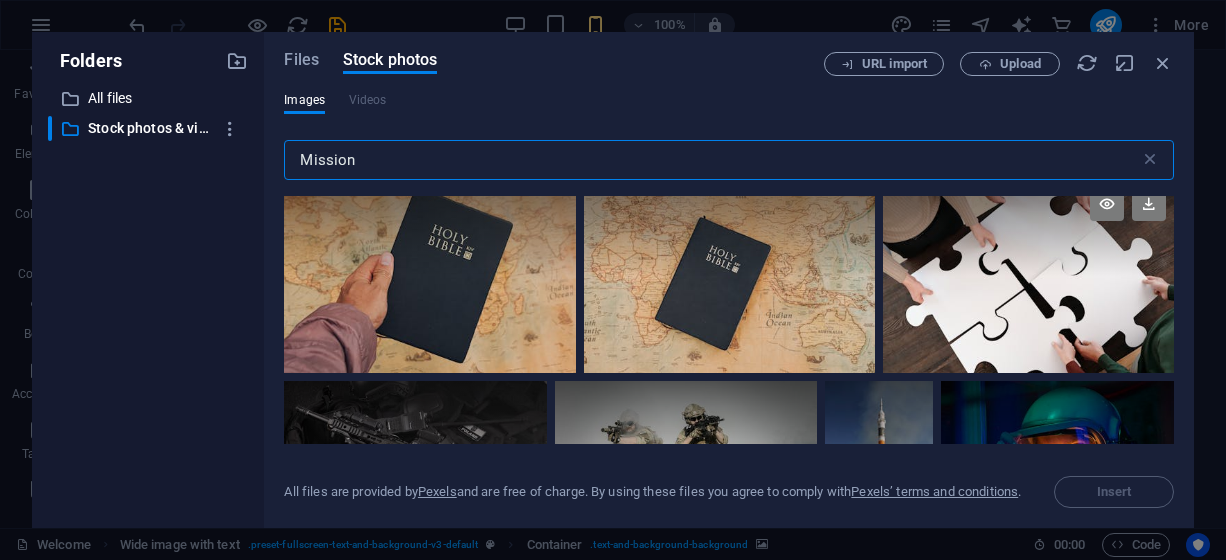 type on "Mission" 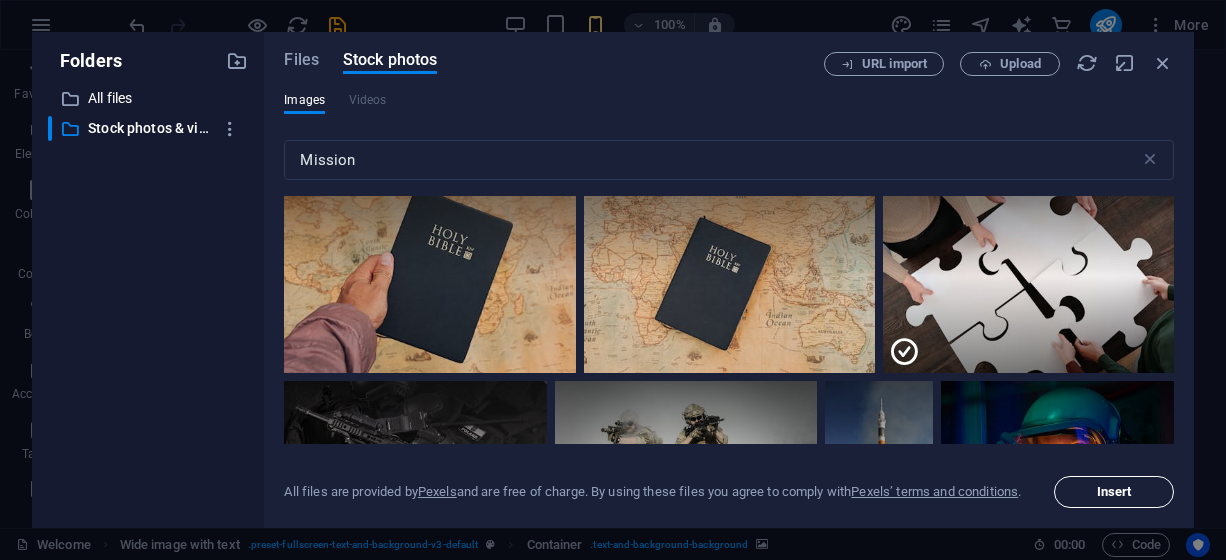 click on "Insert" at bounding box center (1114, 492) 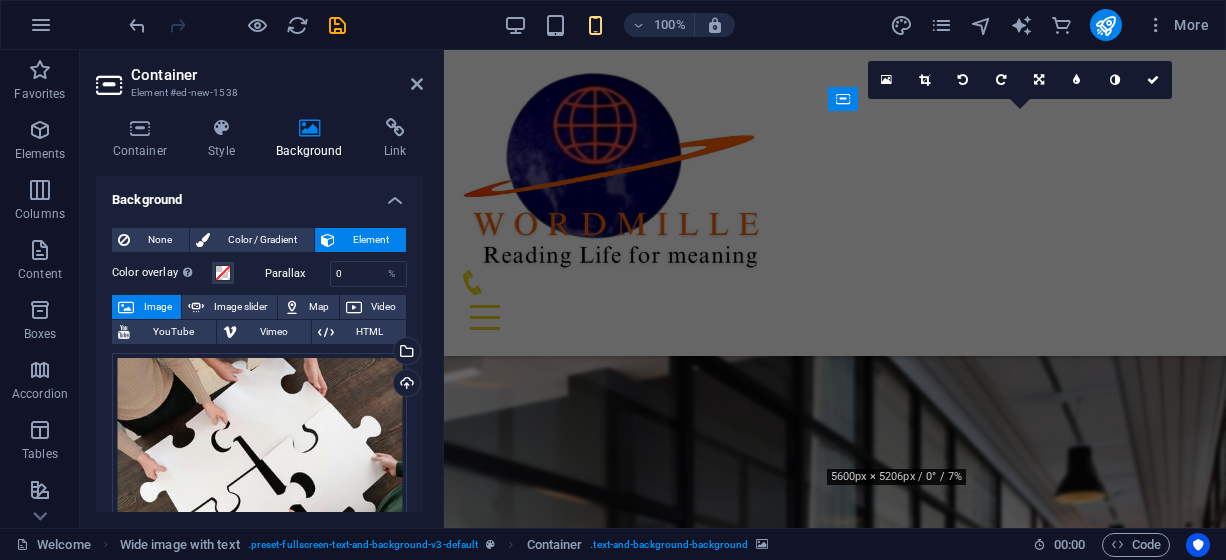 scroll, scrollTop: 1262, scrollLeft: 0, axis: vertical 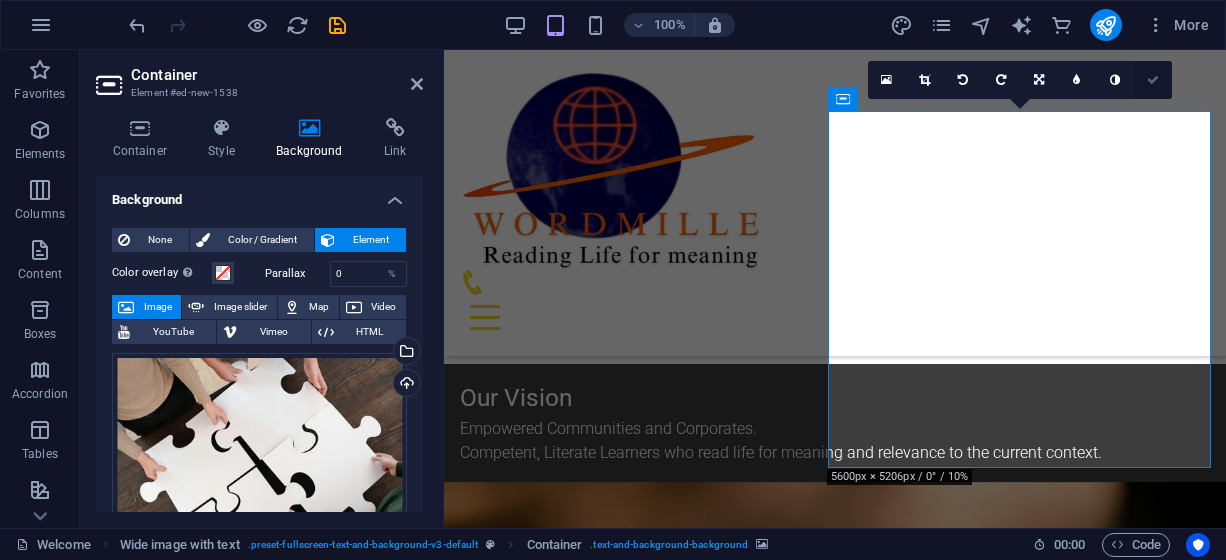 click at bounding box center (1153, 80) 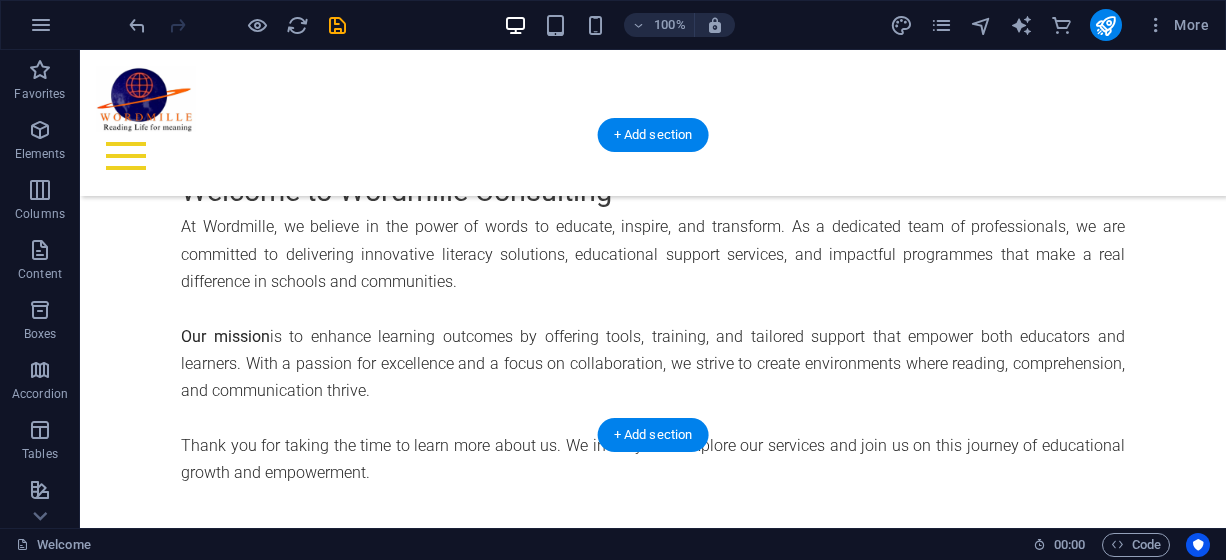 scroll, scrollTop: 924, scrollLeft: 0, axis: vertical 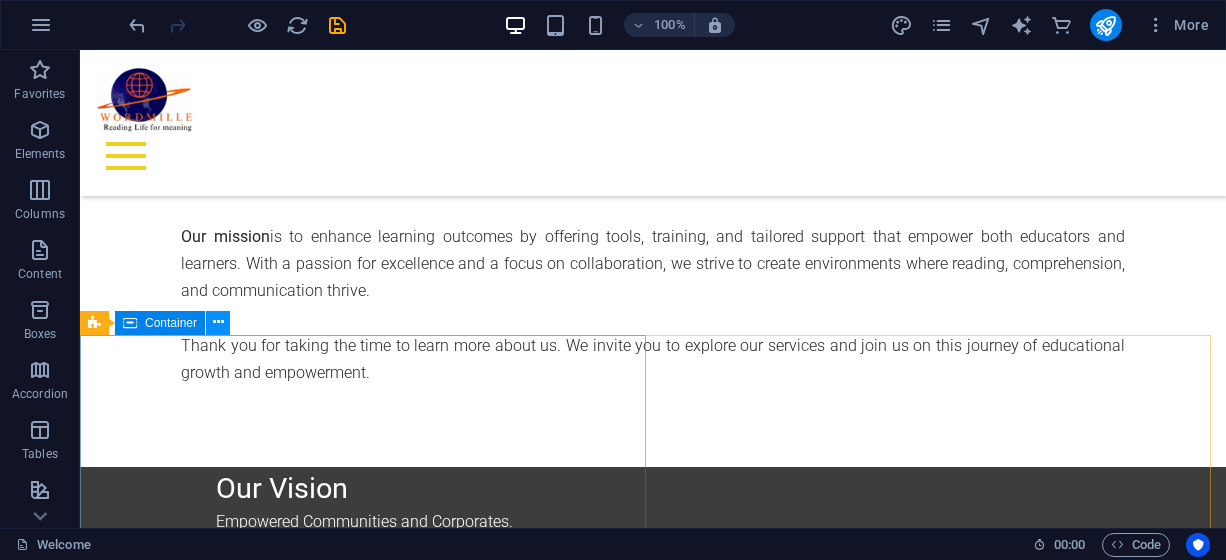 click at bounding box center [218, 322] 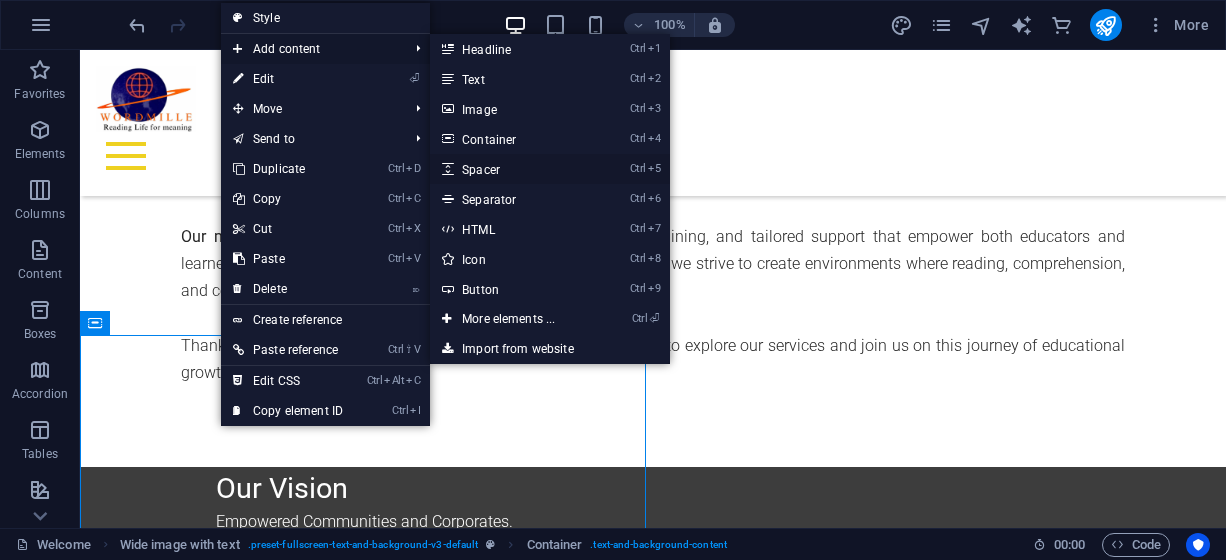 click on "Ctrl 5  Spacer" at bounding box center [512, 169] 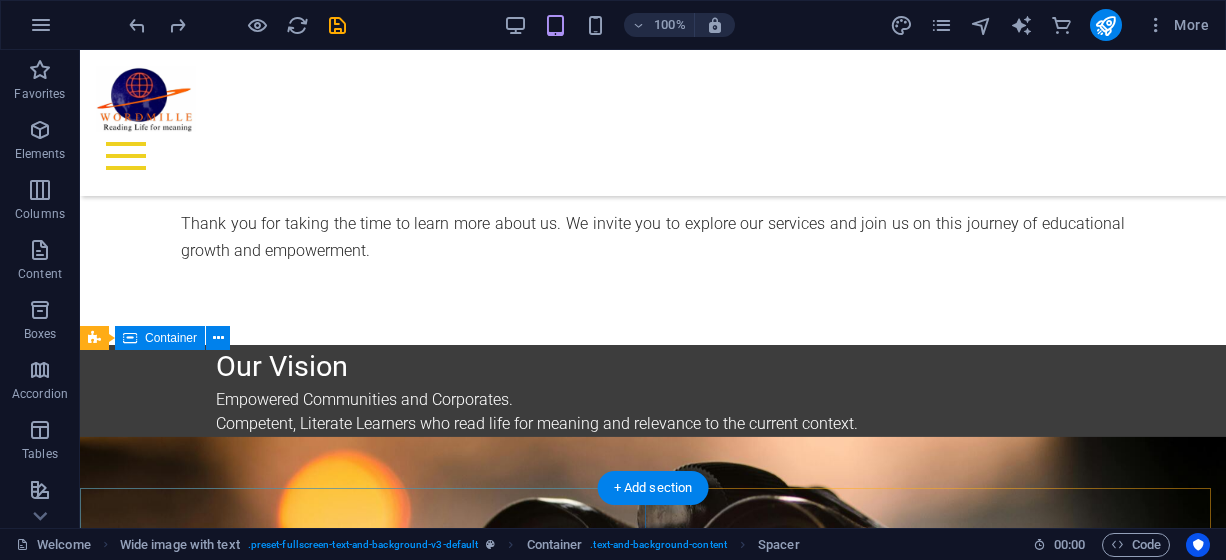 scroll, scrollTop: 908, scrollLeft: 0, axis: vertical 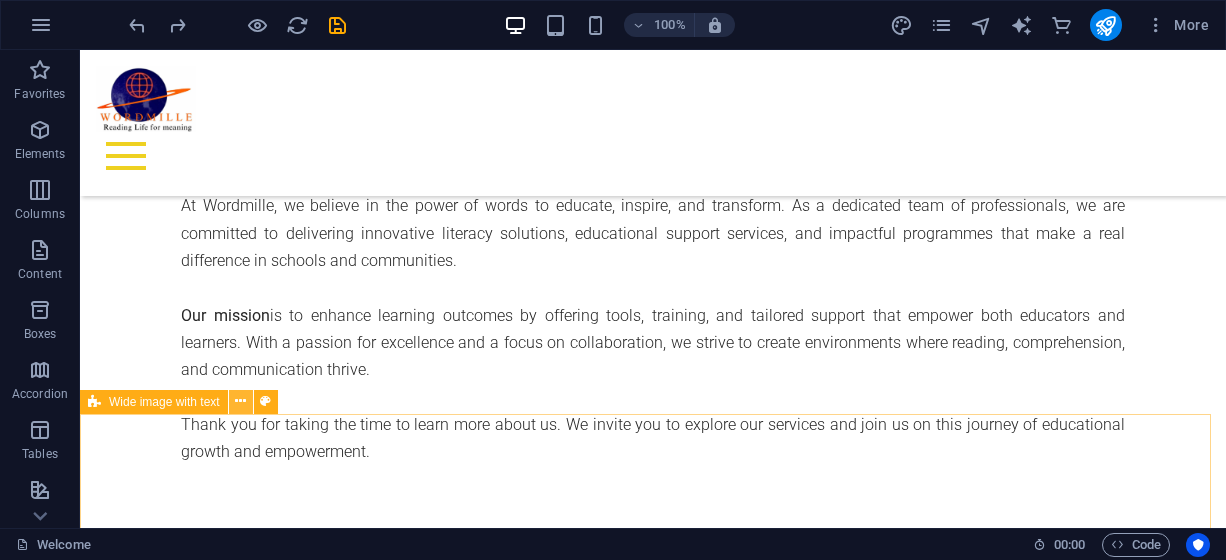 click at bounding box center (240, 401) 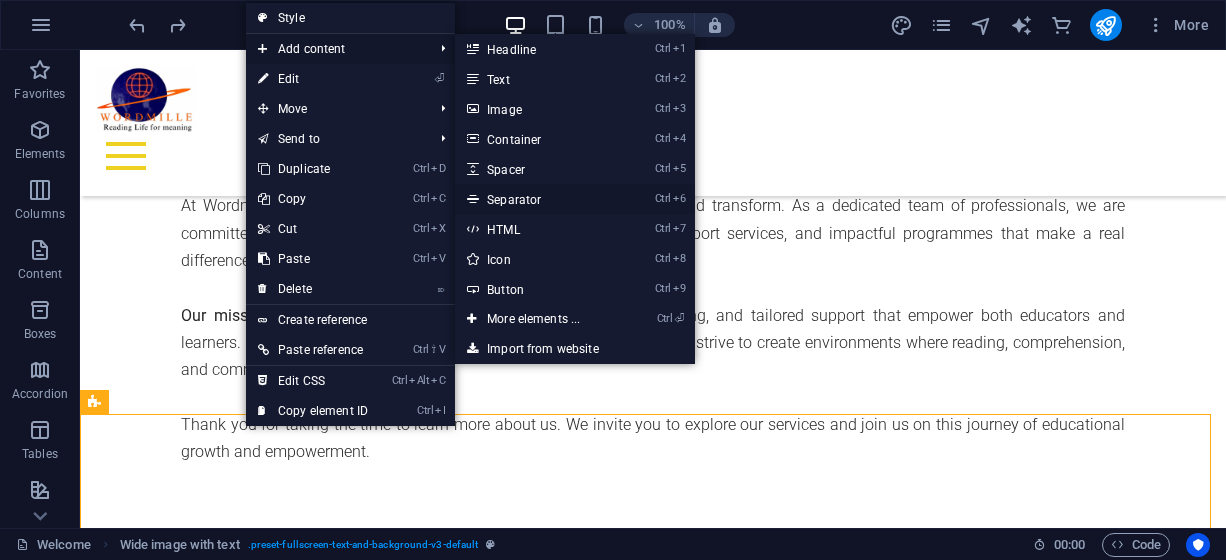 click on "Ctrl 6  Separator" at bounding box center (537, 199) 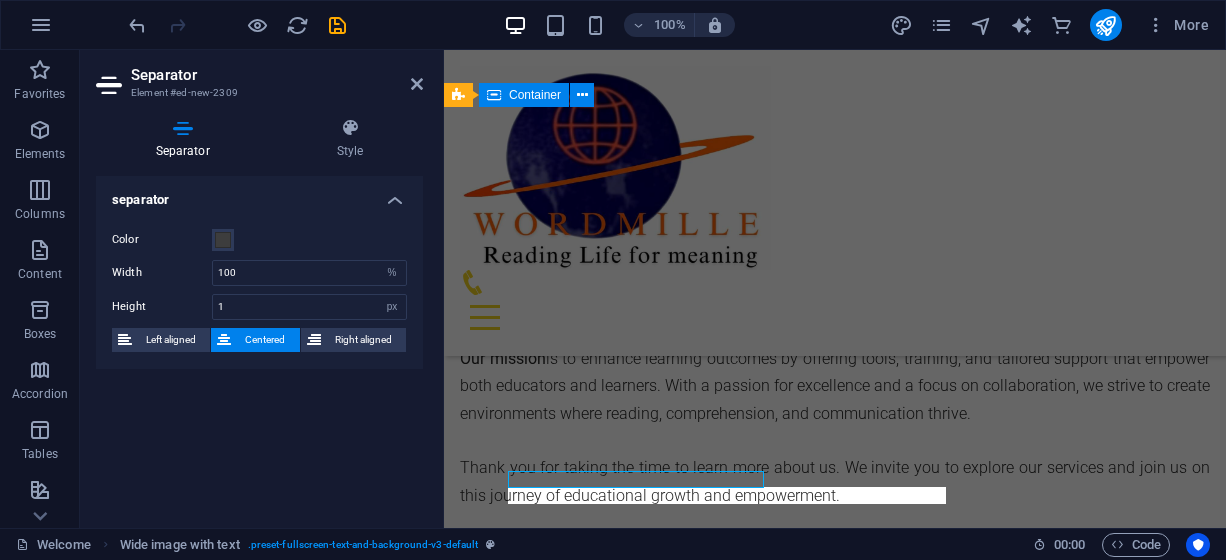 scroll, scrollTop: 966, scrollLeft: 0, axis: vertical 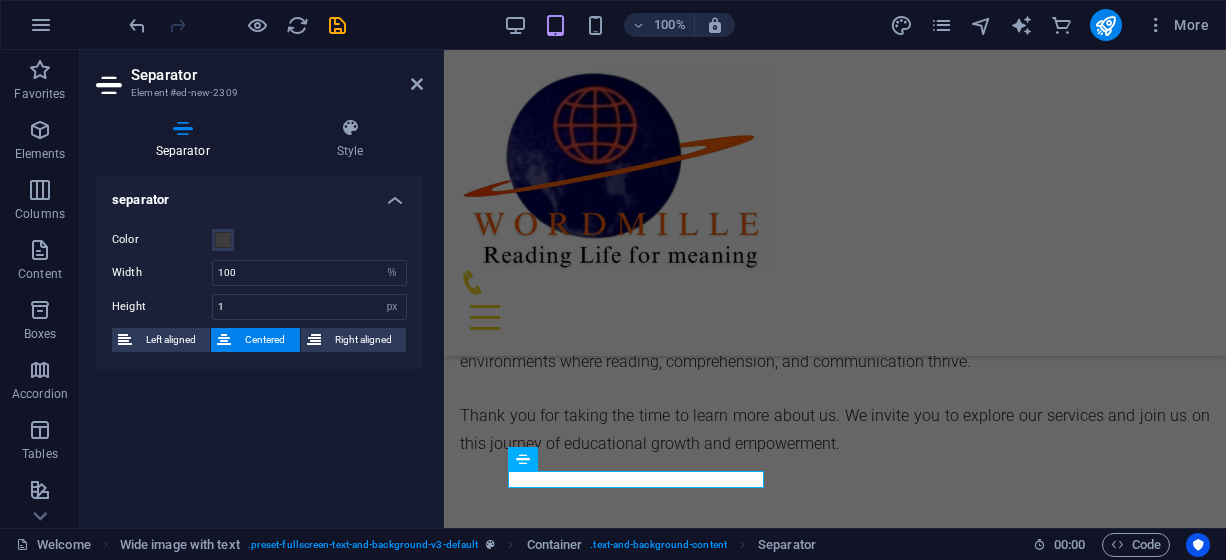 click on "Centered" at bounding box center [265, 340] 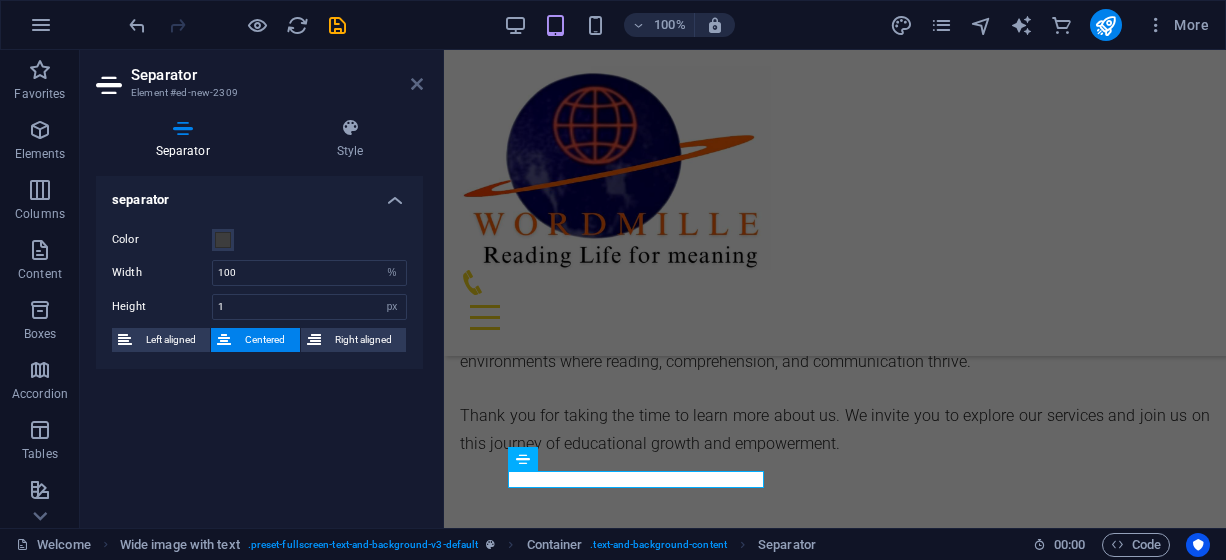 click at bounding box center (417, 84) 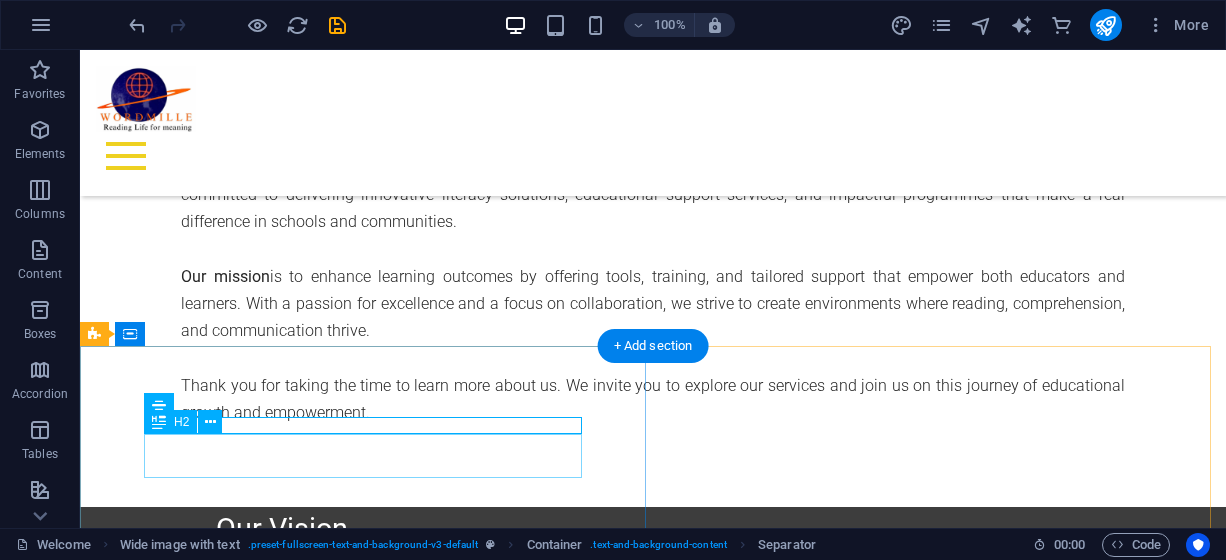 scroll, scrollTop: 945, scrollLeft: 0, axis: vertical 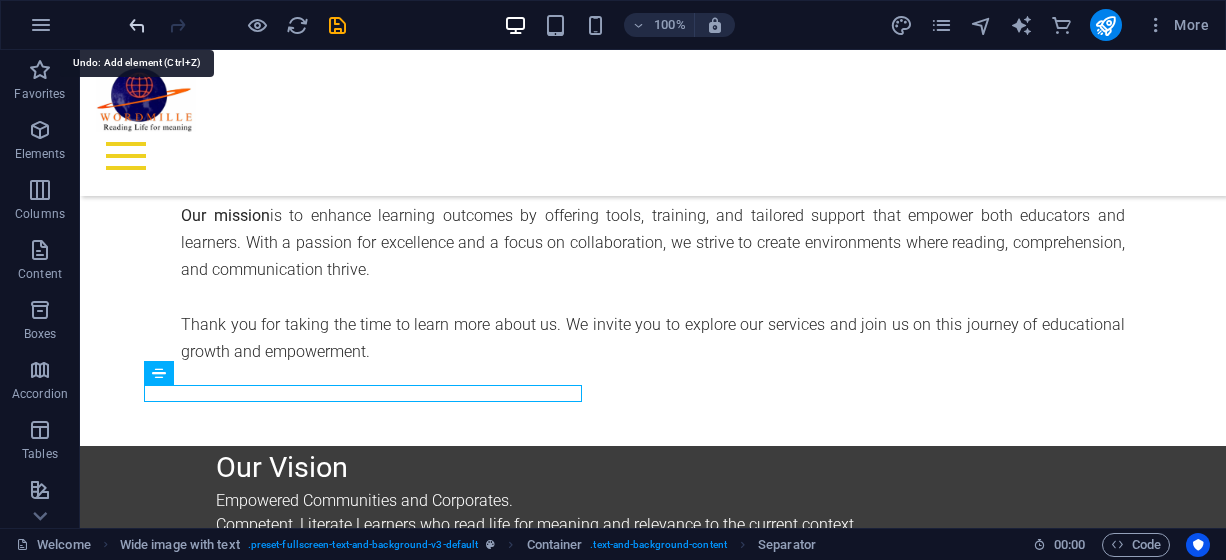 click at bounding box center (137, 25) 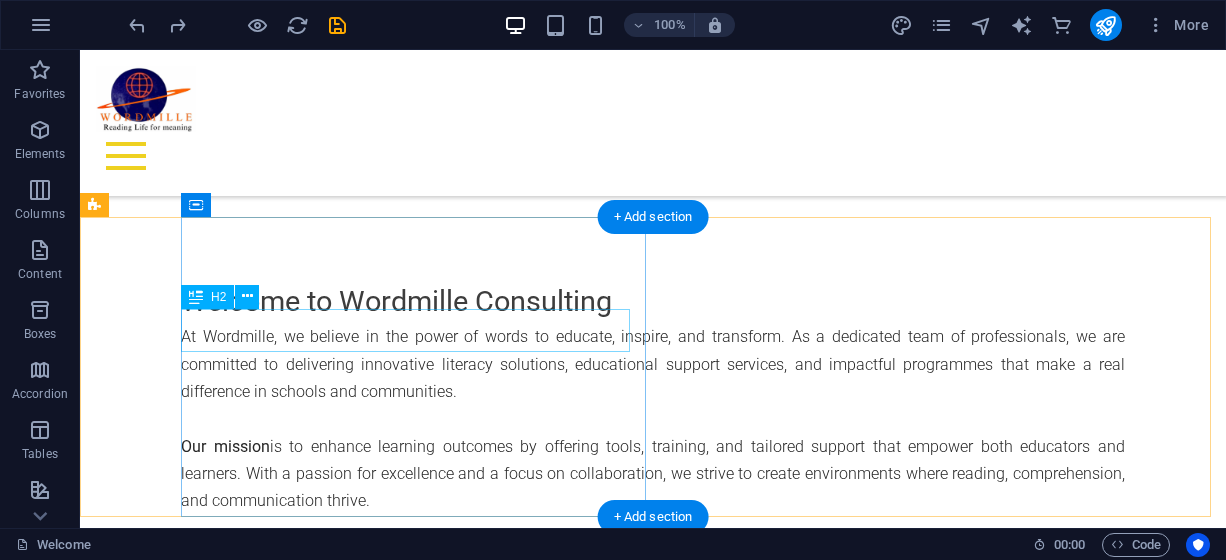 scroll, scrollTop: 745, scrollLeft: 0, axis: vertical 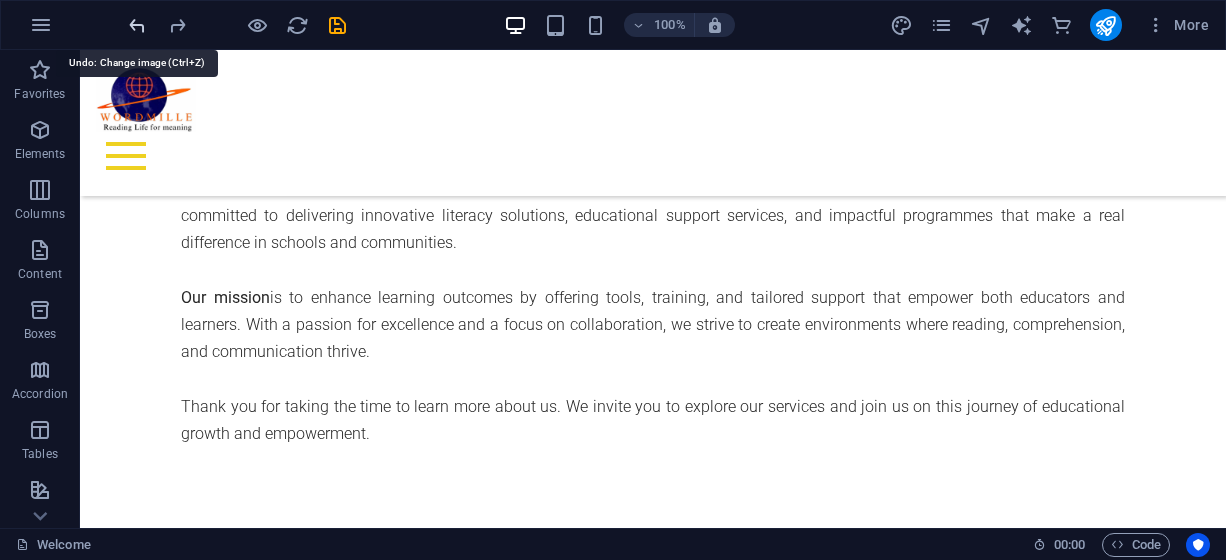 click at bounding box center (137, 25) 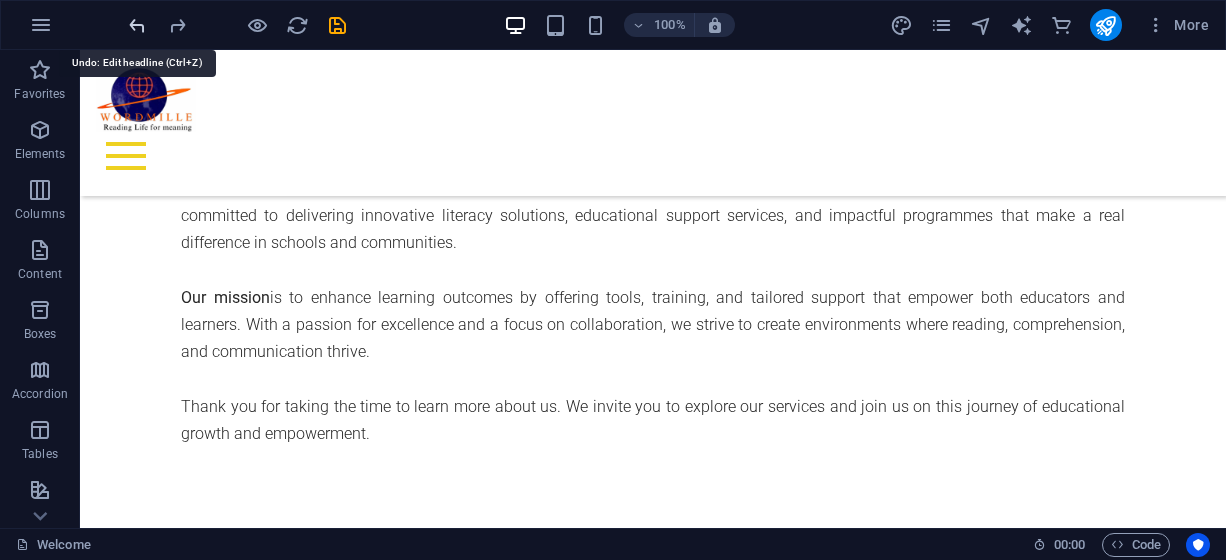 click at bounding box center [137, 25] 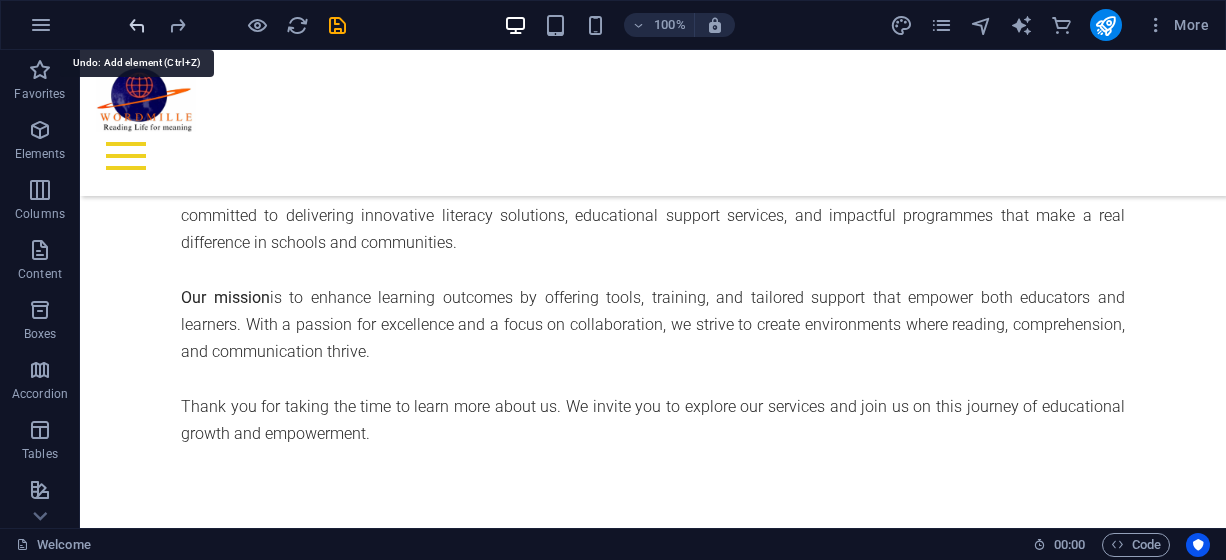 click at bounding box center [137, 25] 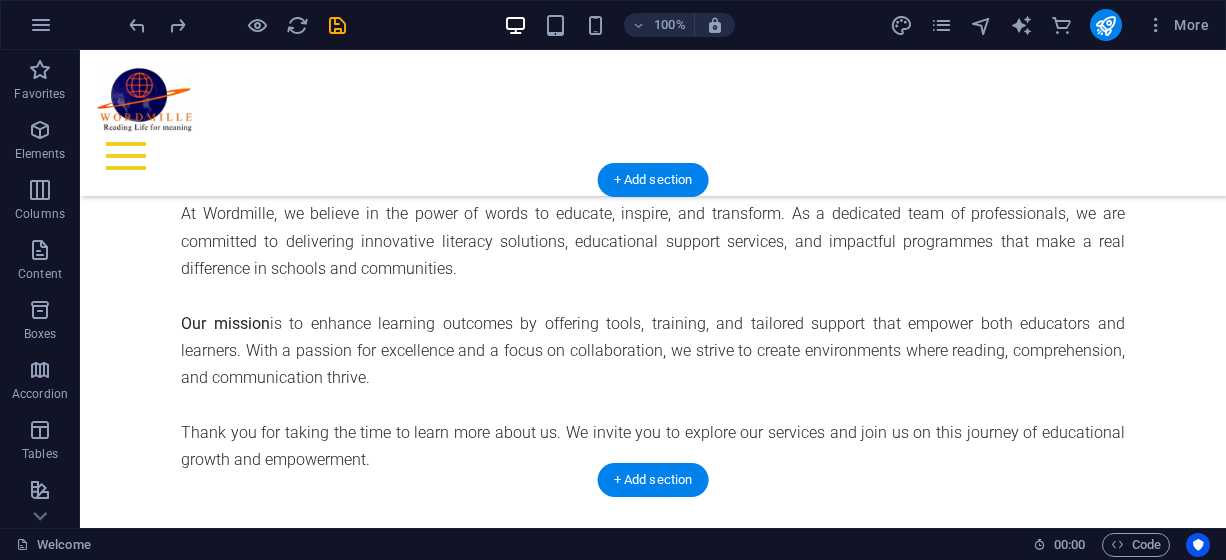 scroll, scrollTop: 863, scrollLeft: 0, axis: vertical 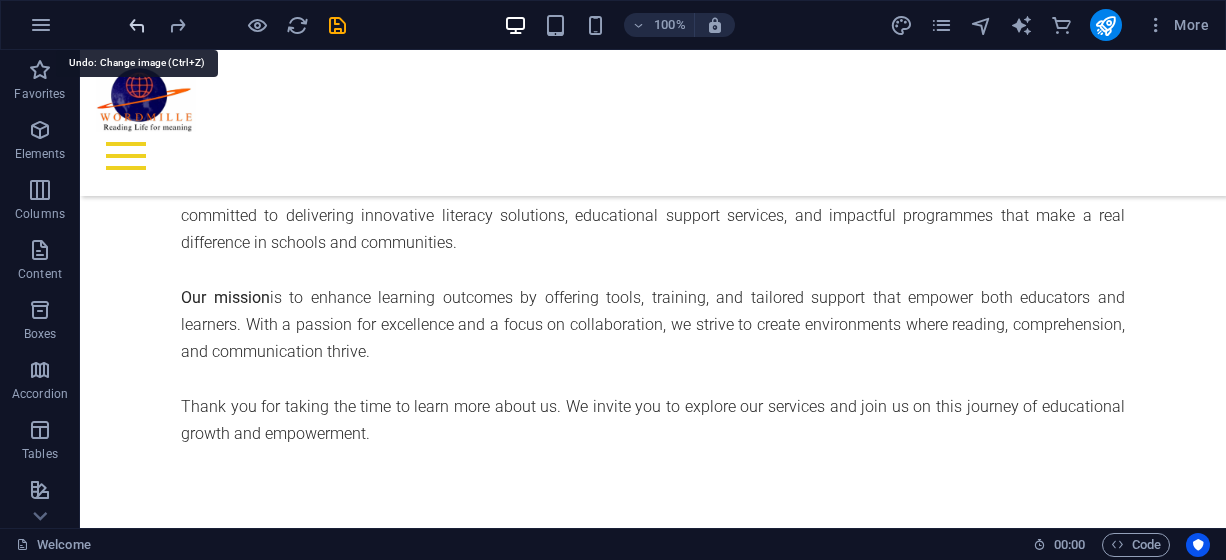 click at bounding box center (137, 25) 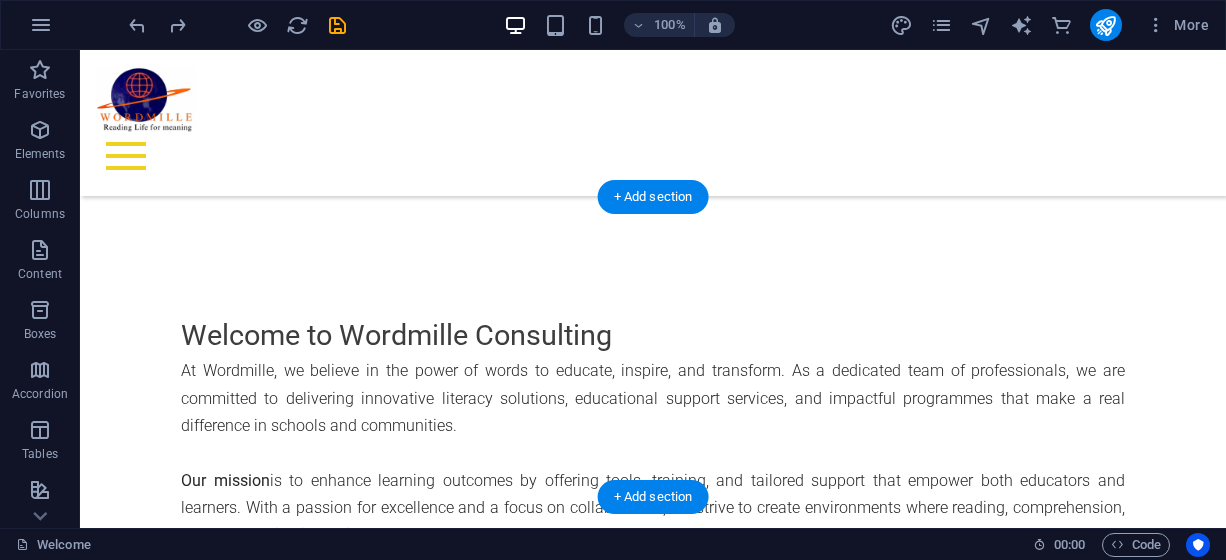 scroll, scrollTop: 663, scrollLeft: 0, axis: vertical 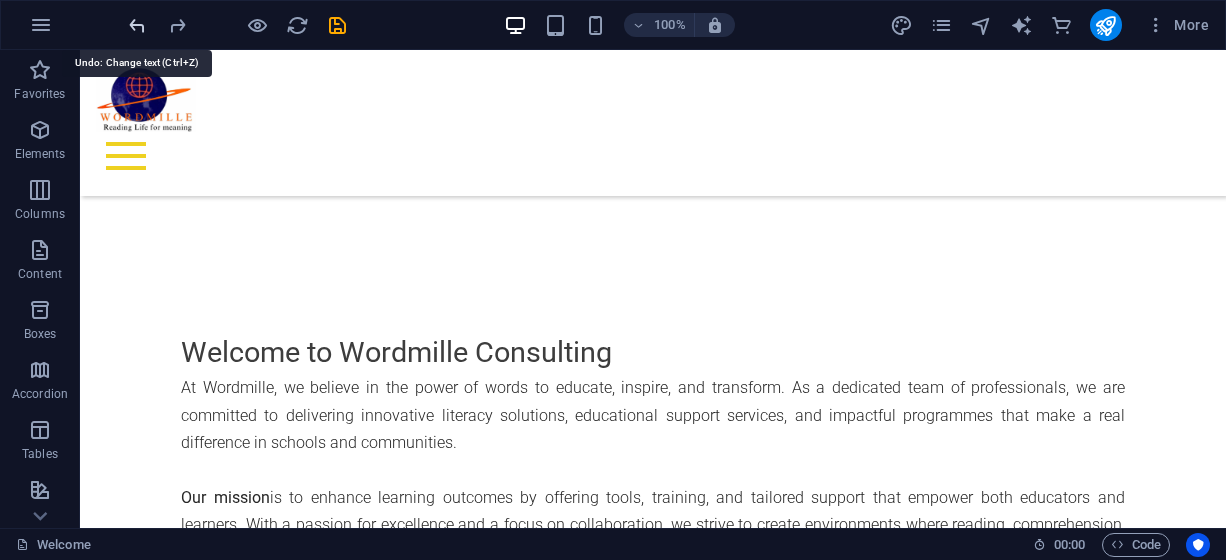 click at bounding box center (137, 25) 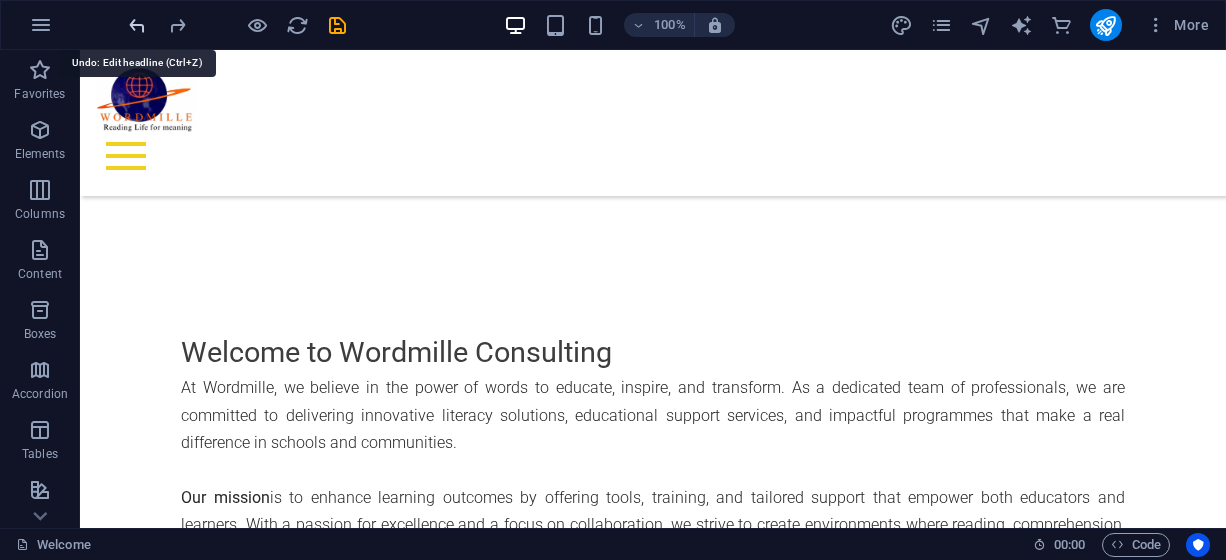 click at bounding box center (137, 25) 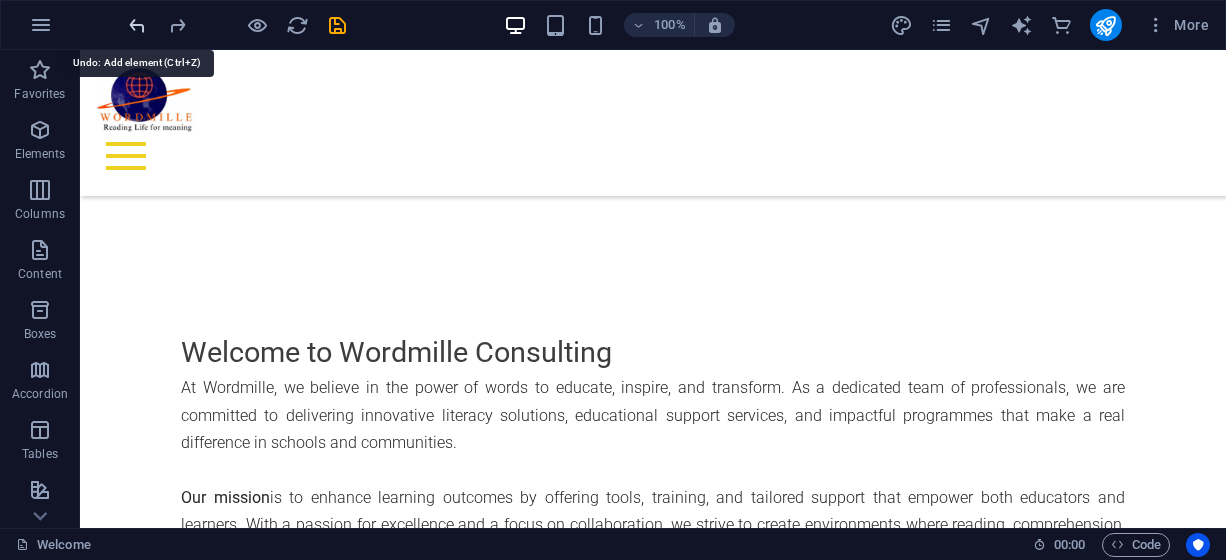 click at bounding box center (137, 25) 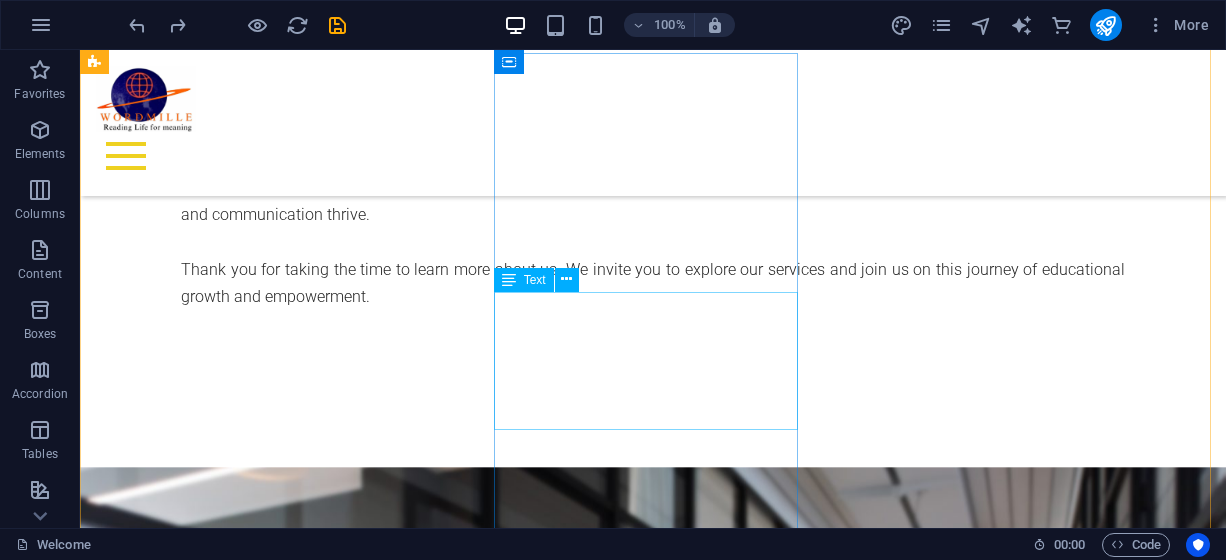 scroll, scrollTop: 963, scrollLeft: 0, axis: vertical 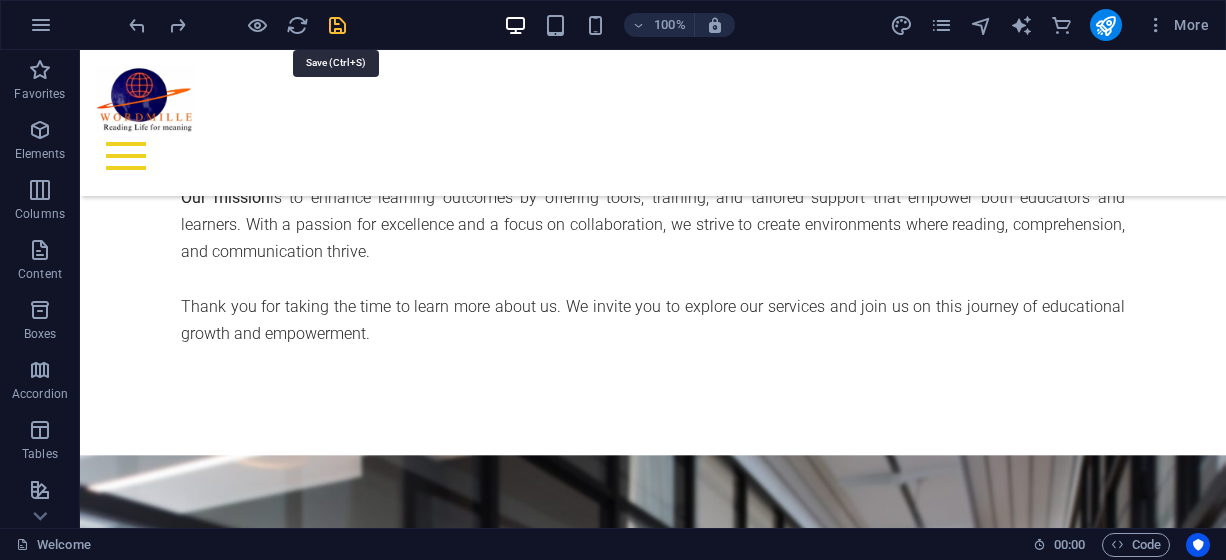 click at bounding box center [337, 25] 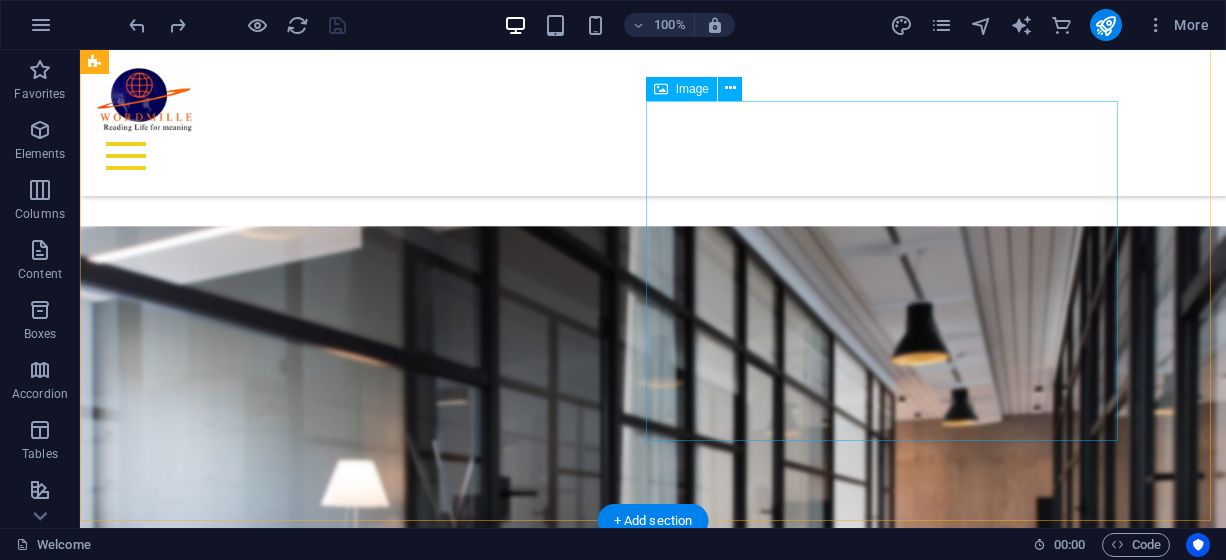 scroll, scrollTop: 1121, scrollLeft: 0, axis: vertical 